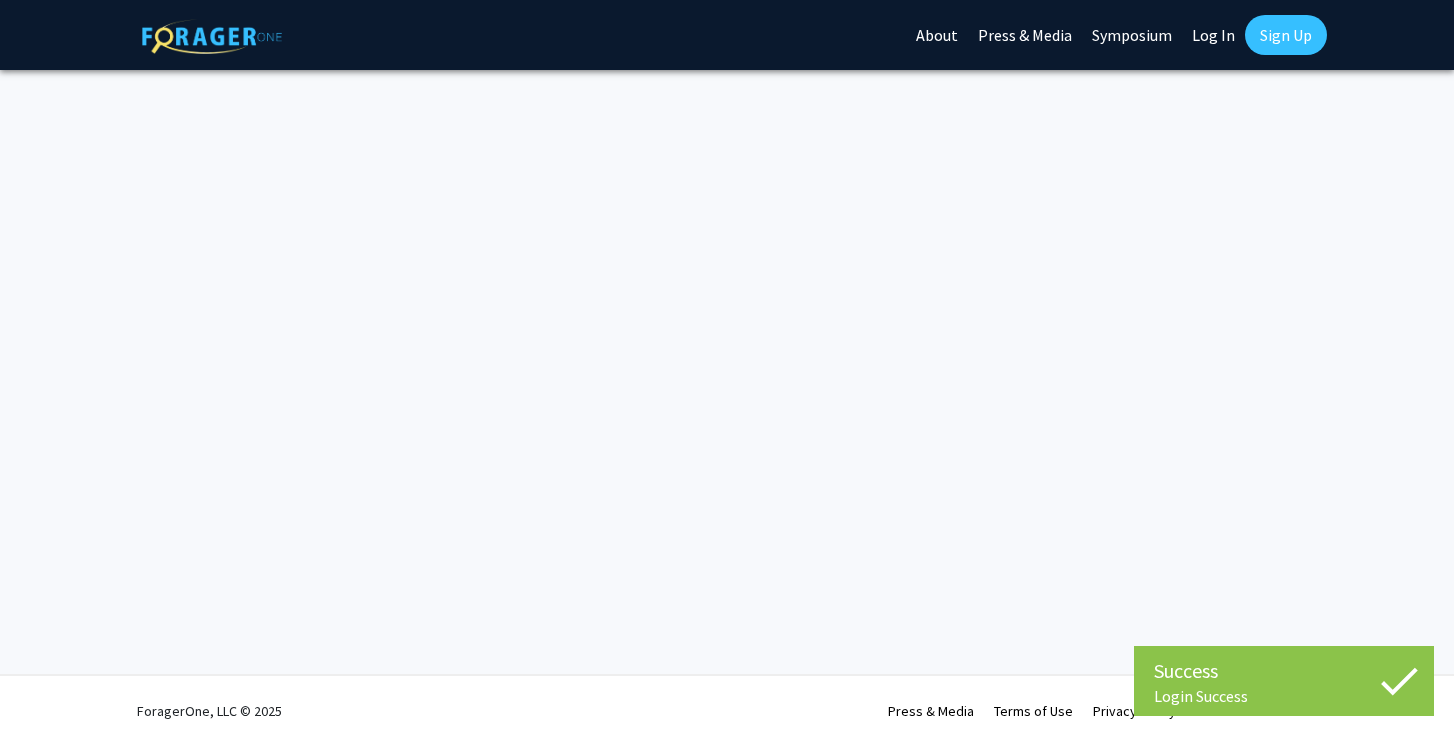 scroll, scrollTop: 0, scrollLeft: 0, axis: both 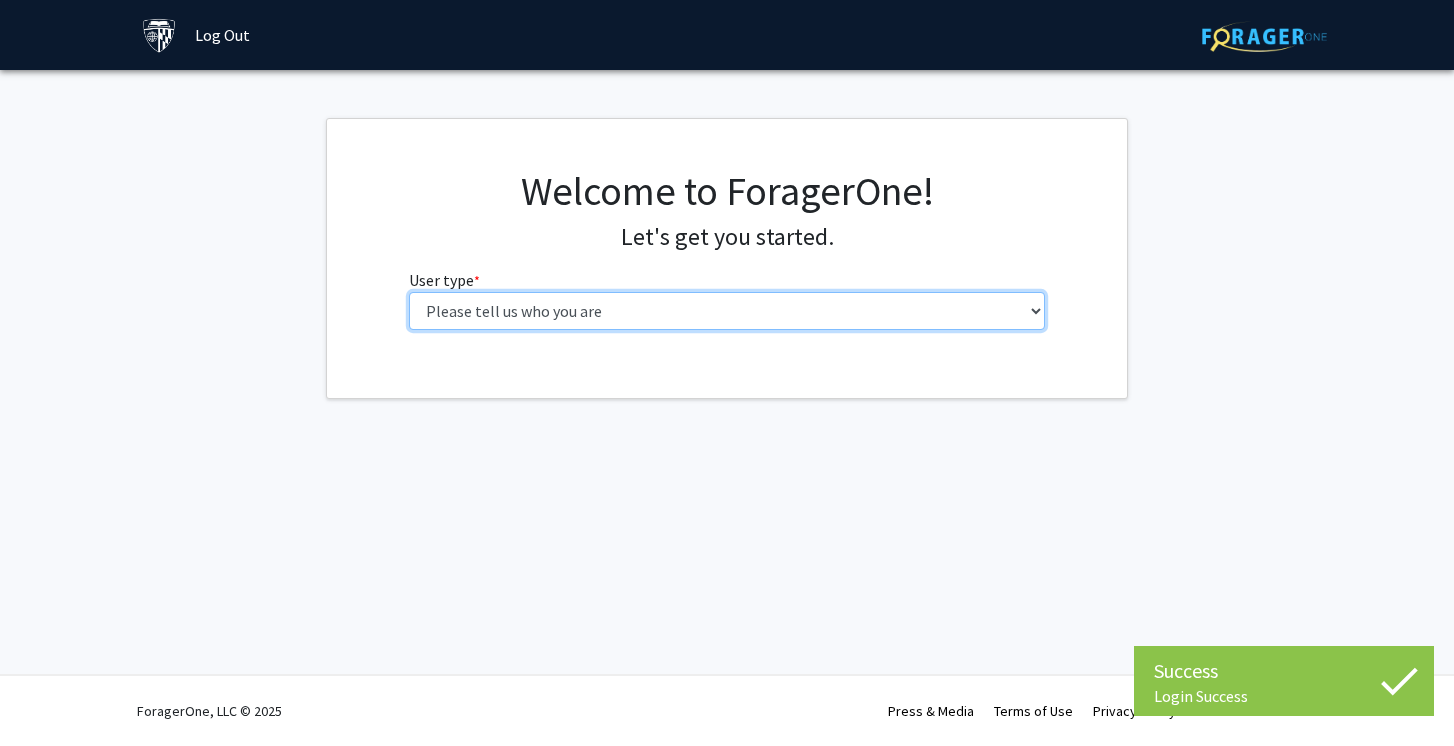 select on "1: undergrad" 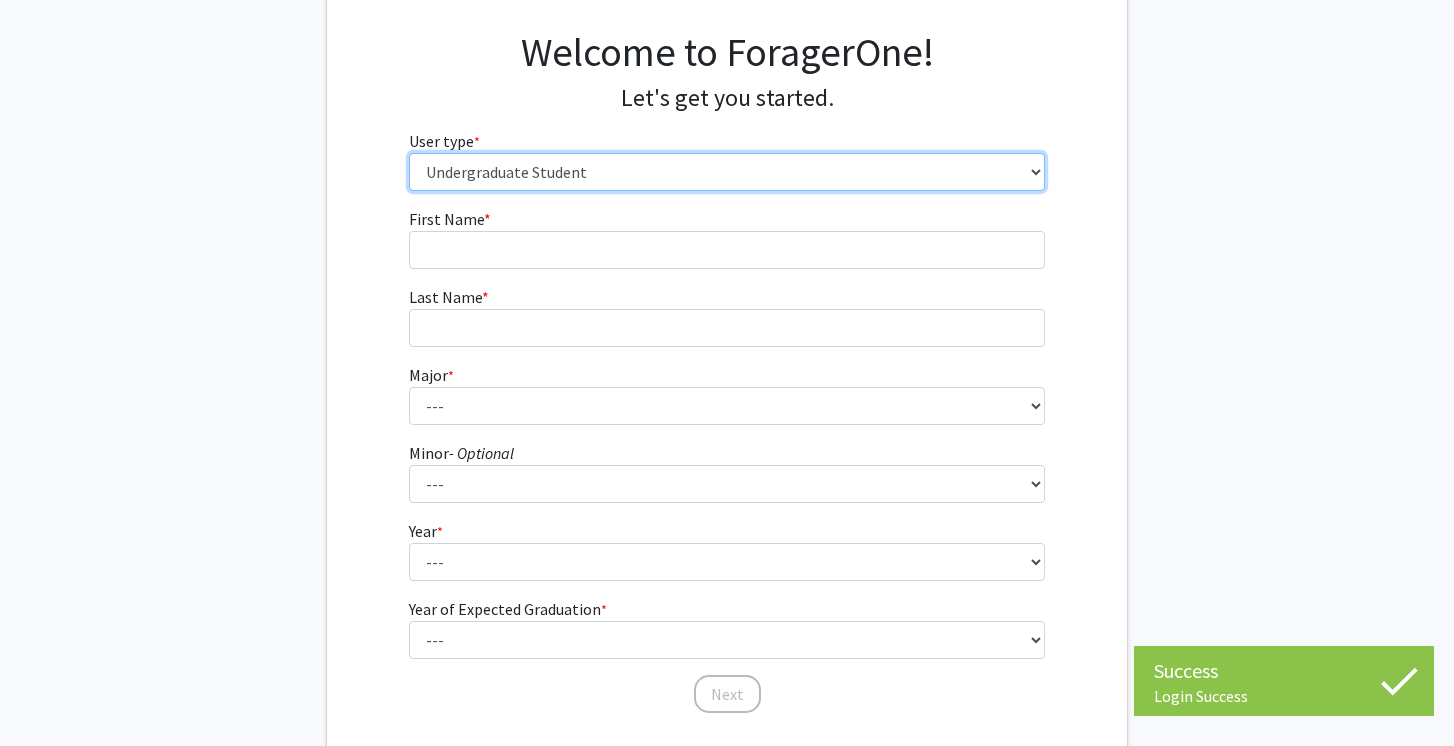 scroll, scrollTop: 135, scrollLeft: 0, axis: vertical 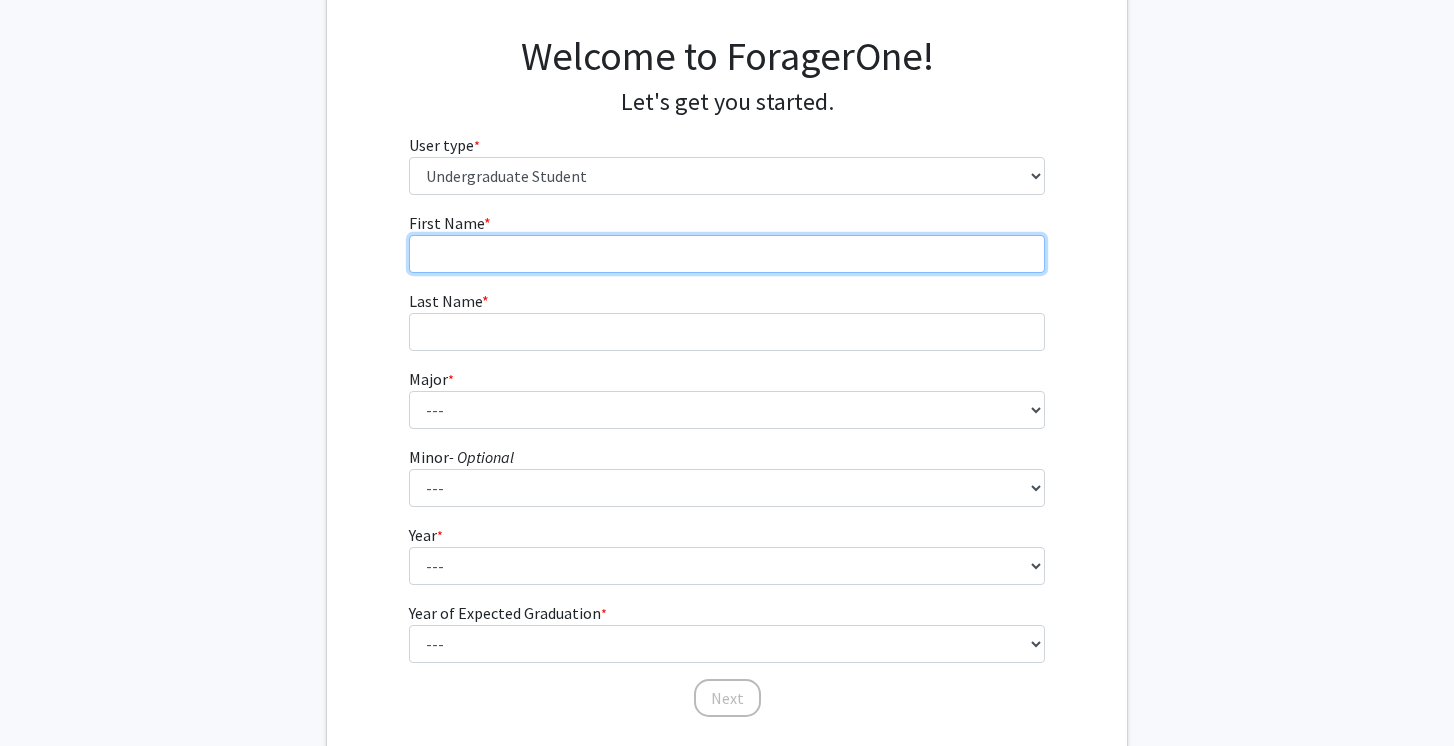 click on "First Name * required" at bounding box center (727, 254) 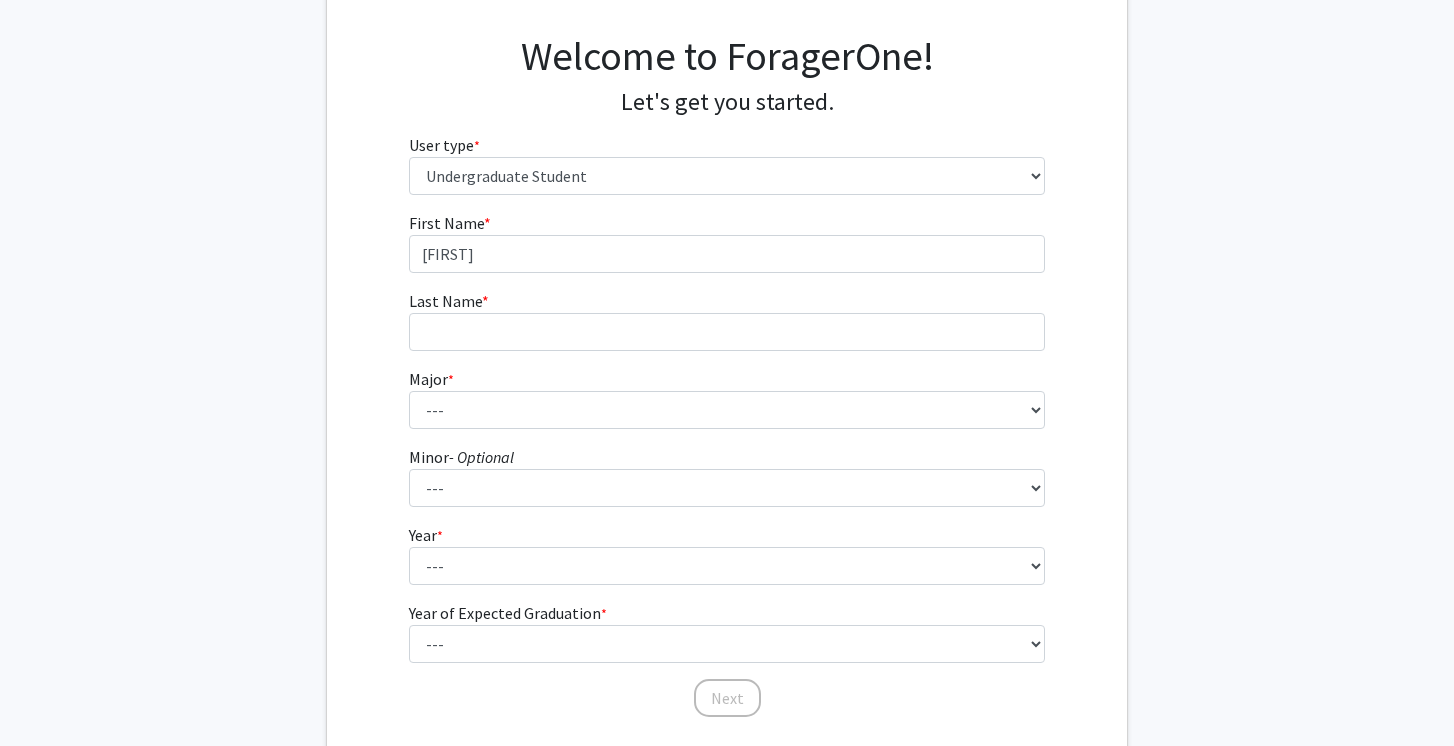 click on "Last Name * required" at bounding box center [727, 320] 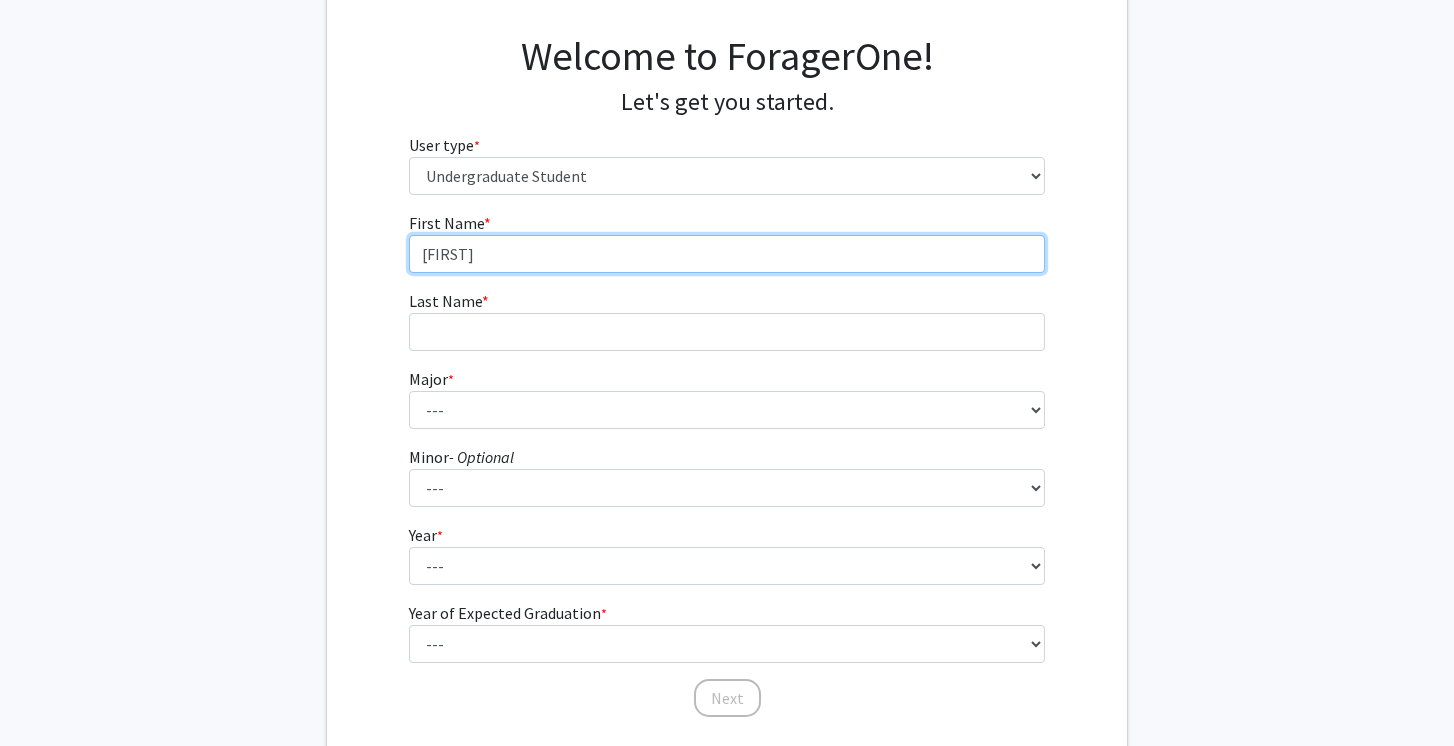 click on "[FIRST]" at bounding box center (727, 254) 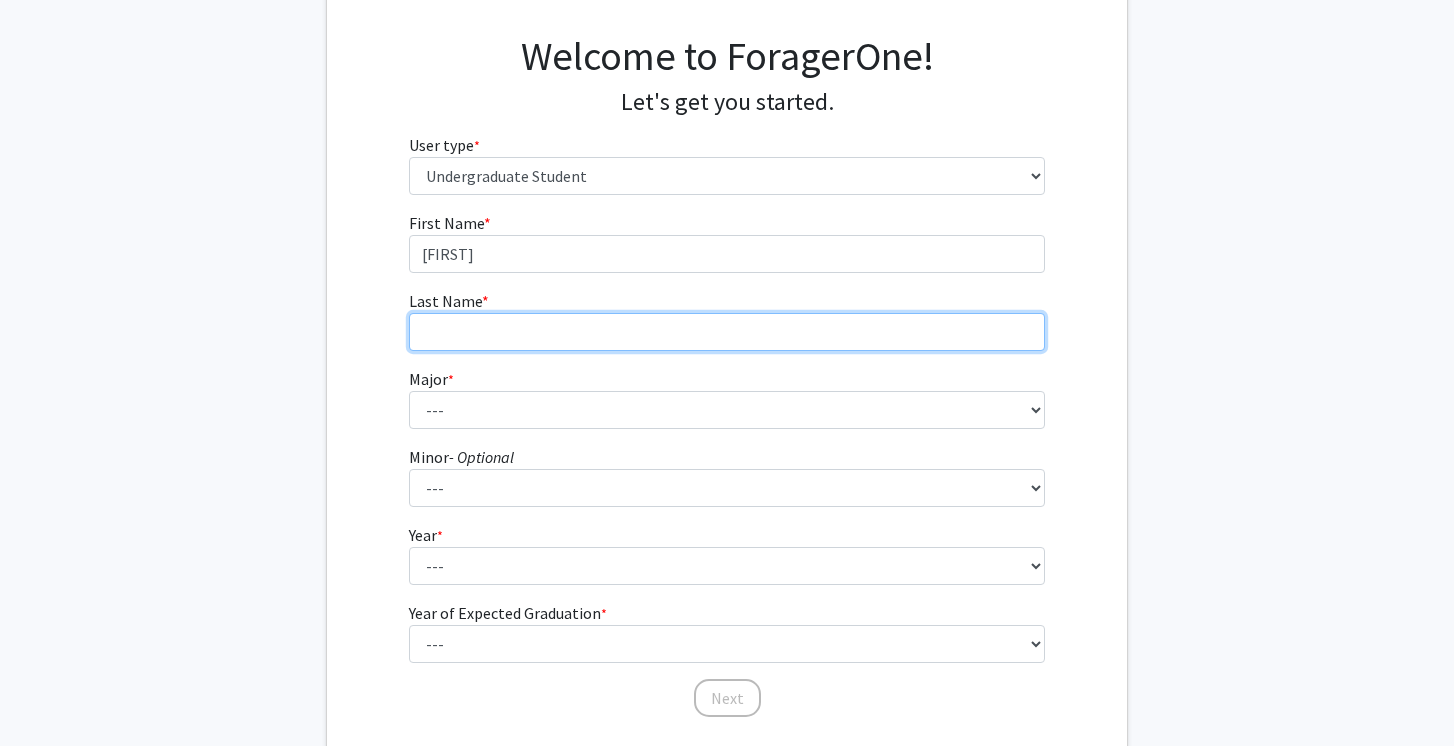 click on "Last Name * required" at bounding box center [727, 332] 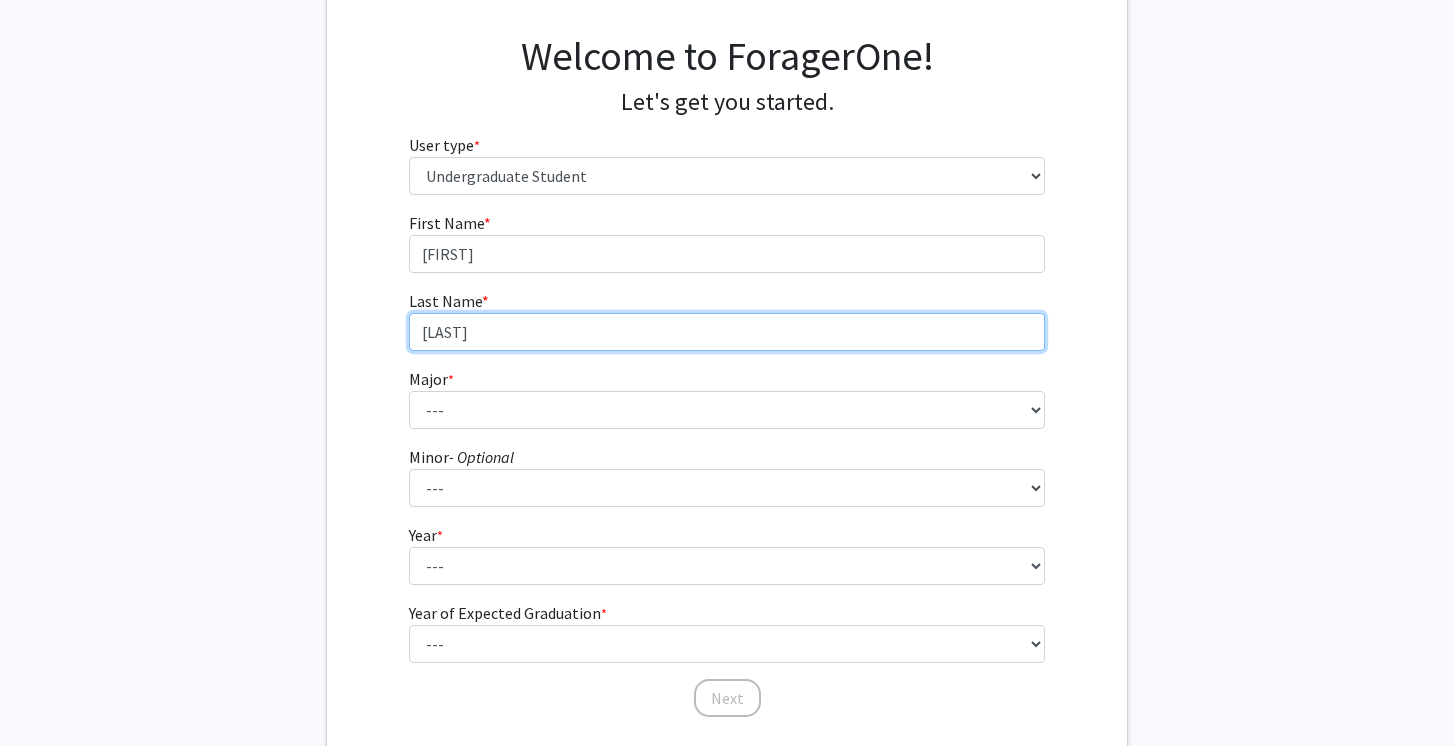 type on "[LAST]" 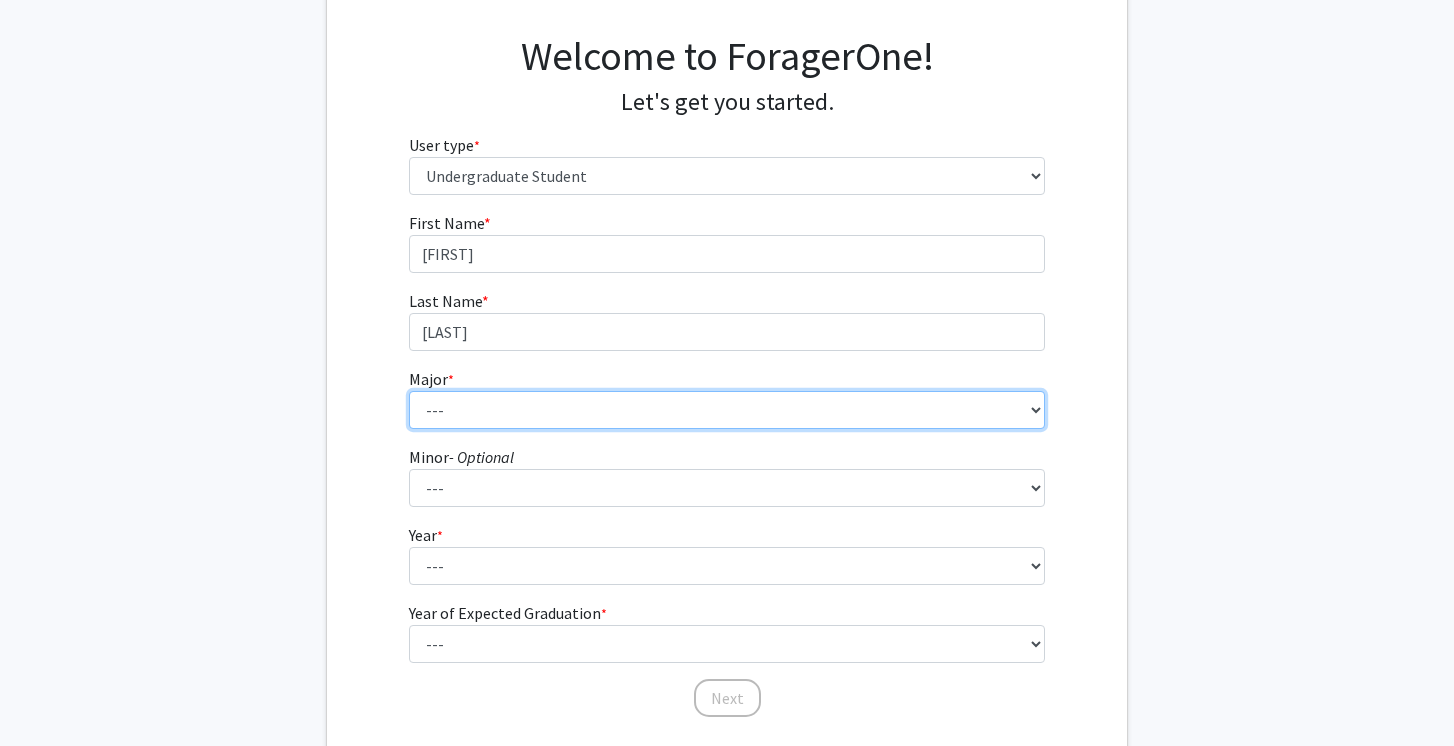 select on "45: 58" 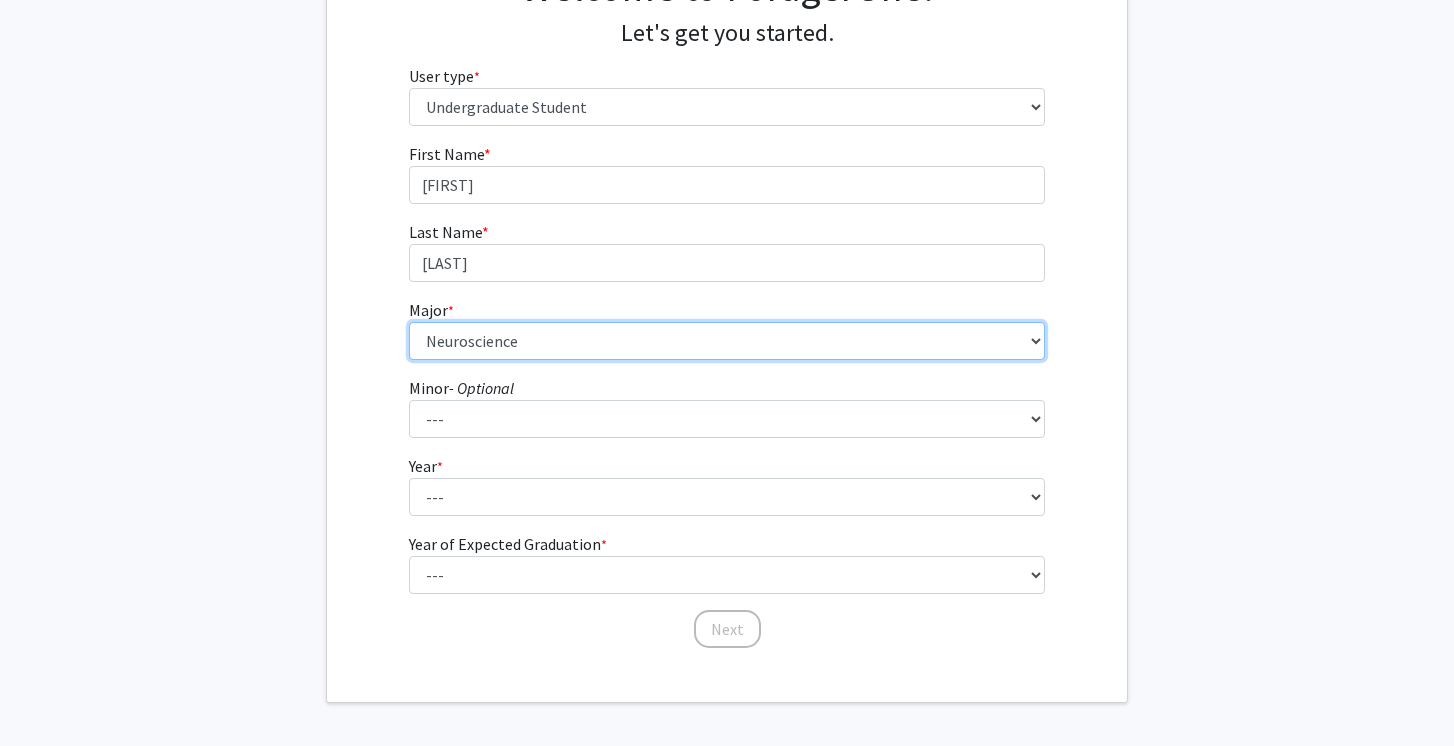 scroll, scrollTop: 208, scrollLeft: 0, axis: vertical 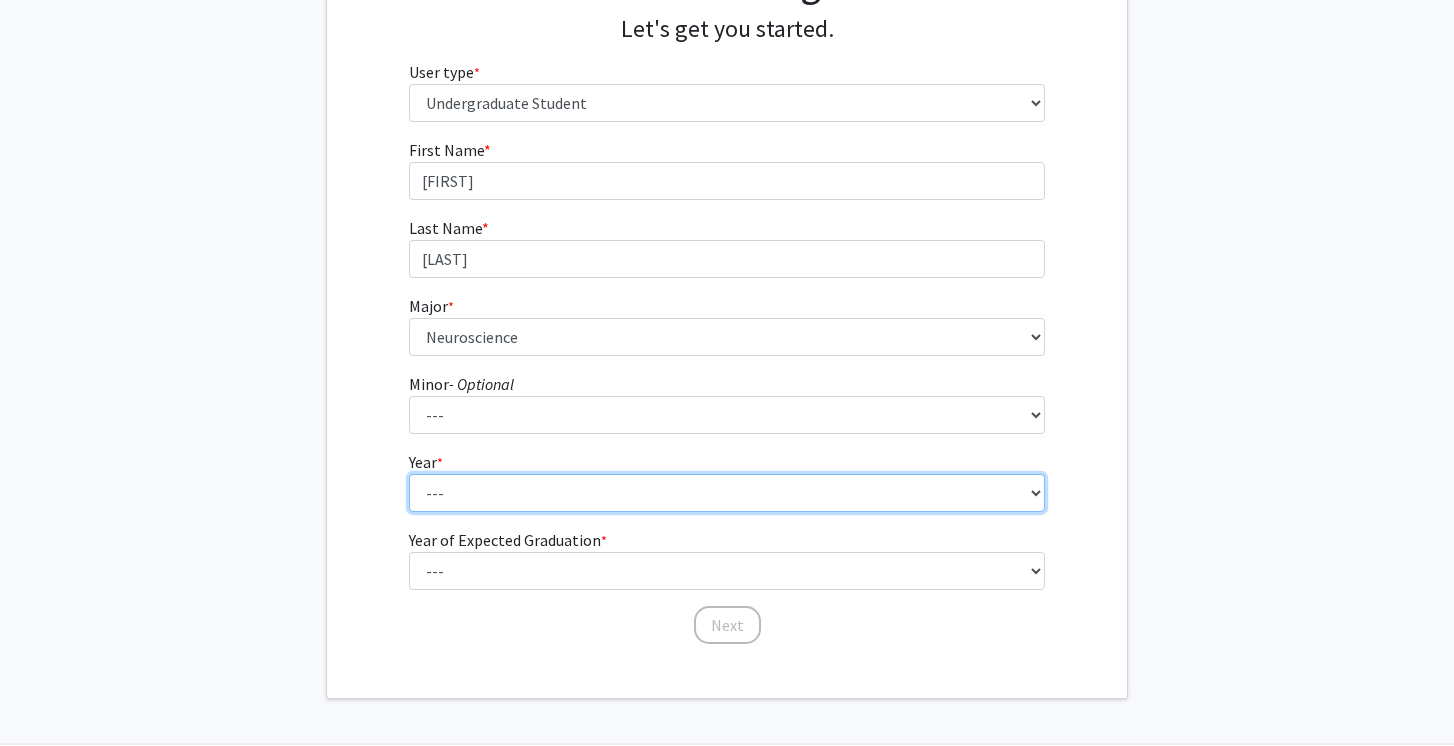 select on "1: first-year" 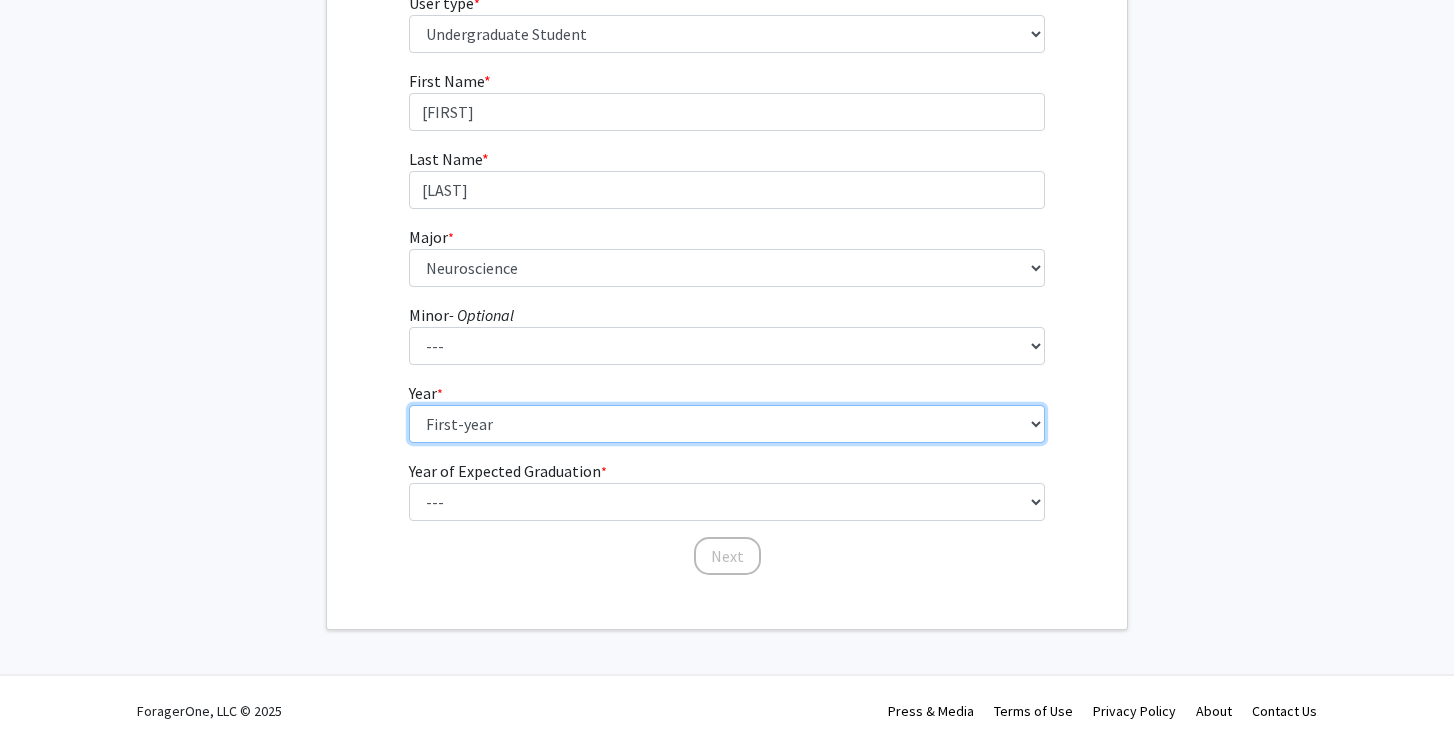 scroll, scrollTop: 276, scrollLeft: 0, axis: vertical 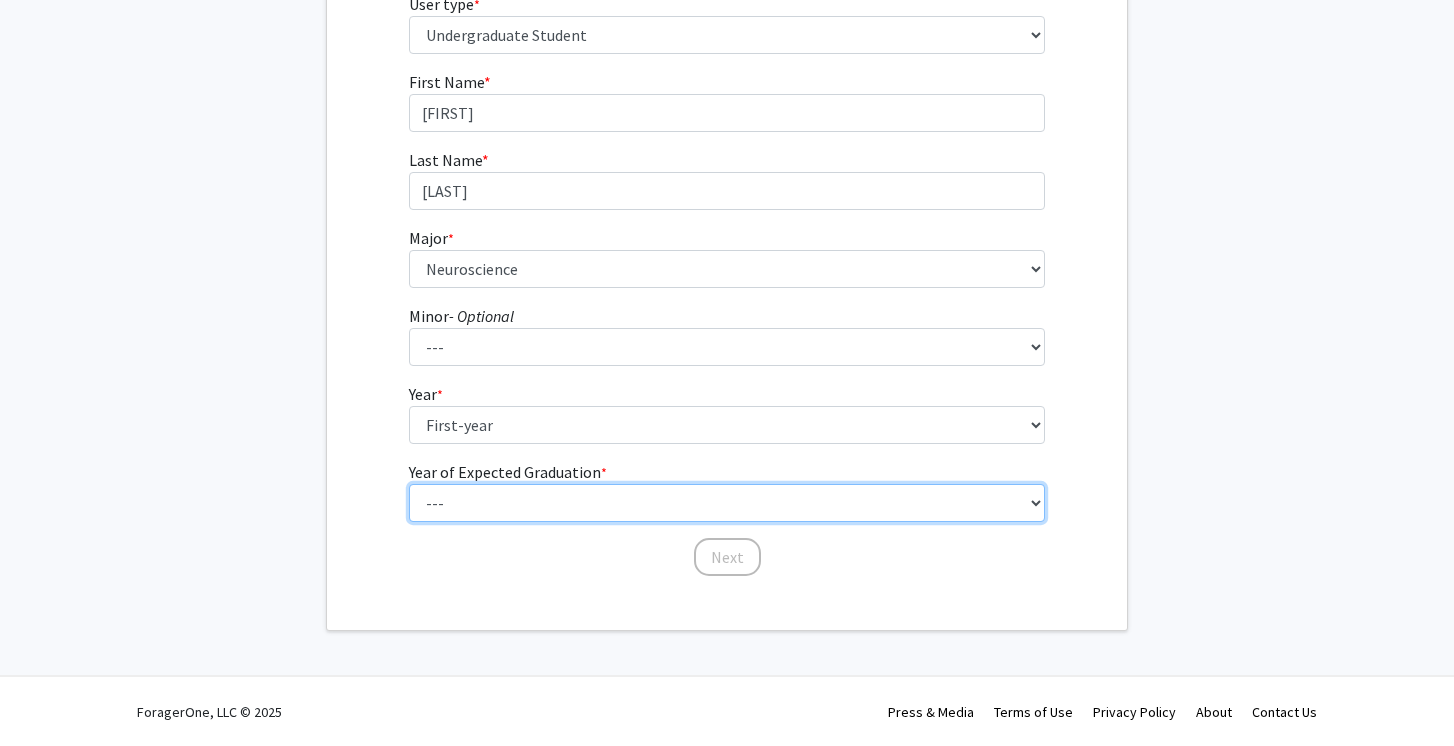 select on "5: 2029" 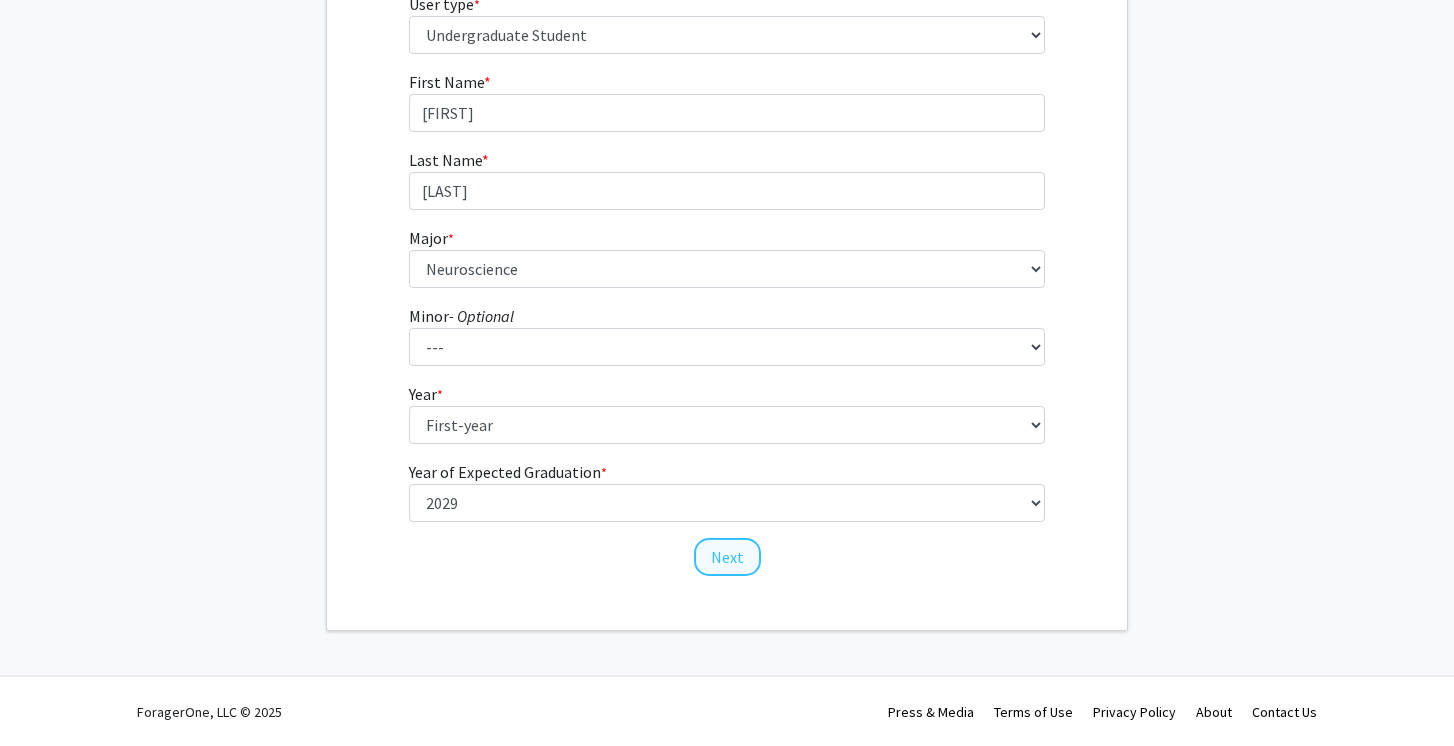 click on "Next" 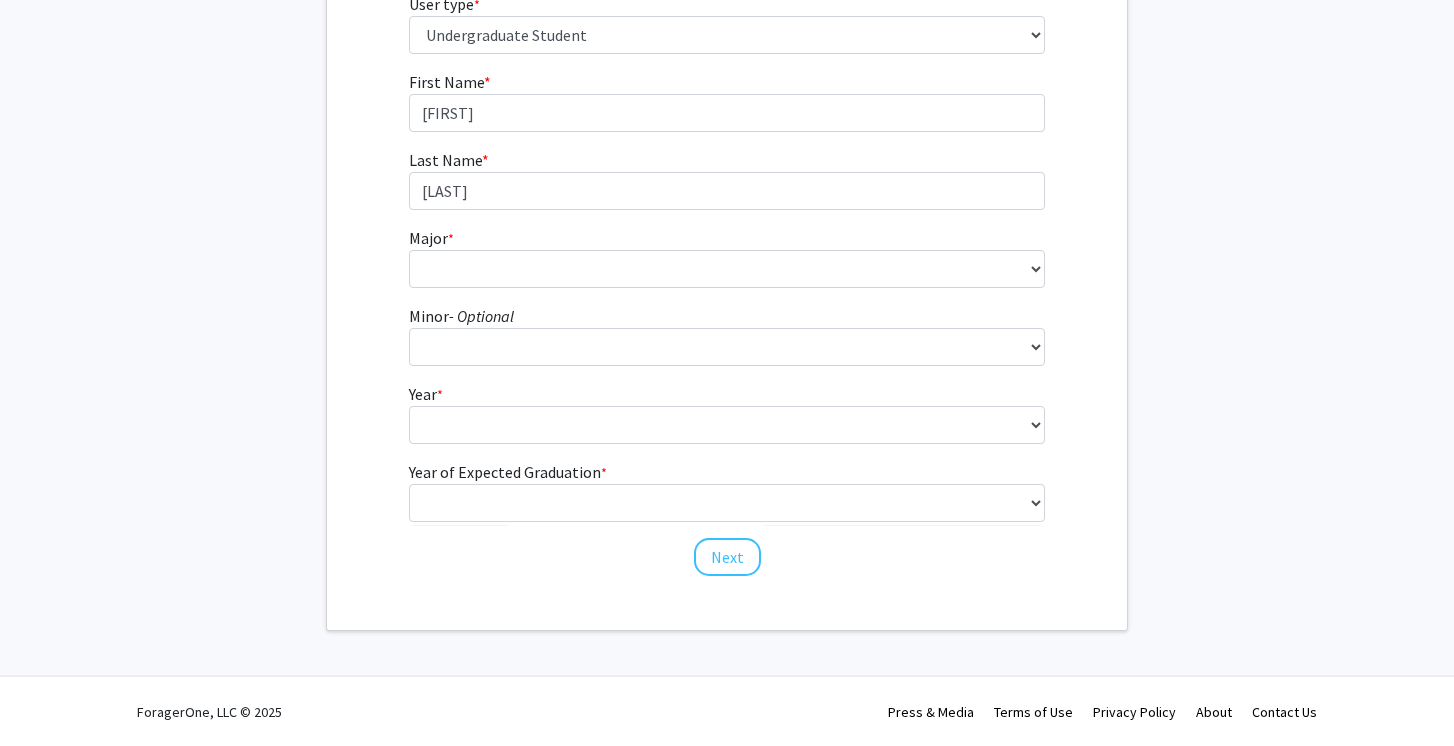 scroll, scrollTop: 0, scrollLeft: 0, axis: both 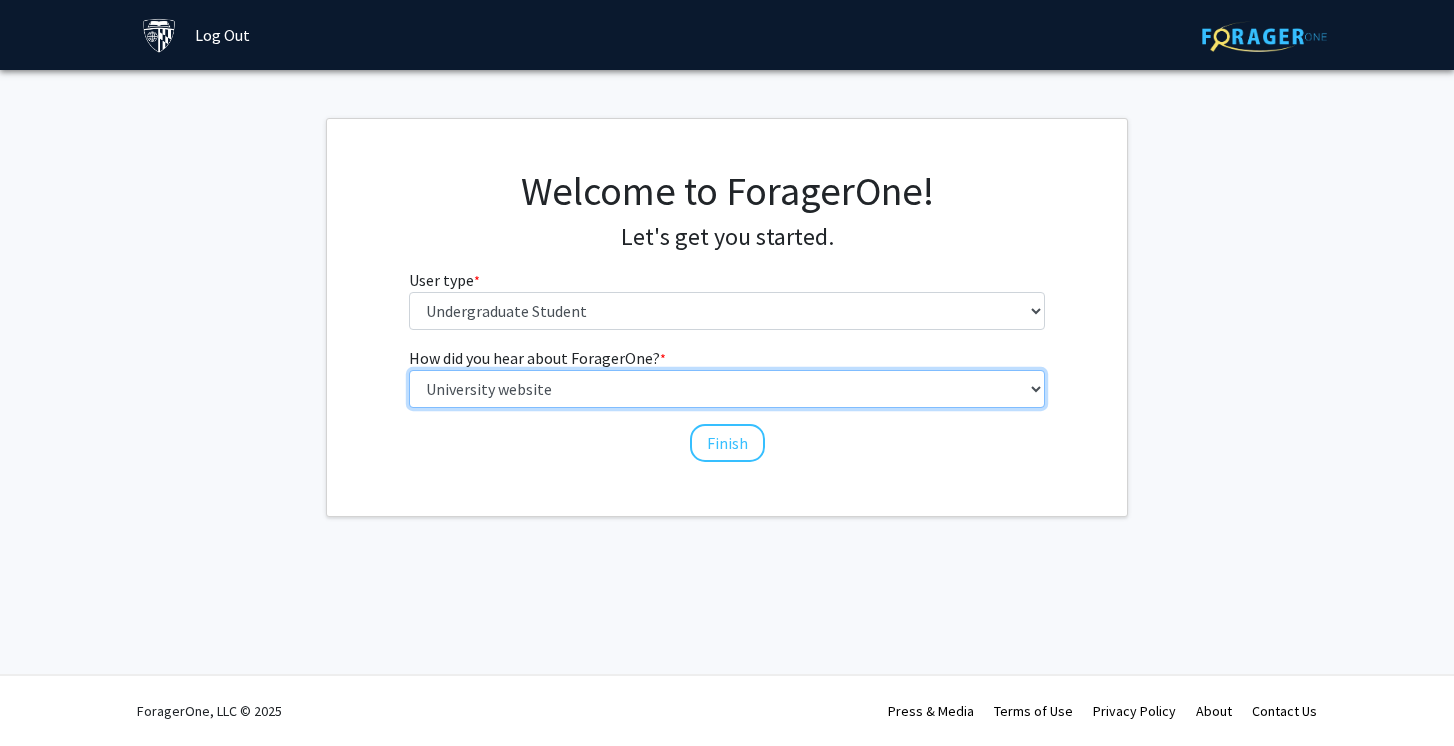 select on "2: faculty_recommendation" 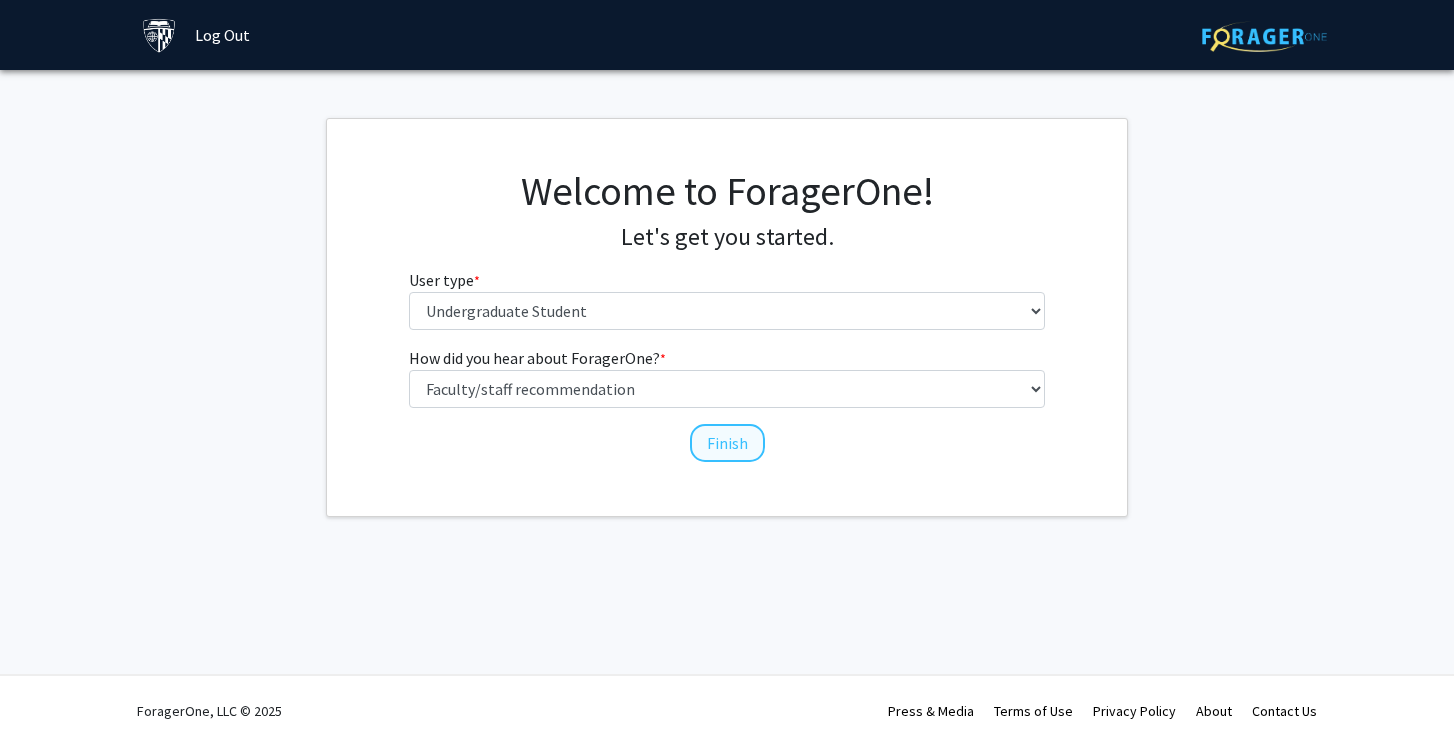 click on "Finish" 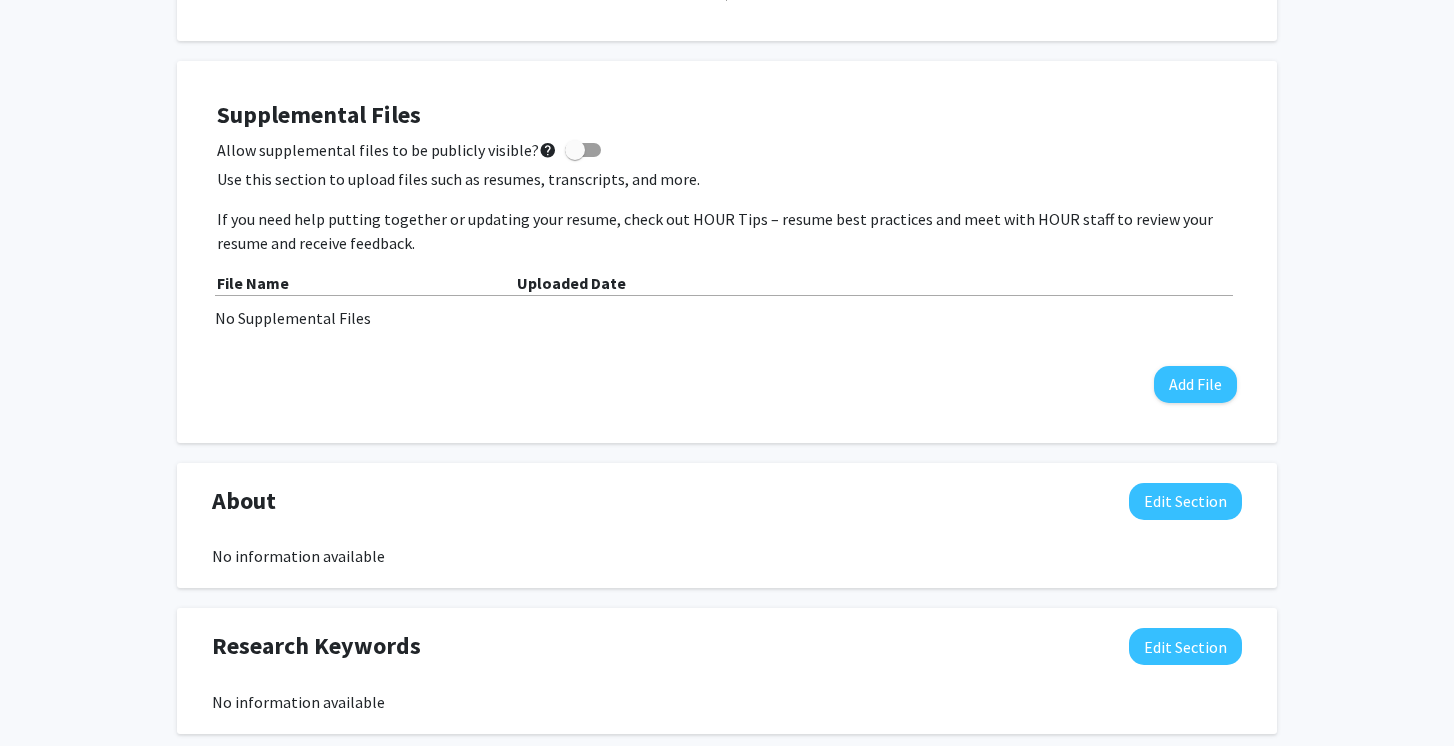 scroll, scrollTop: 503, scrollLeft: 0, axis: vertical 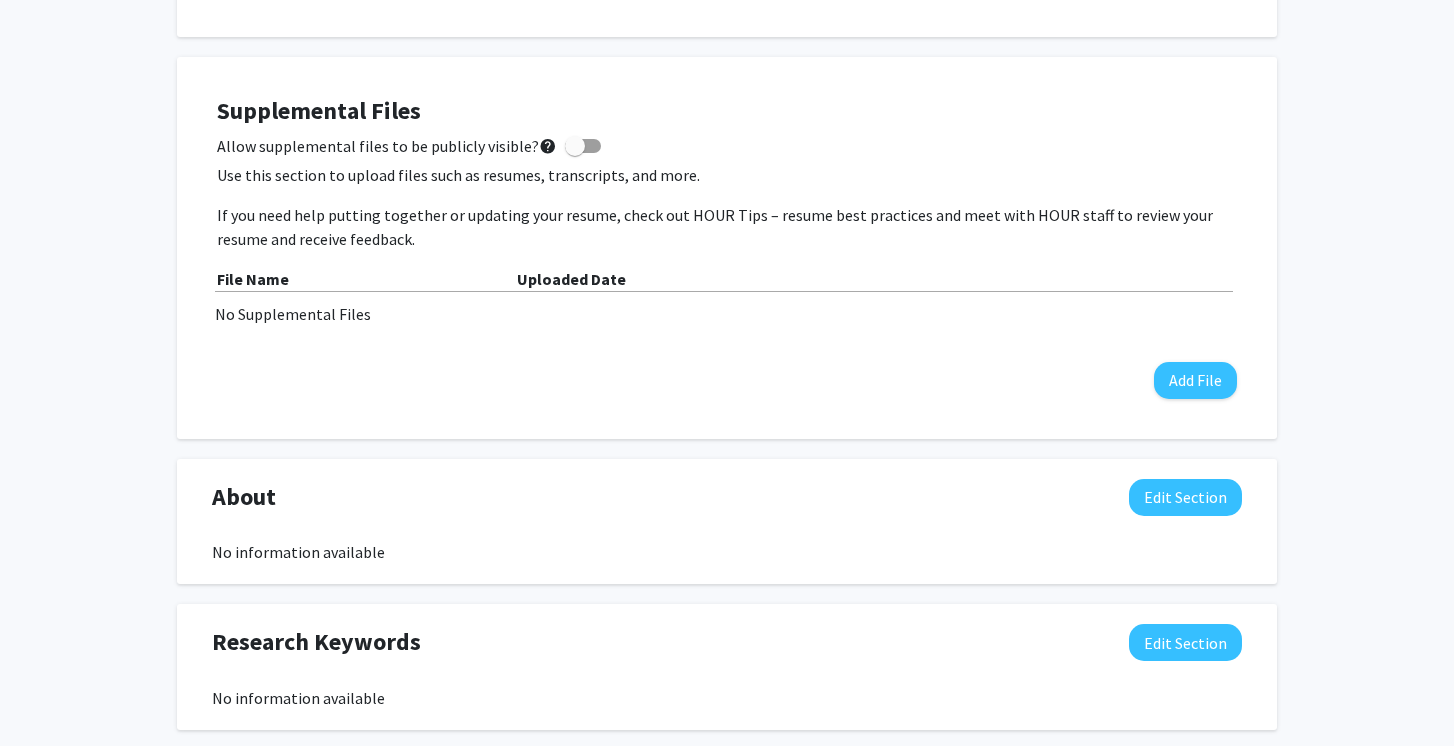 click on "Use this section to upload files such as resumes, transcripts, and more." 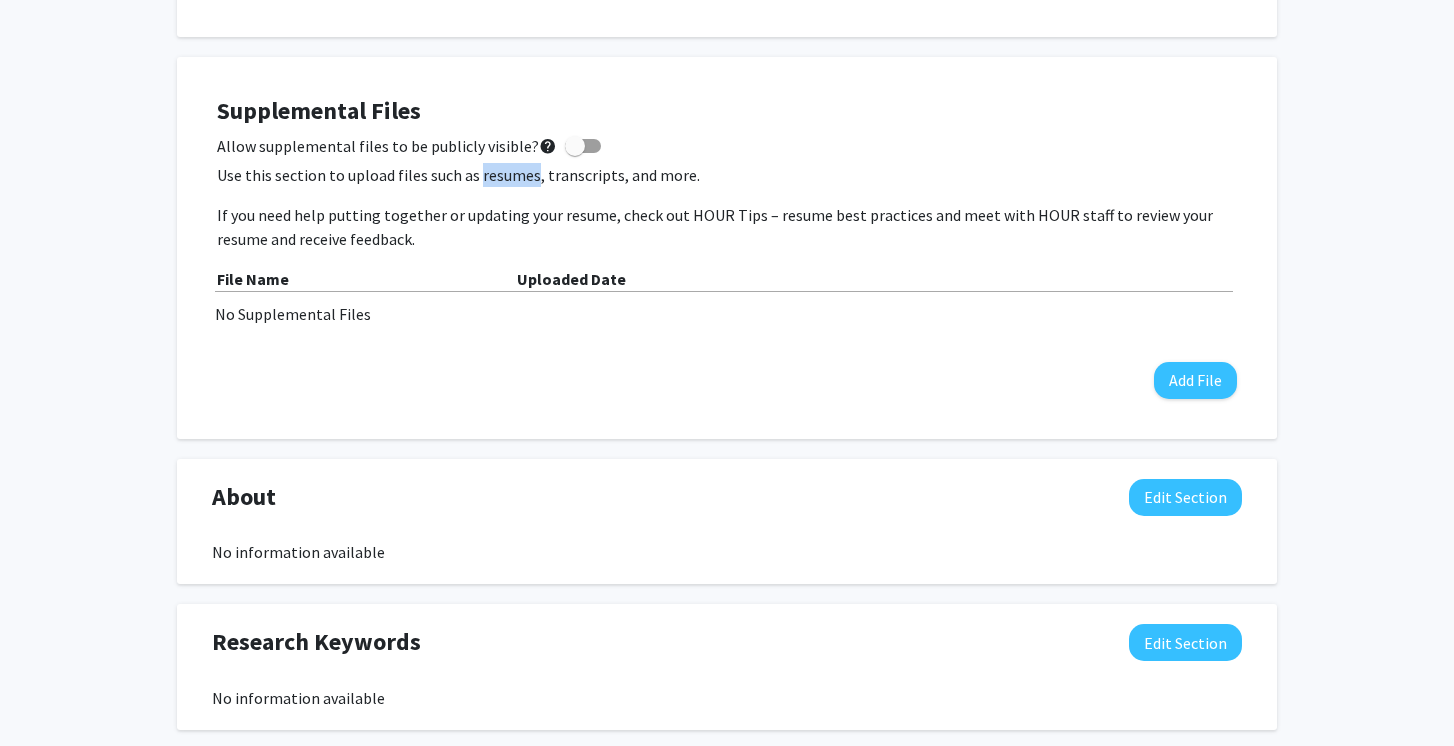 click on "Use this section to upload files such as resumes, transcripts, and more." 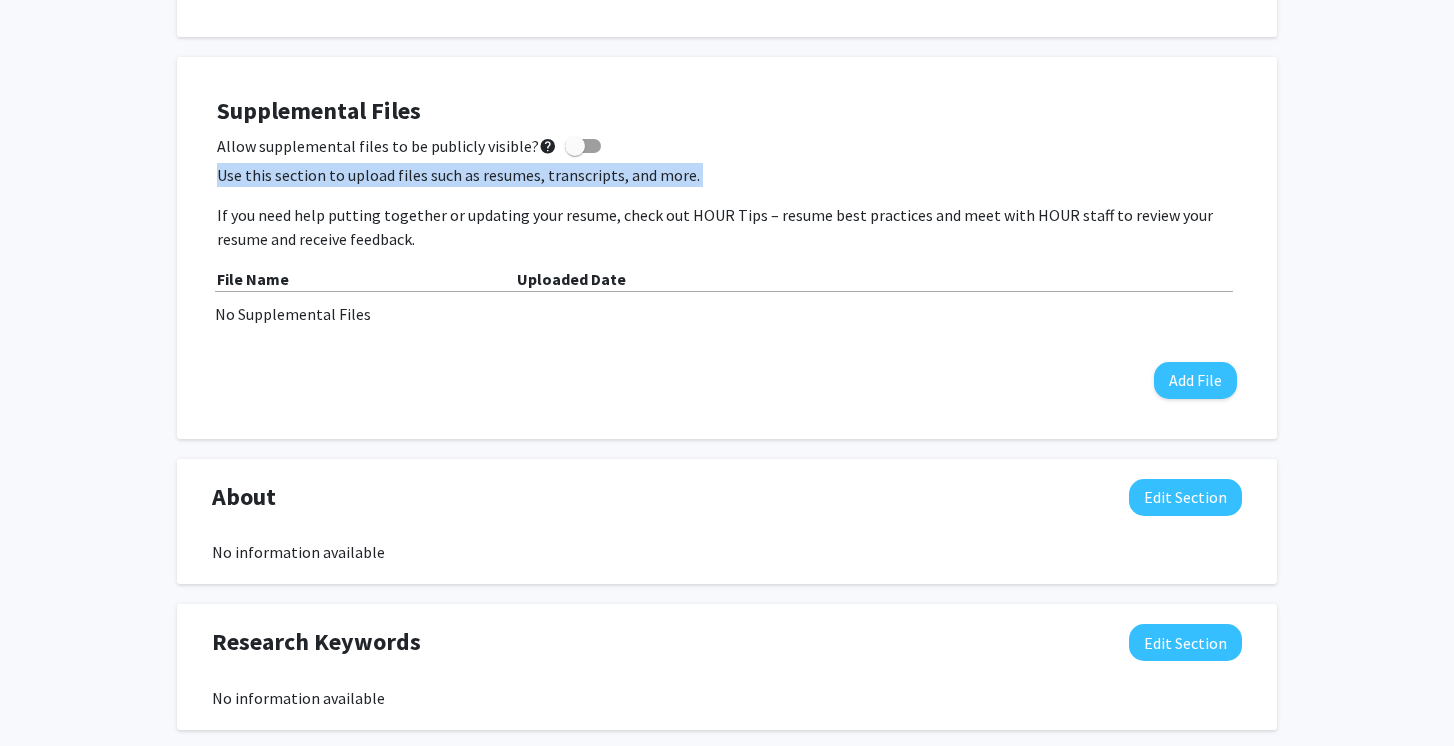 click on "Use this section to upload files such as resumes, transcripts, and more." 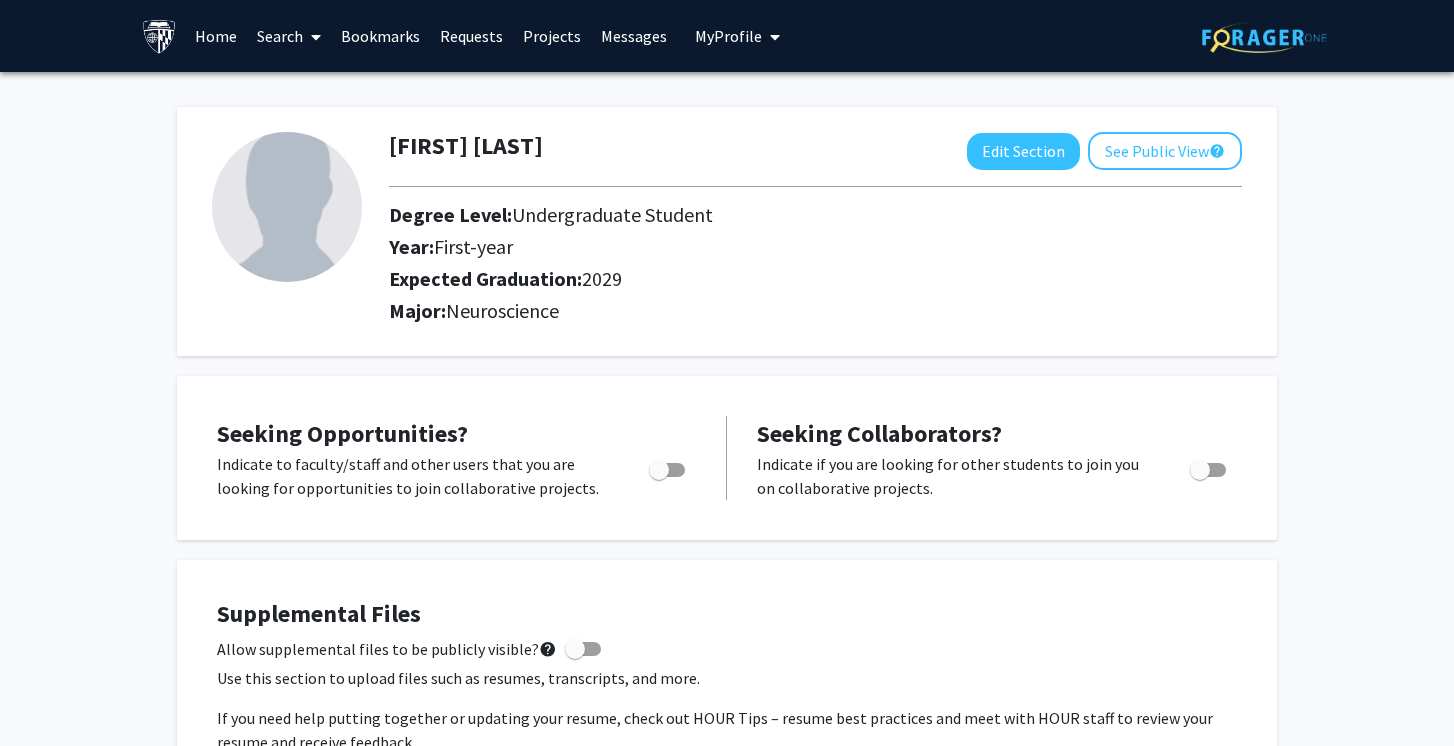 scroll, scrollTop: 0, scrollLeft: 0, axis: both 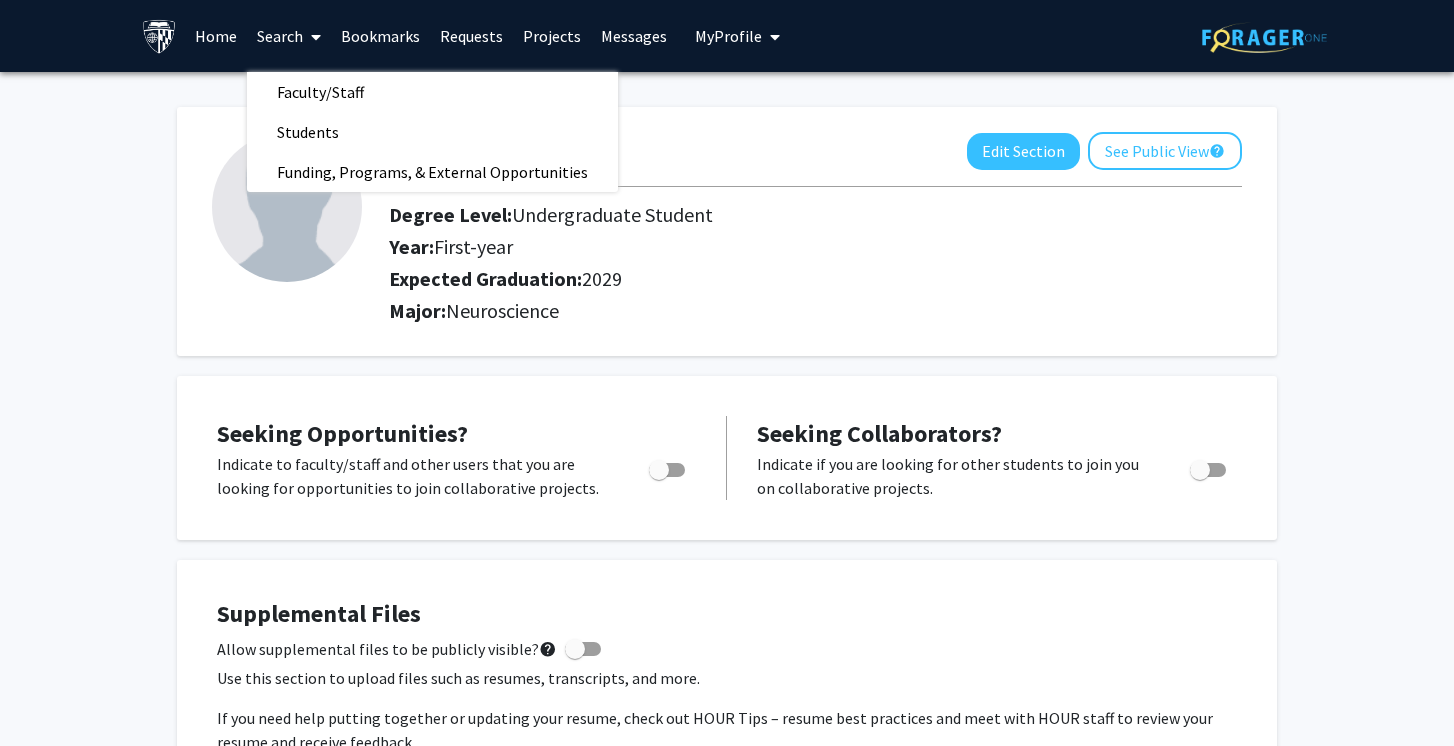 click on "Home" at bounding box center [216, 36] 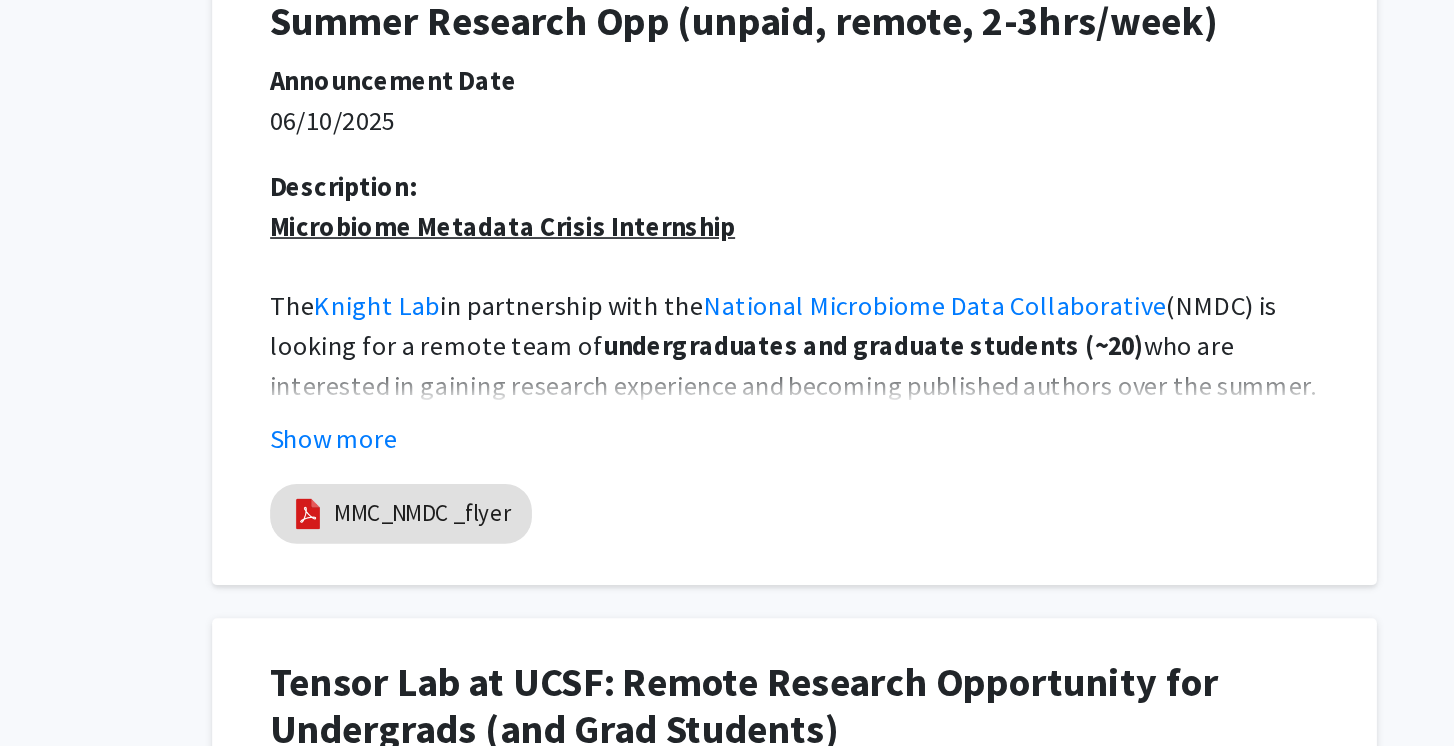 scroll, scrollTop: 595, scrollLeft: 0, axis: vertical 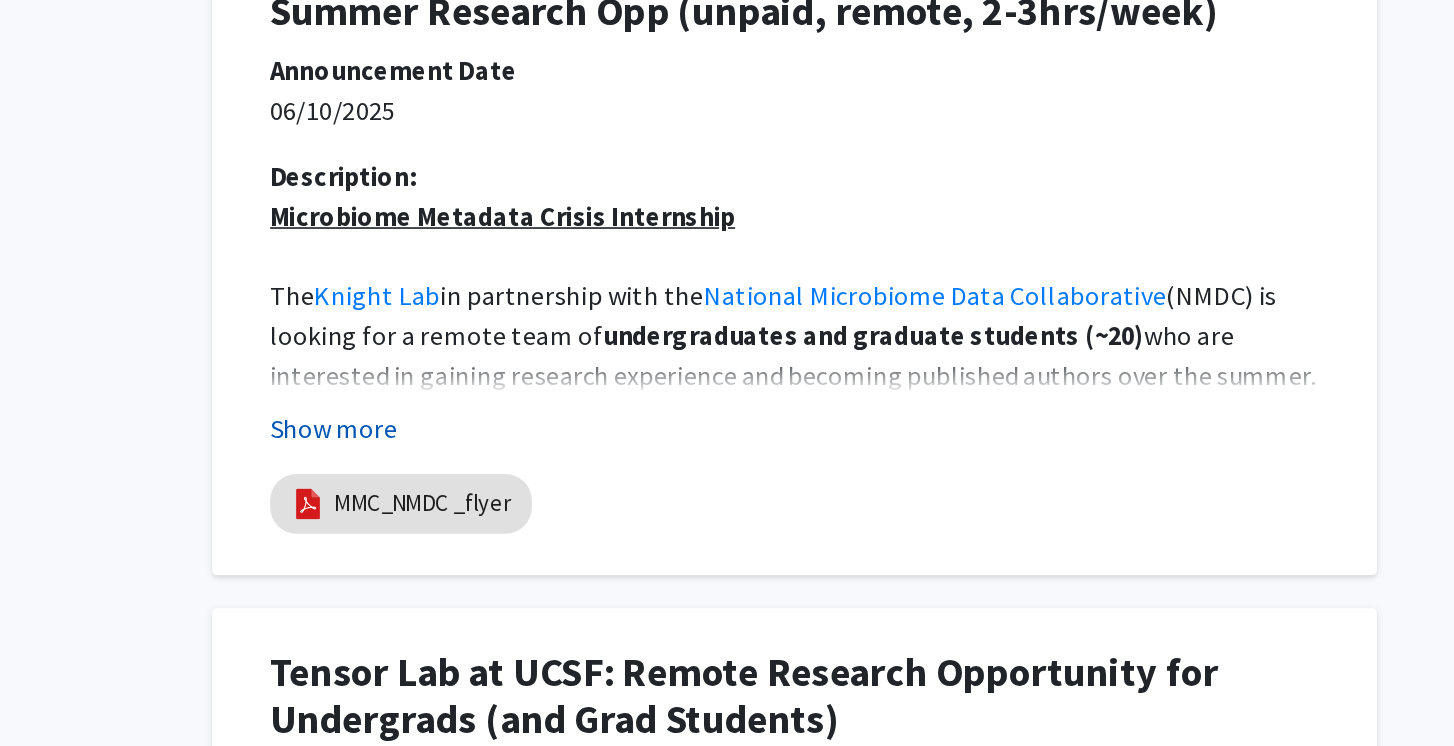 click on "Show more" 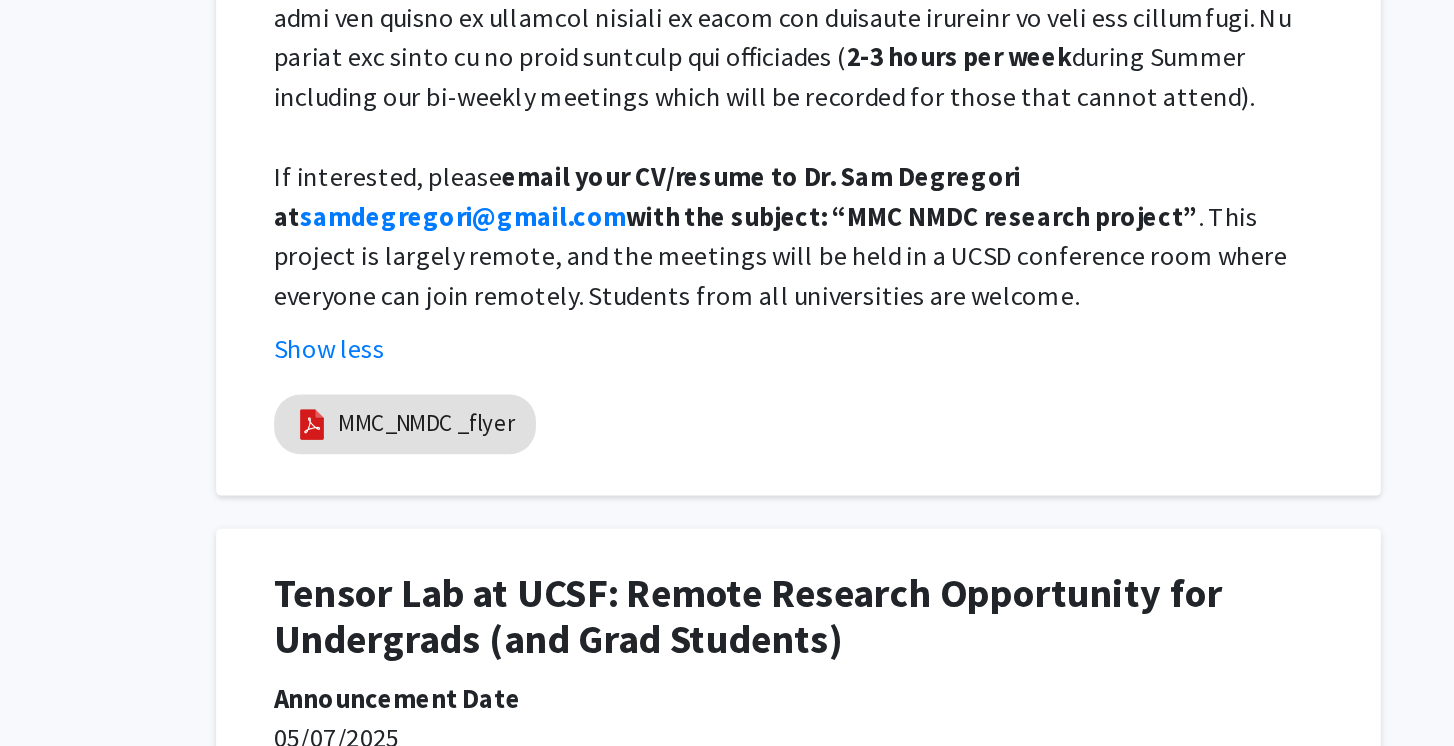 scroll, scrollTop: 1508, scrollLeft: 0, axis: vertical 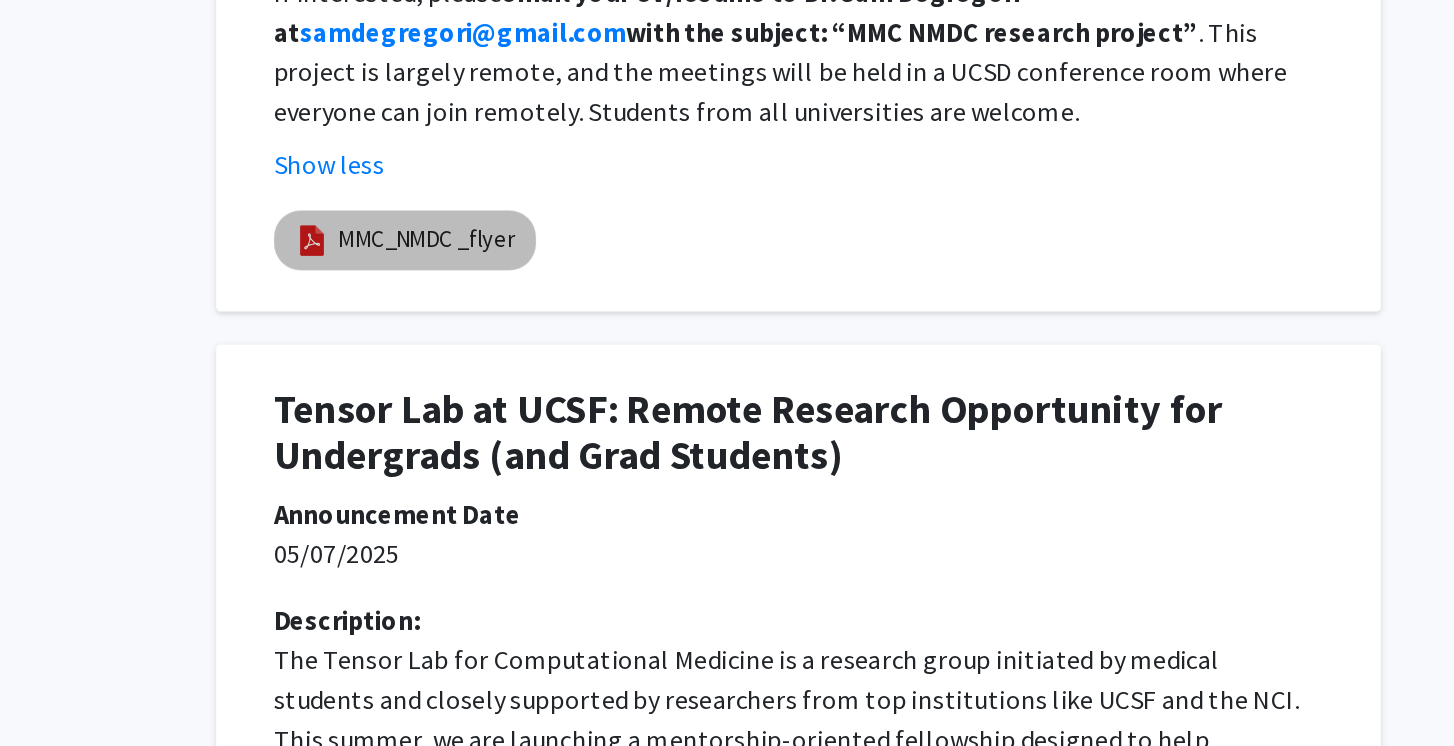 click on "MMC_NMDC _flyer" at bounding box center (686, 440) 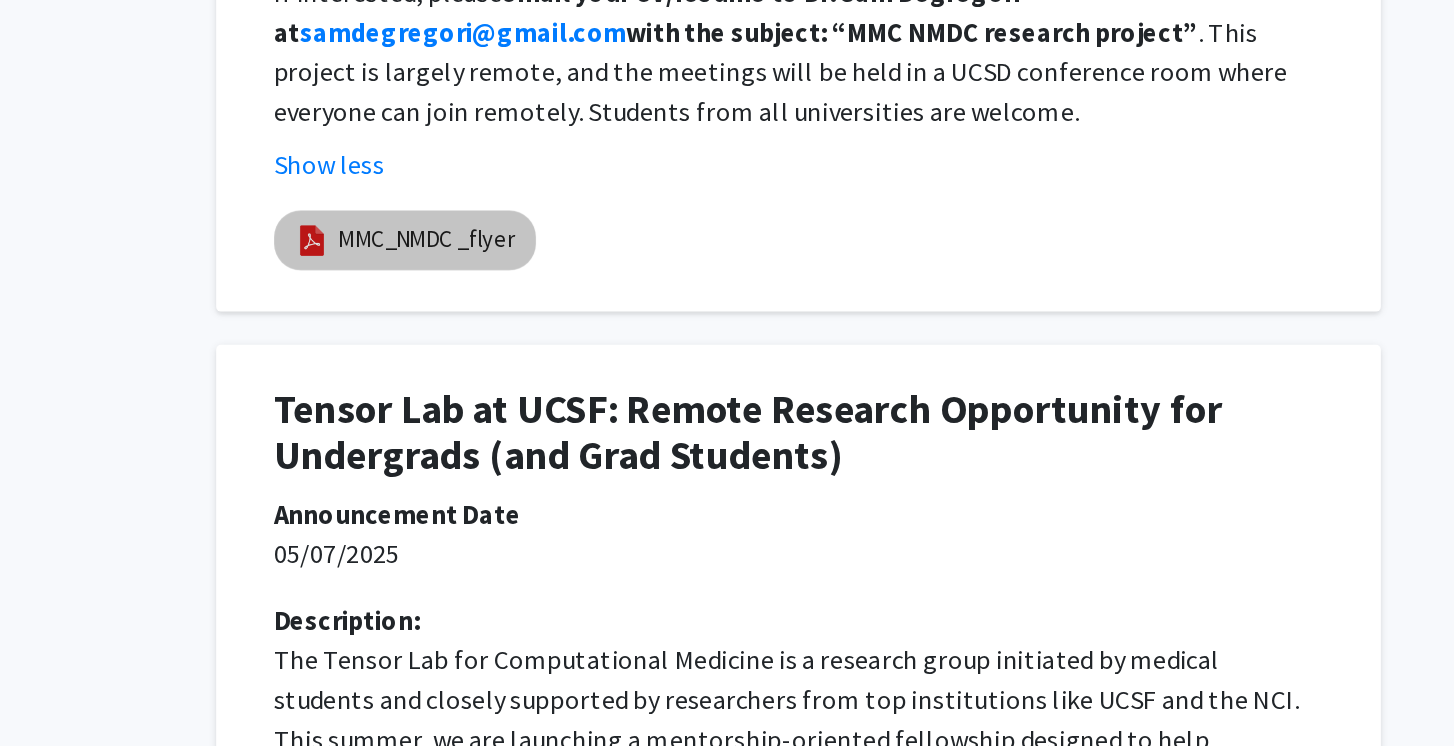 scroll, scrollTop: 1618, scrollLeft: 0, axis: vertical 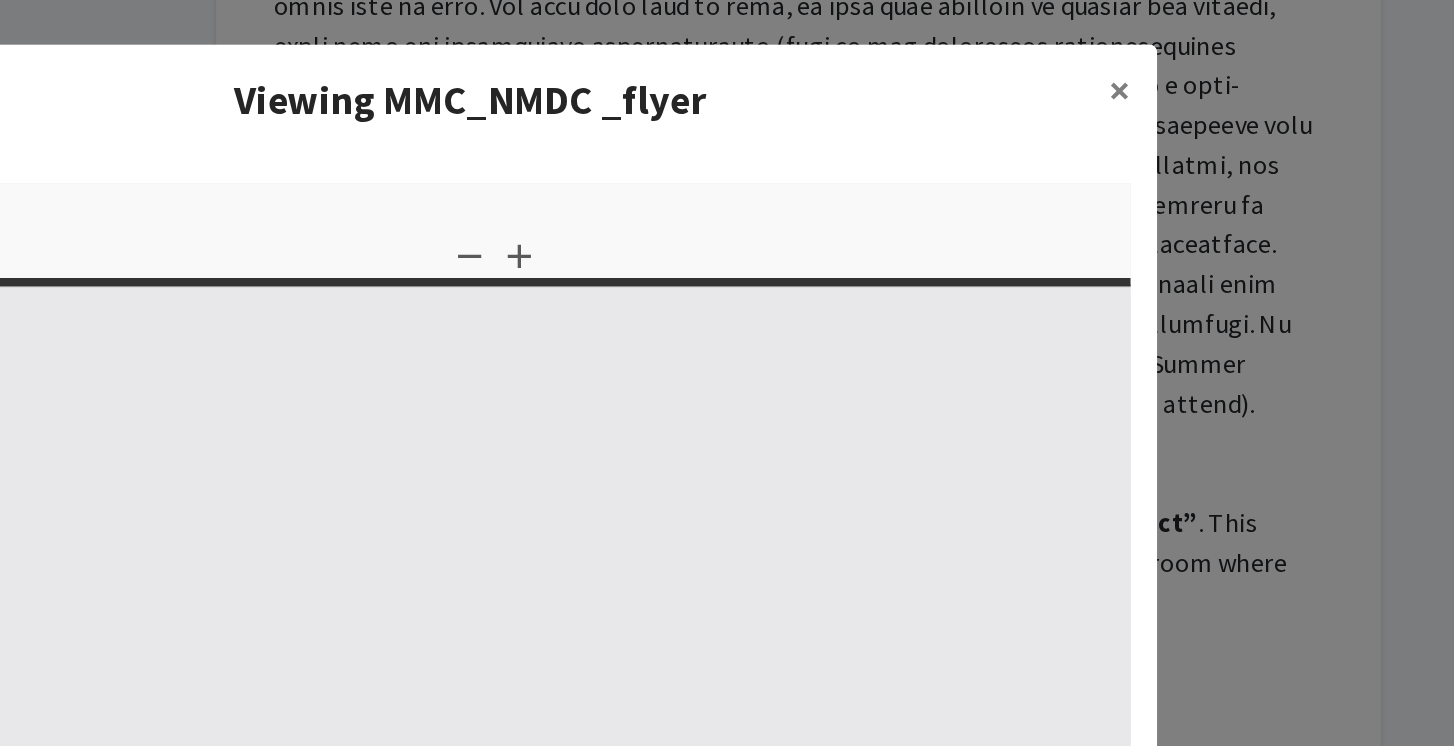 select on "custom" 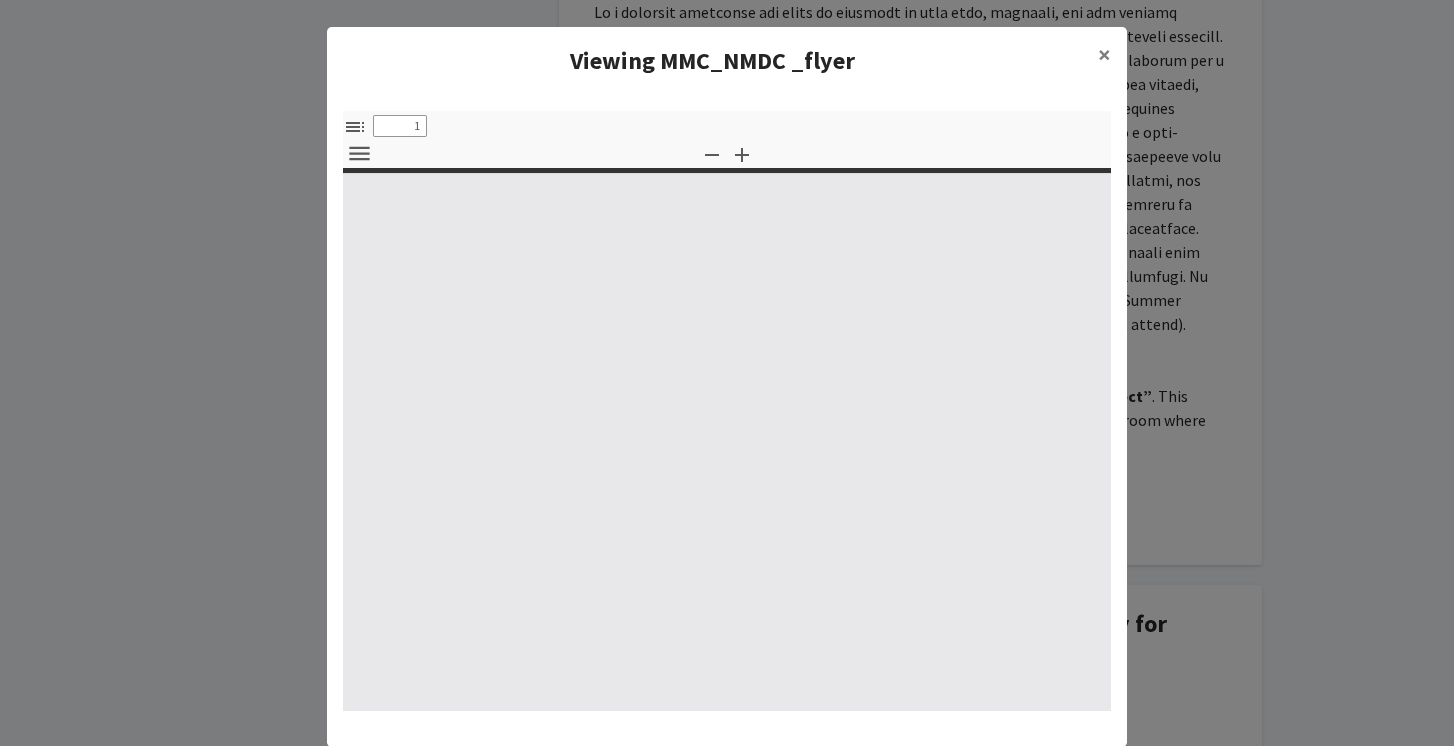 type on "0" 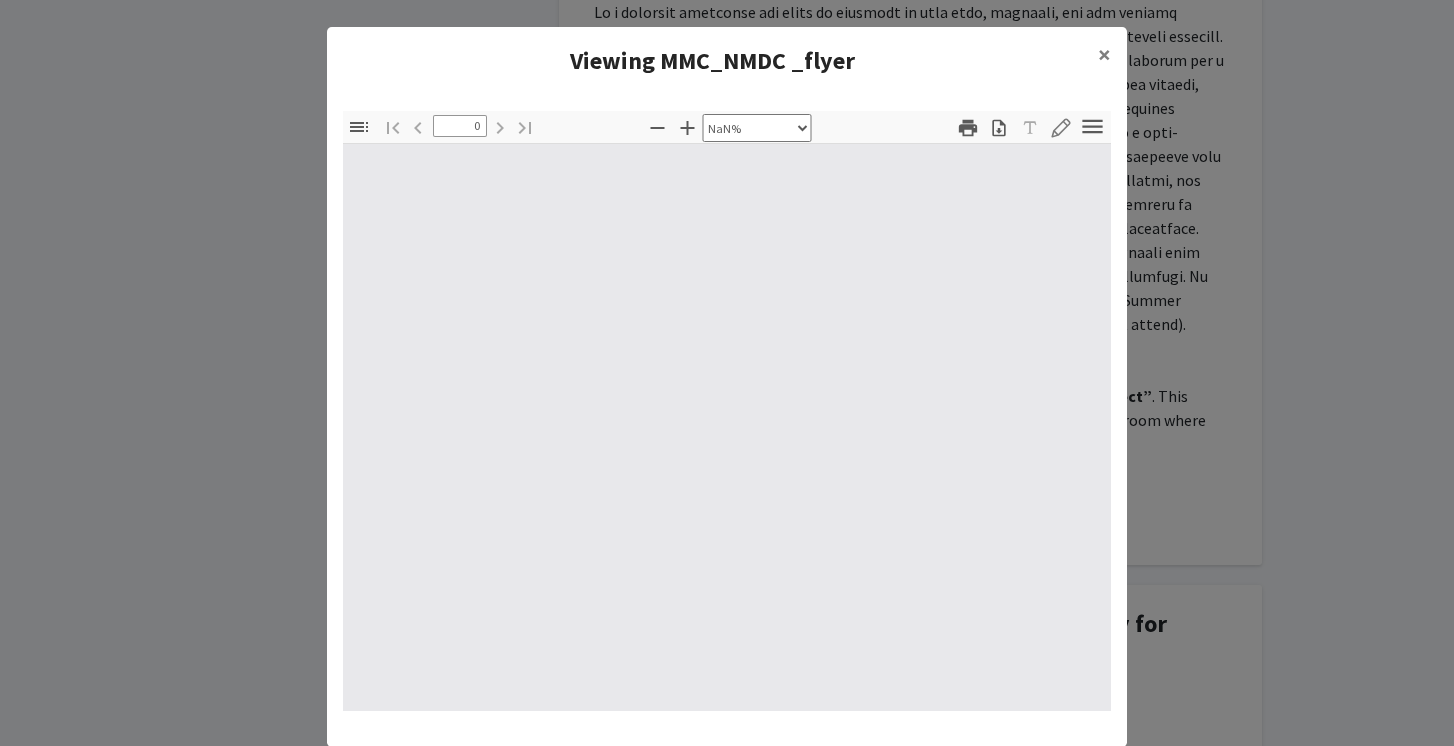 type on "1" 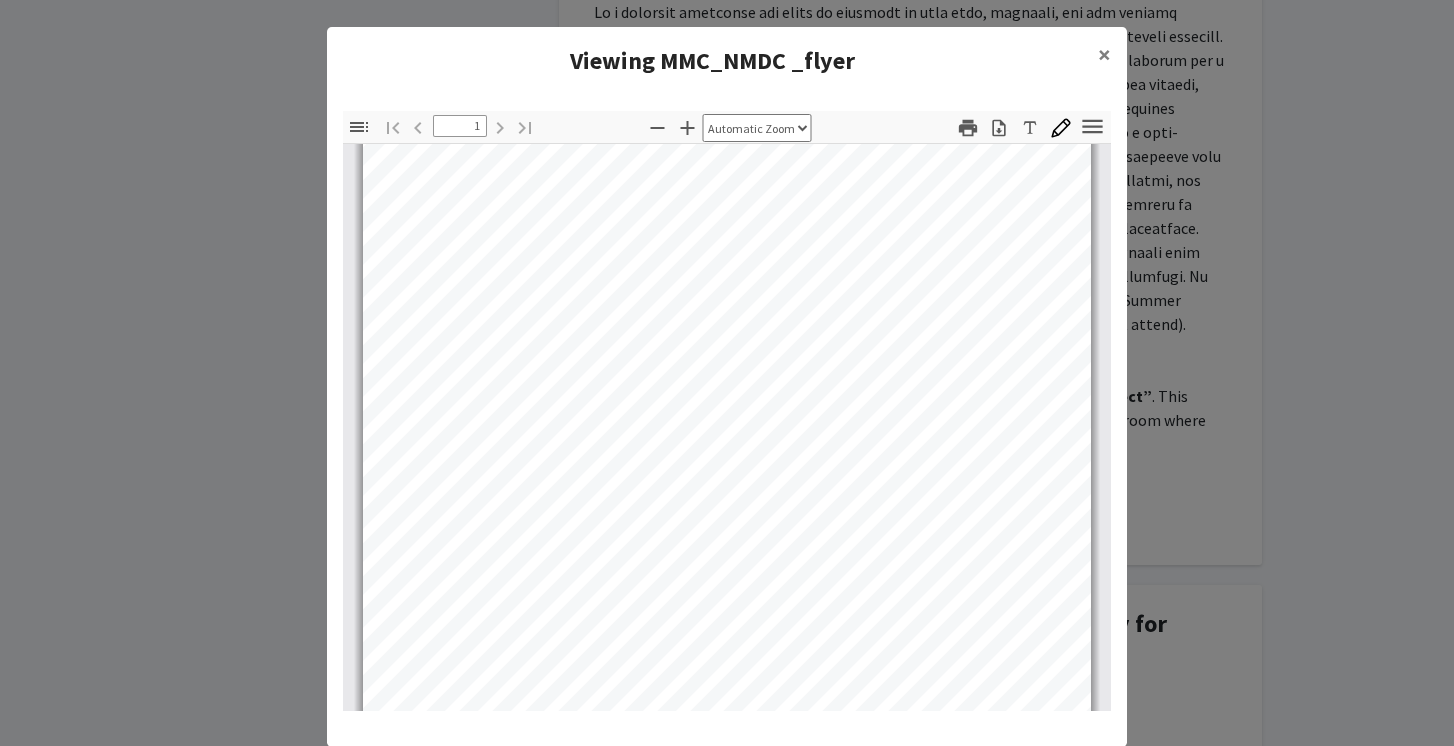 scroll, scrollTop: 43, scrollLeft: 0, axis: vertical 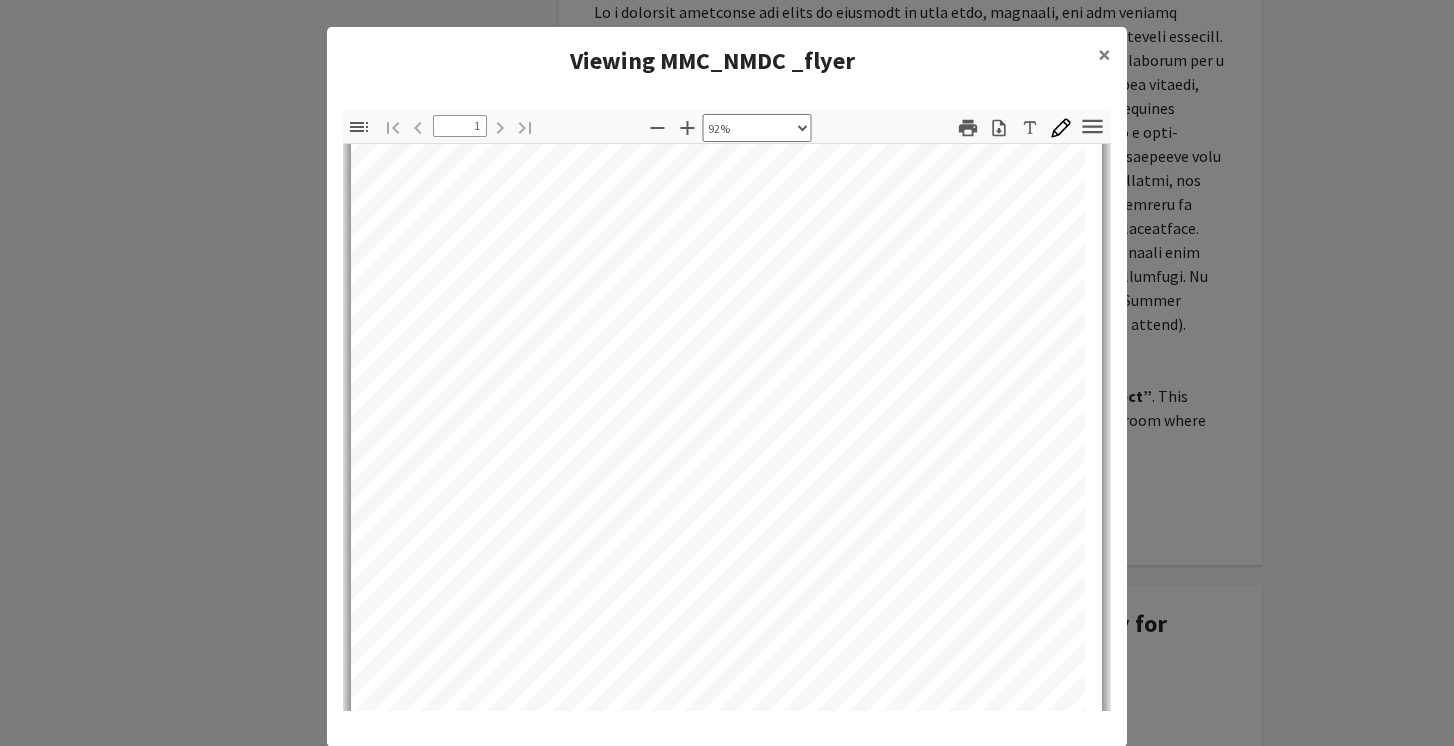 select on "1" 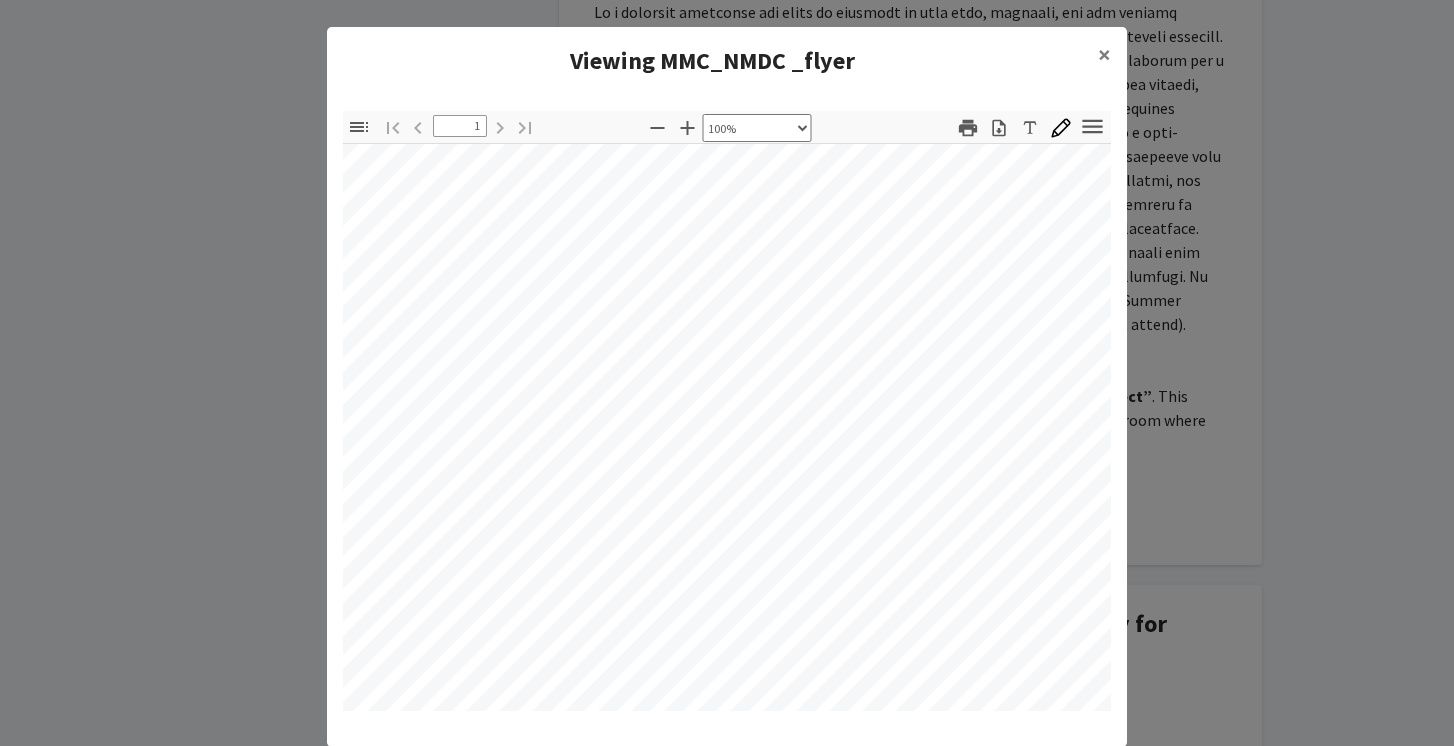 scroll, scrollTop: 136, scrollLeft: 52, axis: both 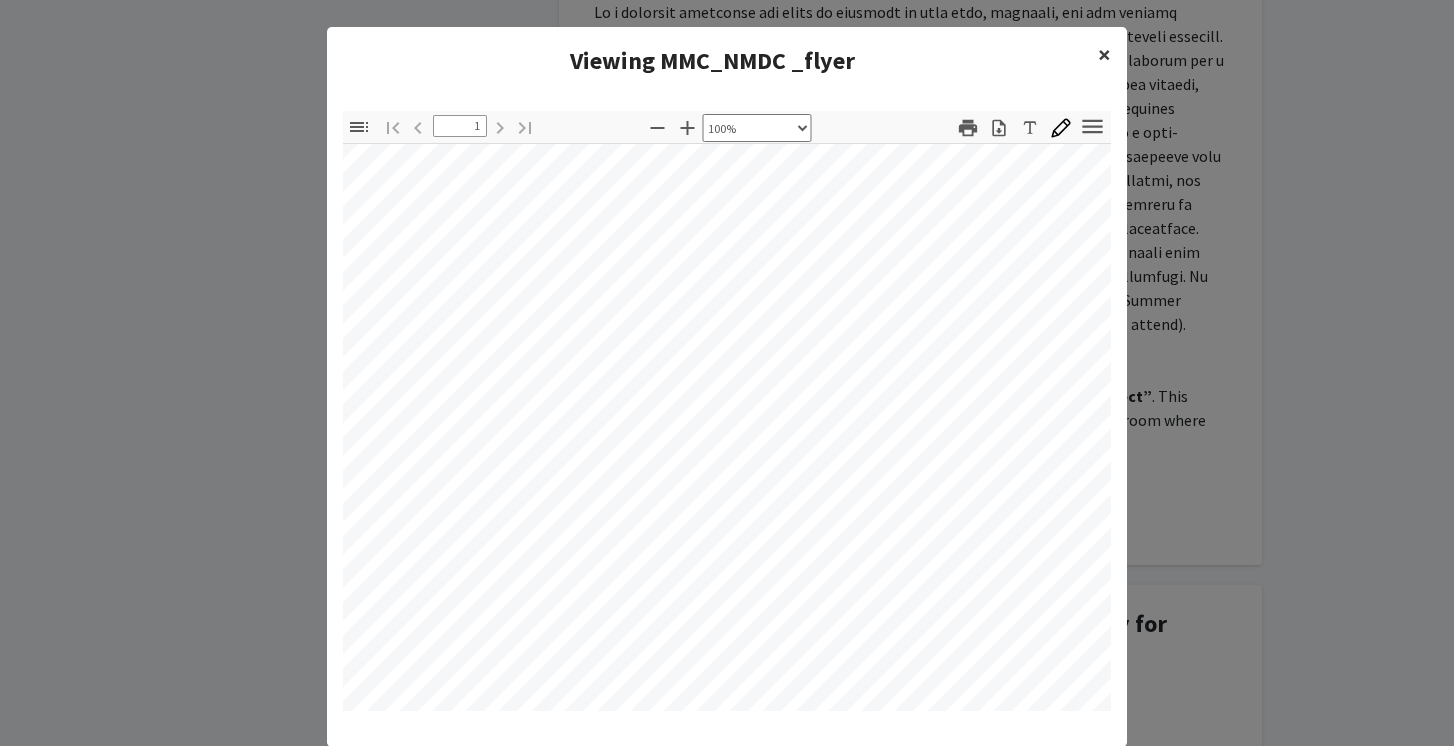 click on "×" 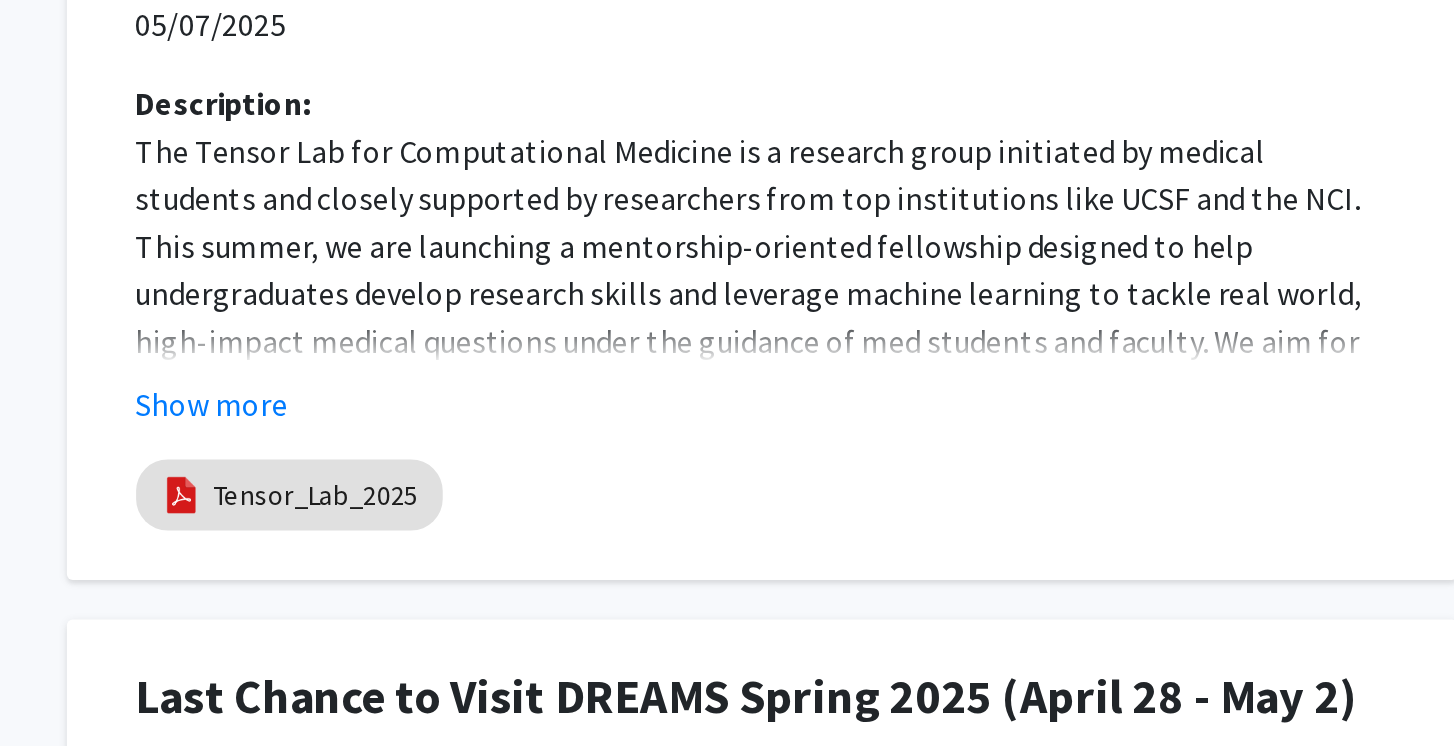 scroll, scrollTop: 1868, scrollLeft: 0, axis: vertical 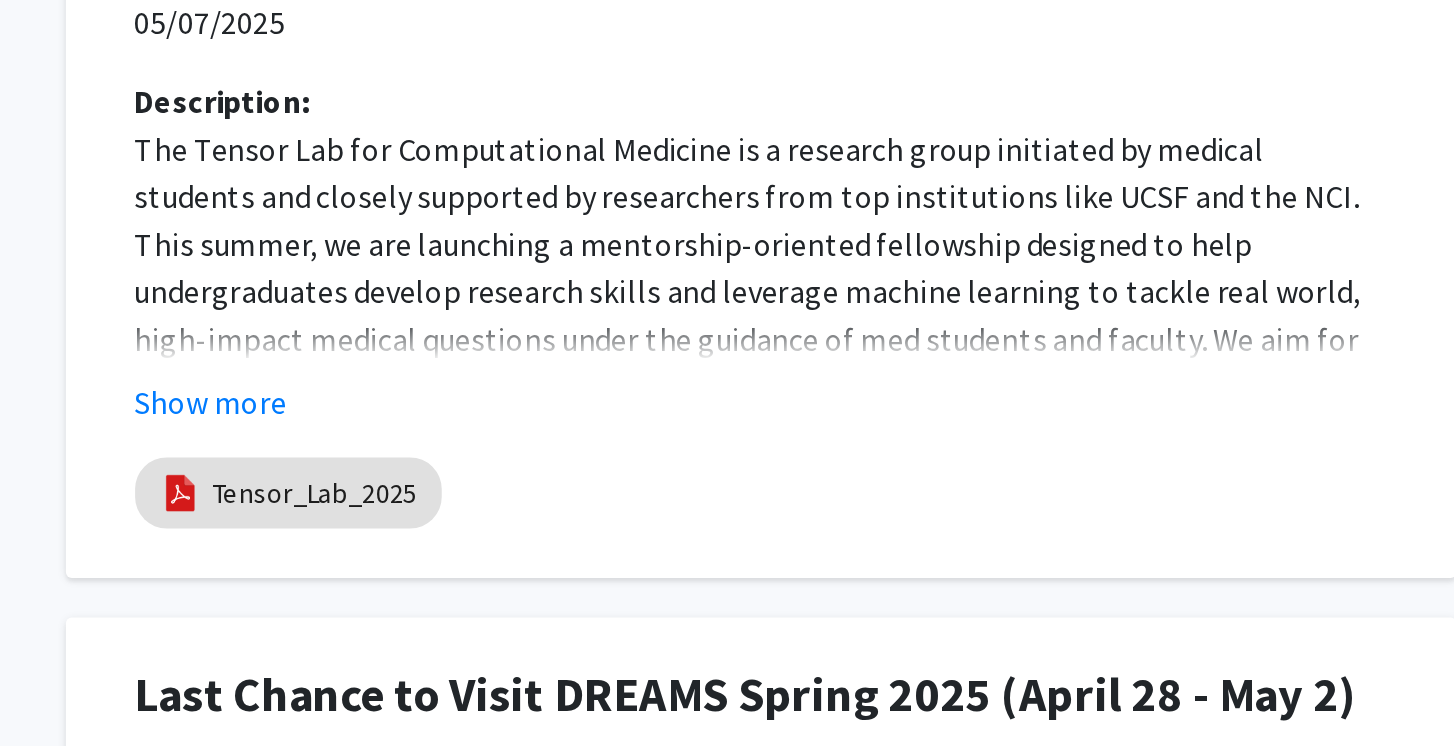 click on "The Tensor Lab for Computational Medicine is a research group initiated by medical students and closely supported by researchers from top institutions like [INSTITUTION] and the [INSTITUTION]. This summer, we are launching a mentorship-oriented fellowship designed to help undergraduates develop research skills and leverage machine learning to tackle real world, high-impact medical questions under the guidance of med students and faculty. We aim for students to be able to take ownership of a project, with opportunities for first authorship if the results are published. Who We Seek We are selecting ambitious, curious, and driven students (undergraduate or graduate) eager to take initiative, work collaboratively, and solve real-world medical problems using computational tools. Required: o      A strong programming foundation, preferably in Python and machine learning. o      A track record as a self-motivated, independent learner. o      Interest in applying AI to medical challenges. : Timeline" 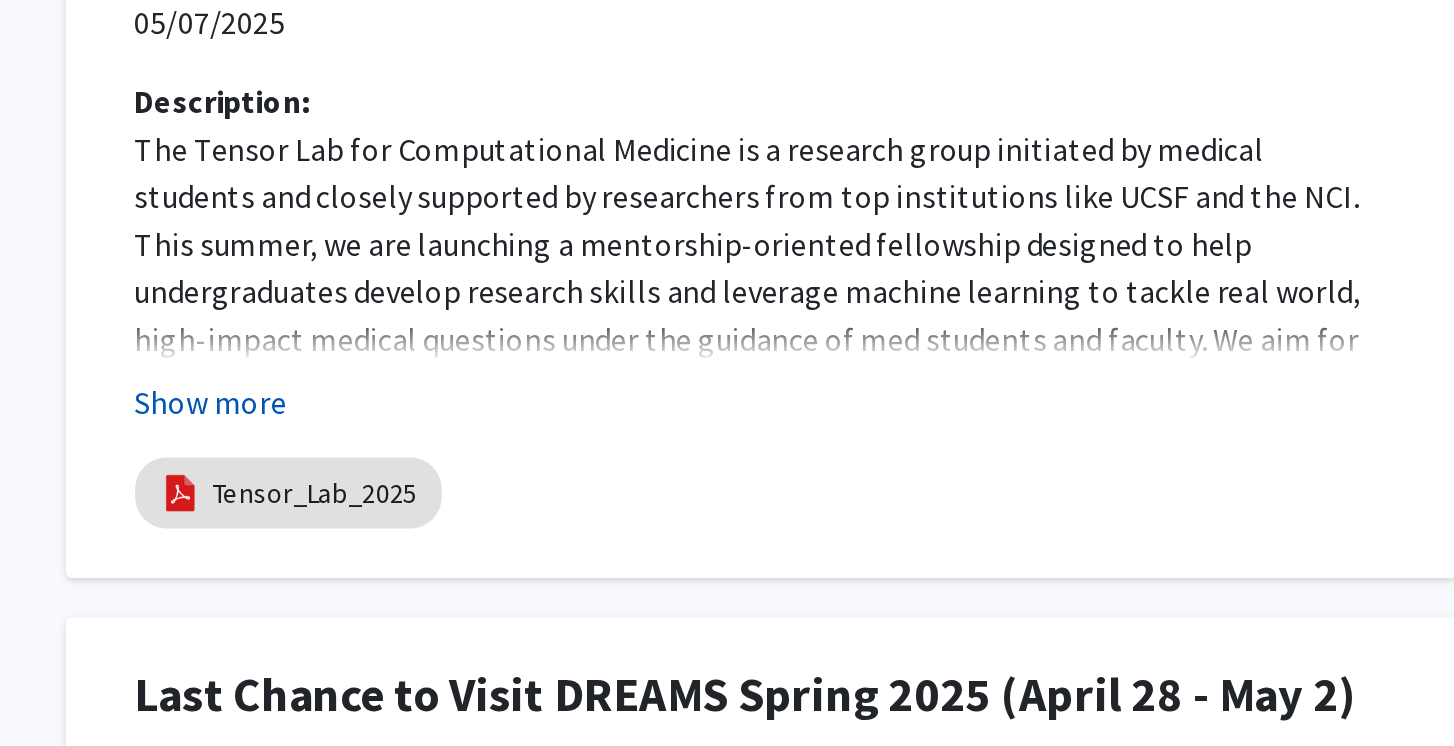 click on "Show more" 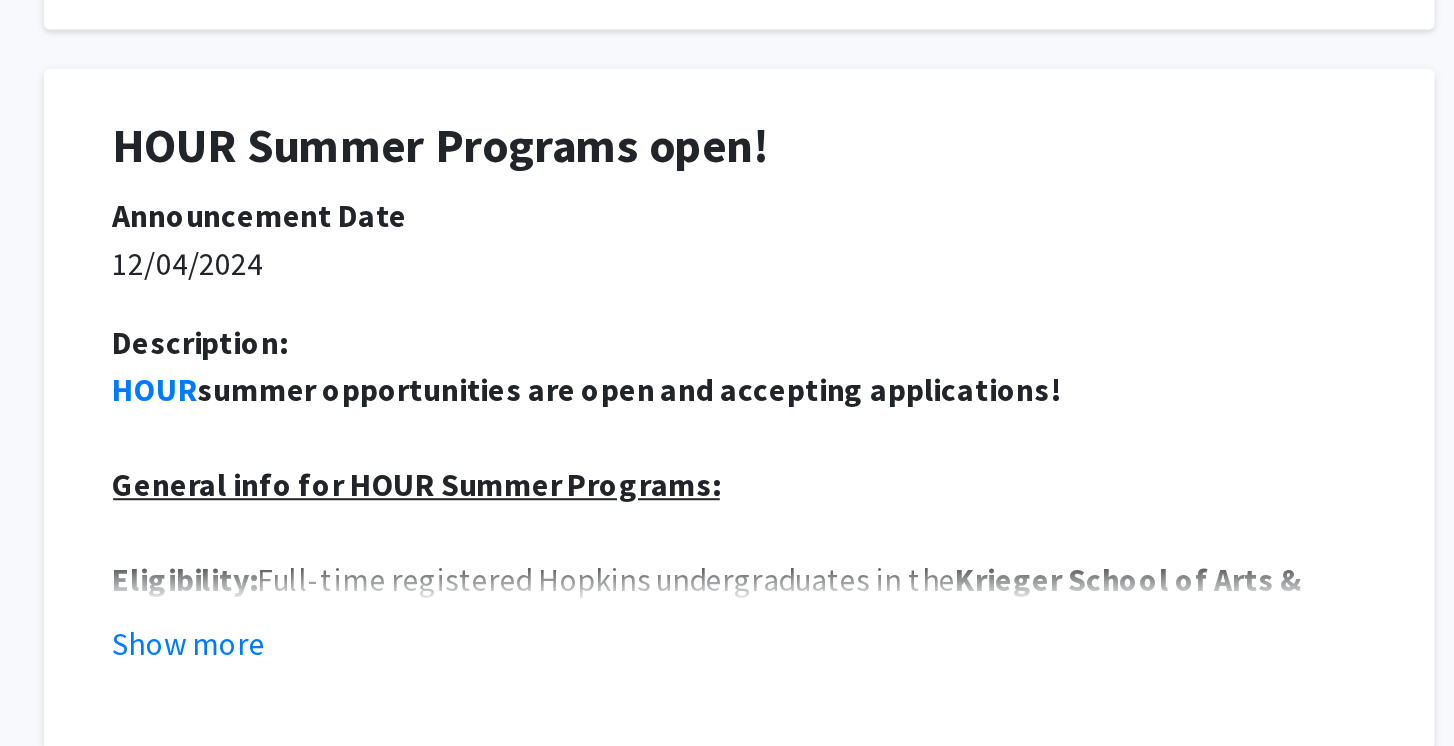 scroll, scrollTop: 5636, scrollLeft: 0, axis: vertical 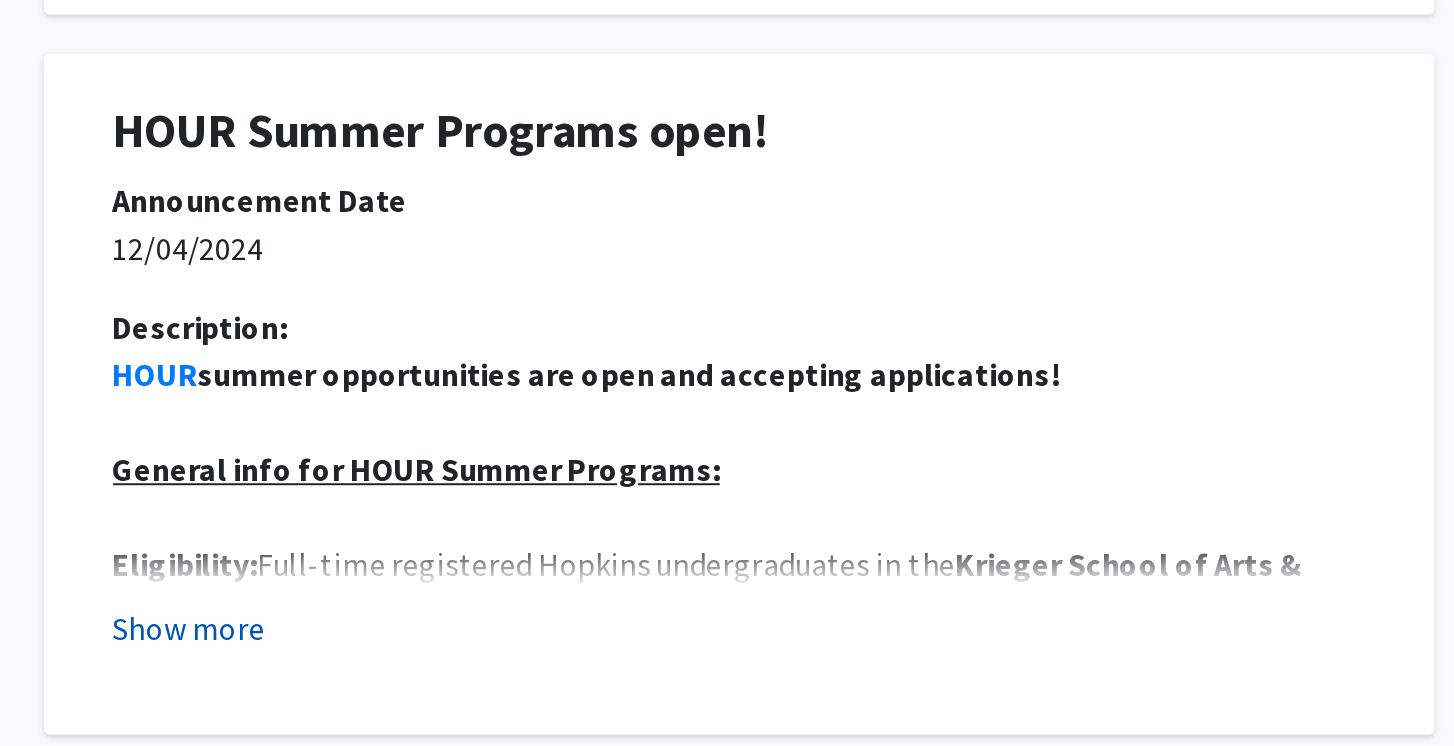 click on "Show more" 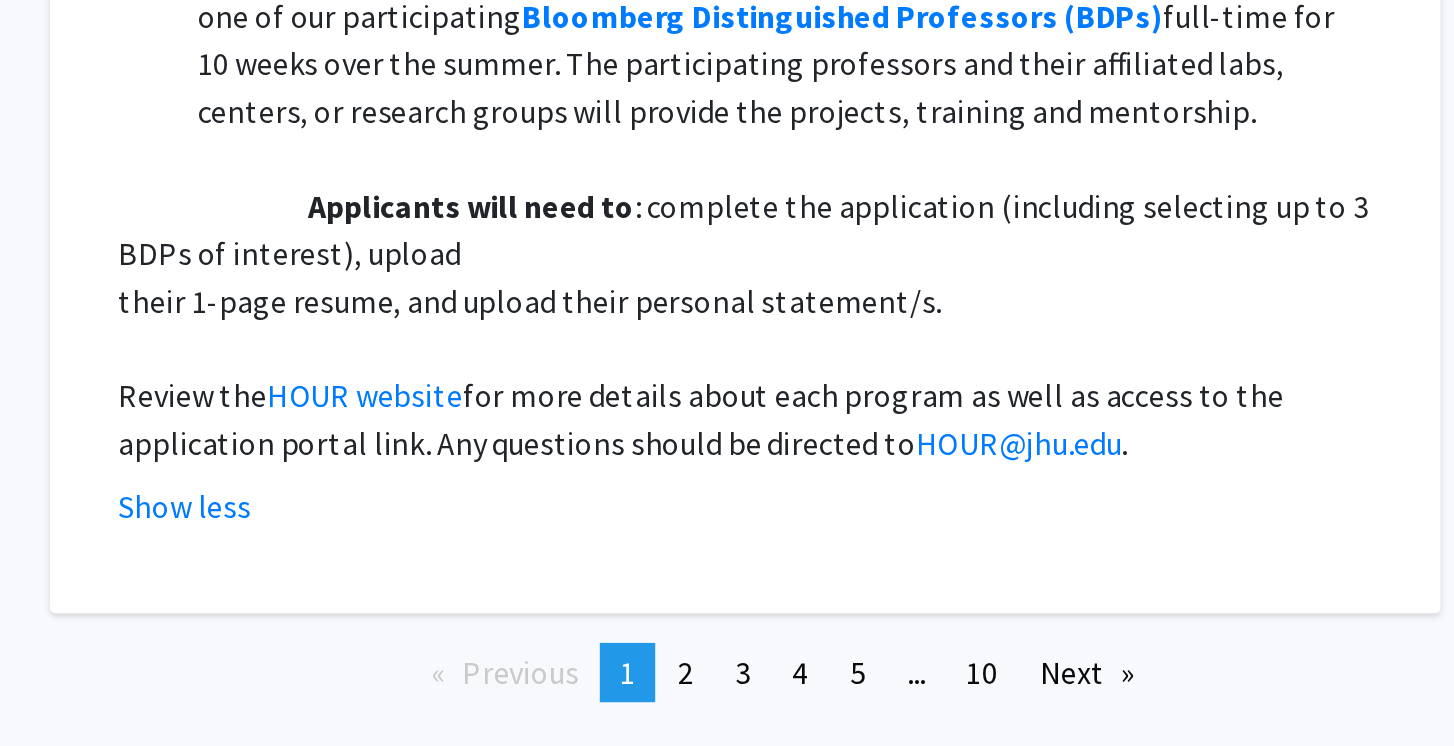 scroll, scrollTop: 6535, scrollLeft: 0, axis: vertical 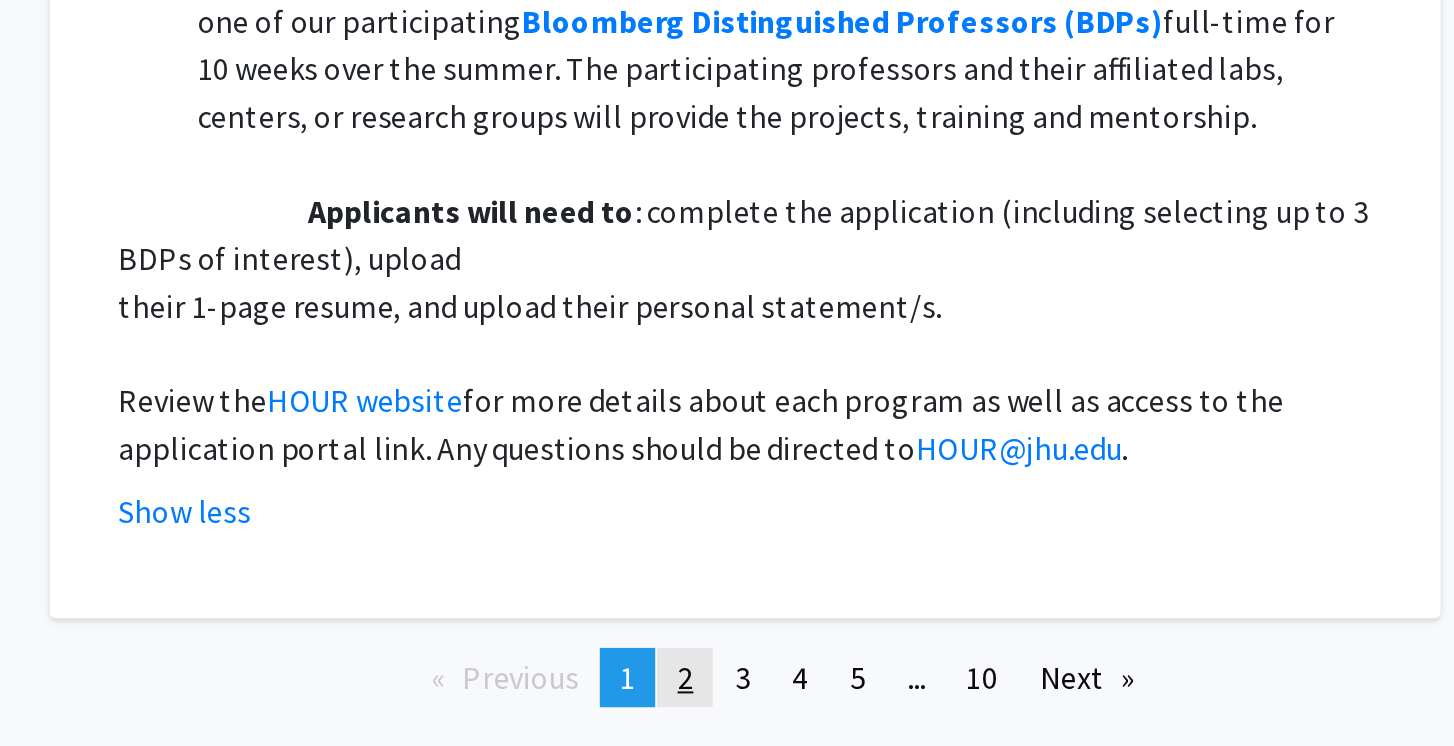 click on "2" 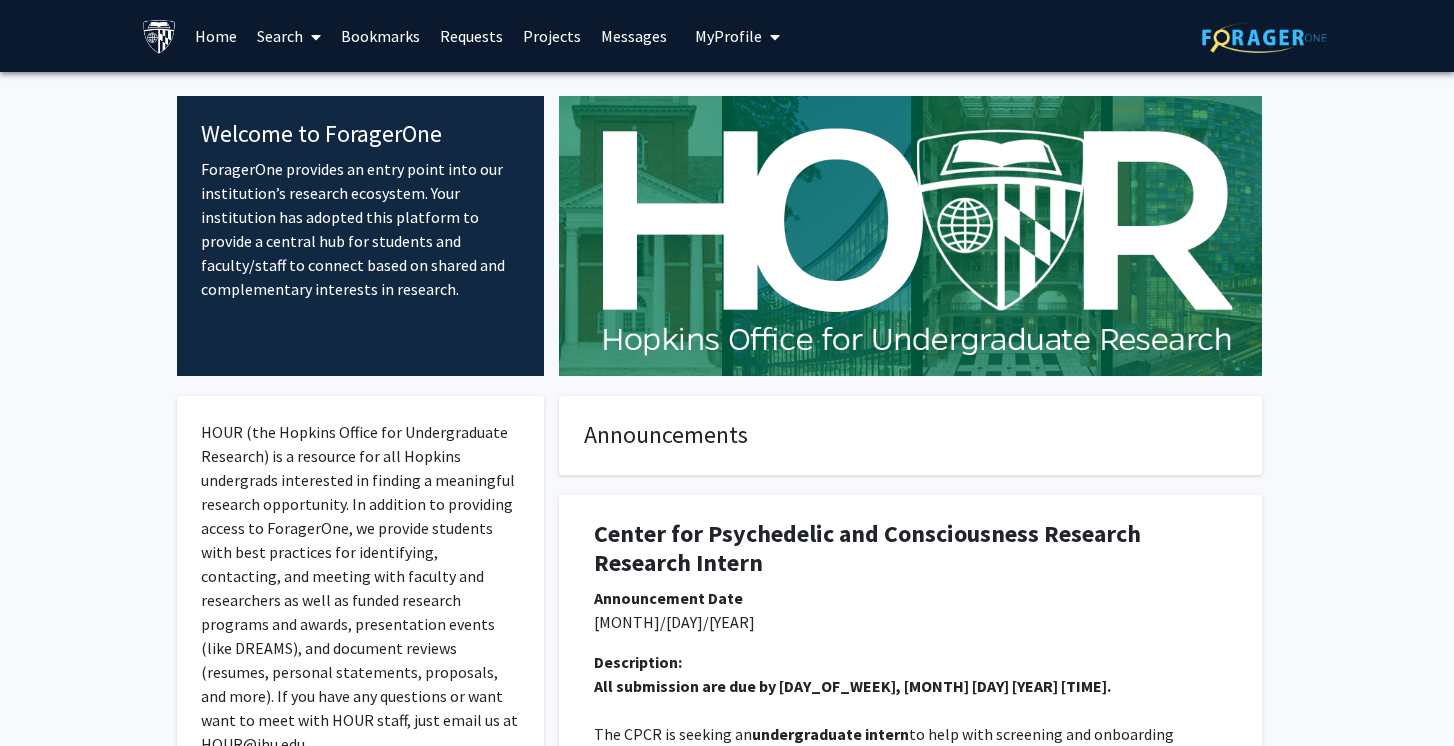 scroll, scrollTop: 0, scrollLeft: 0, axis: both 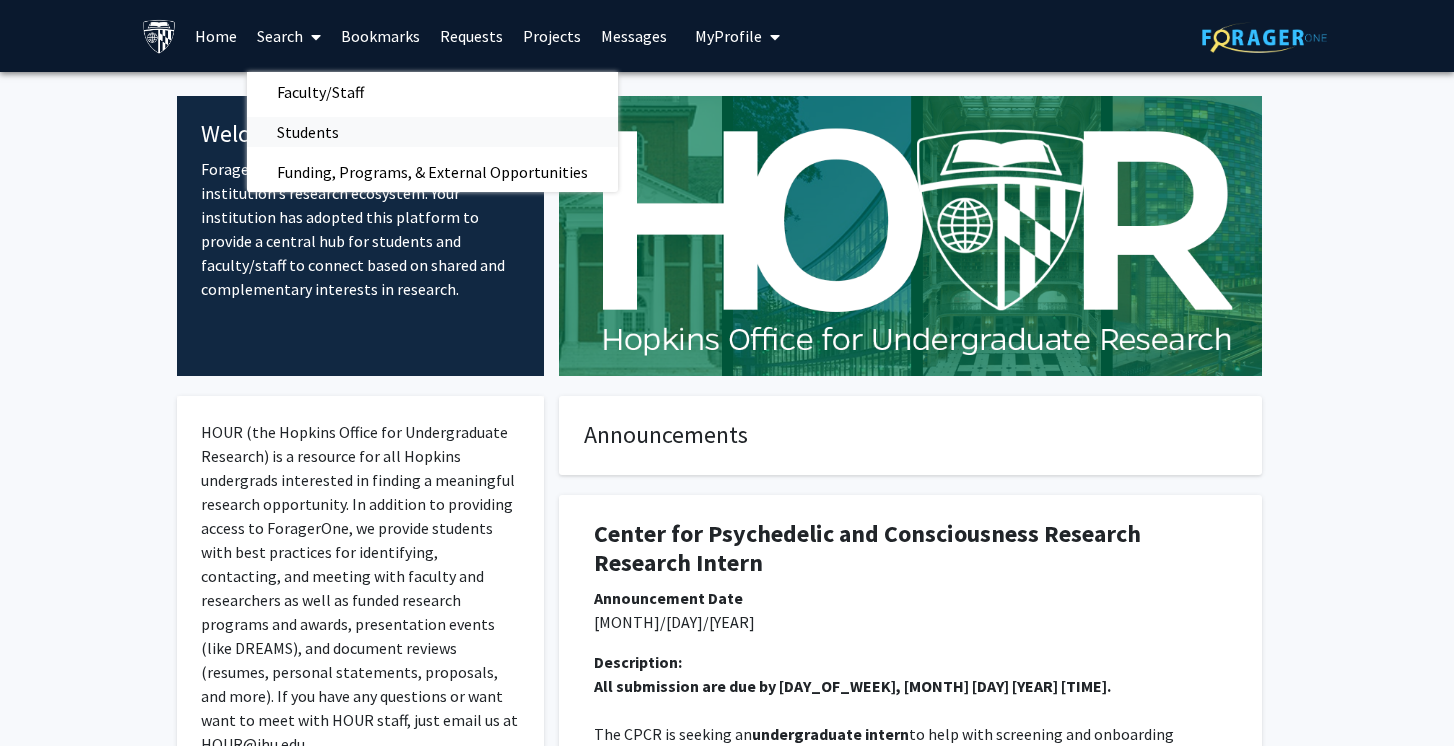 click on "Students" at bounding box center [308, 132] 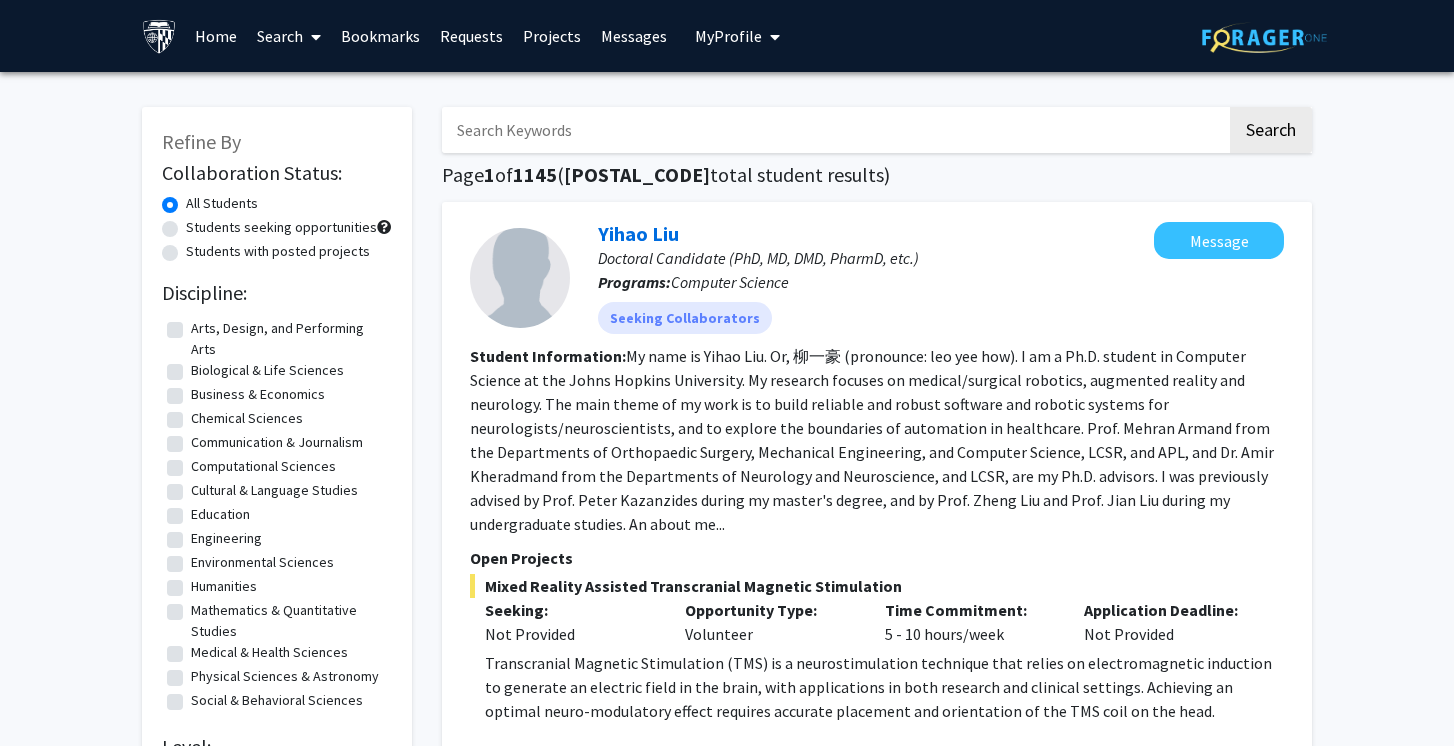 click on "Search" at bounding box center (289, 36) 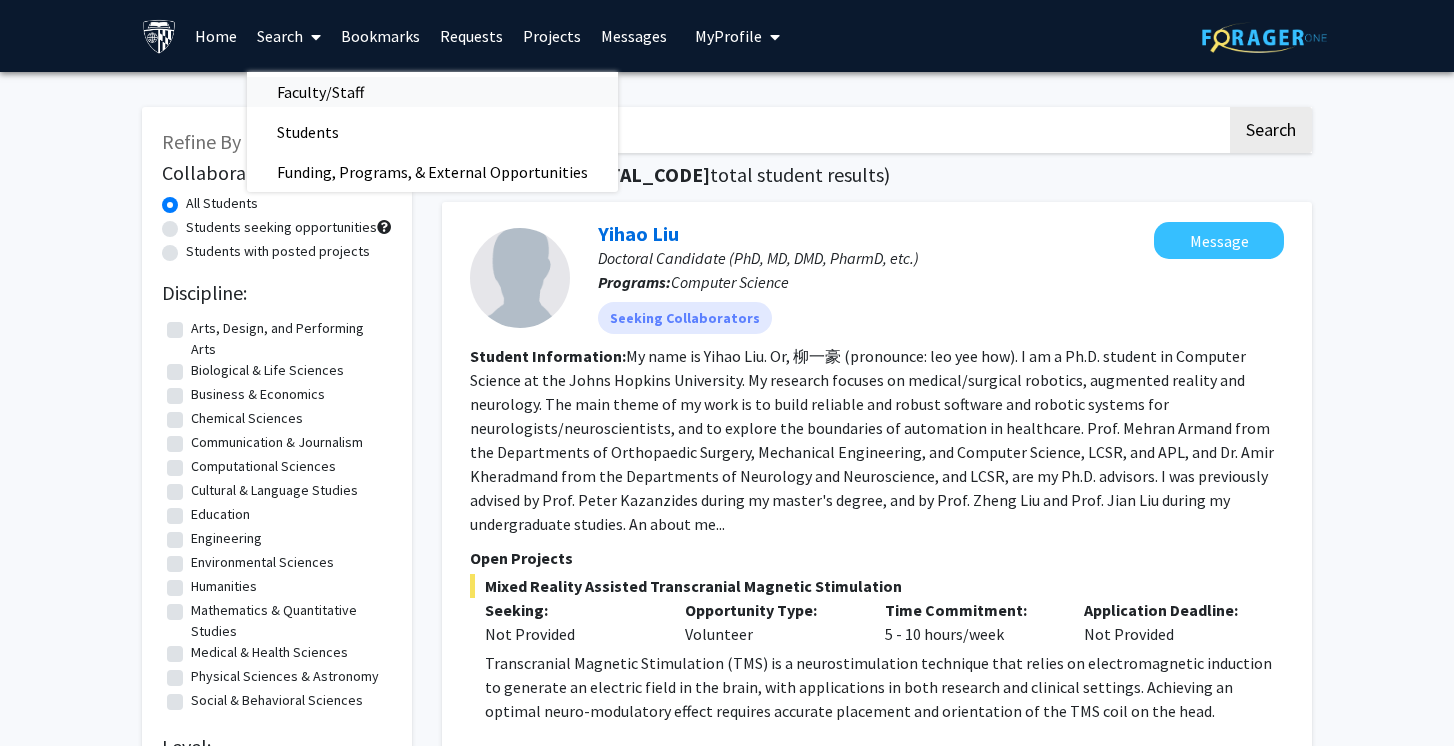 click on "Faculty/Staff" at bounding box center (320, 92) 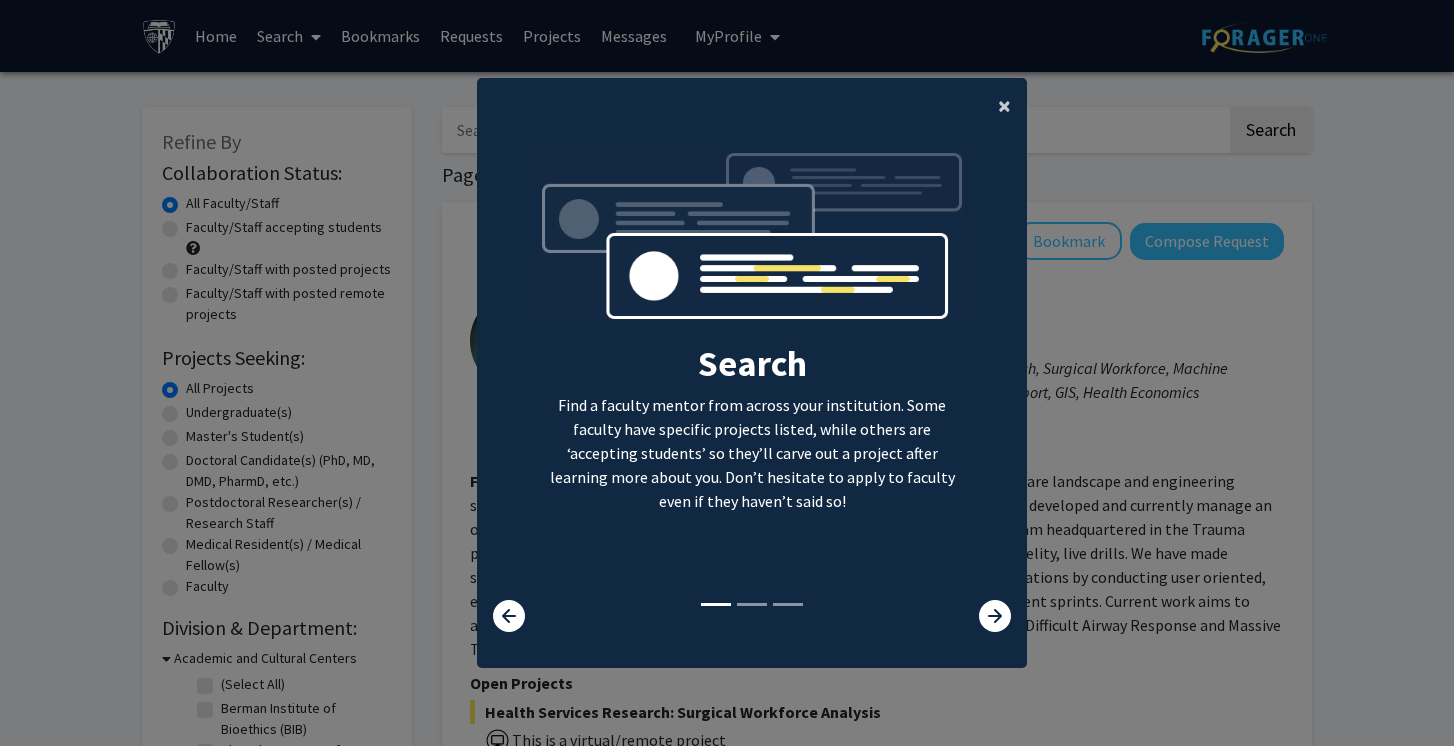 click on "×" 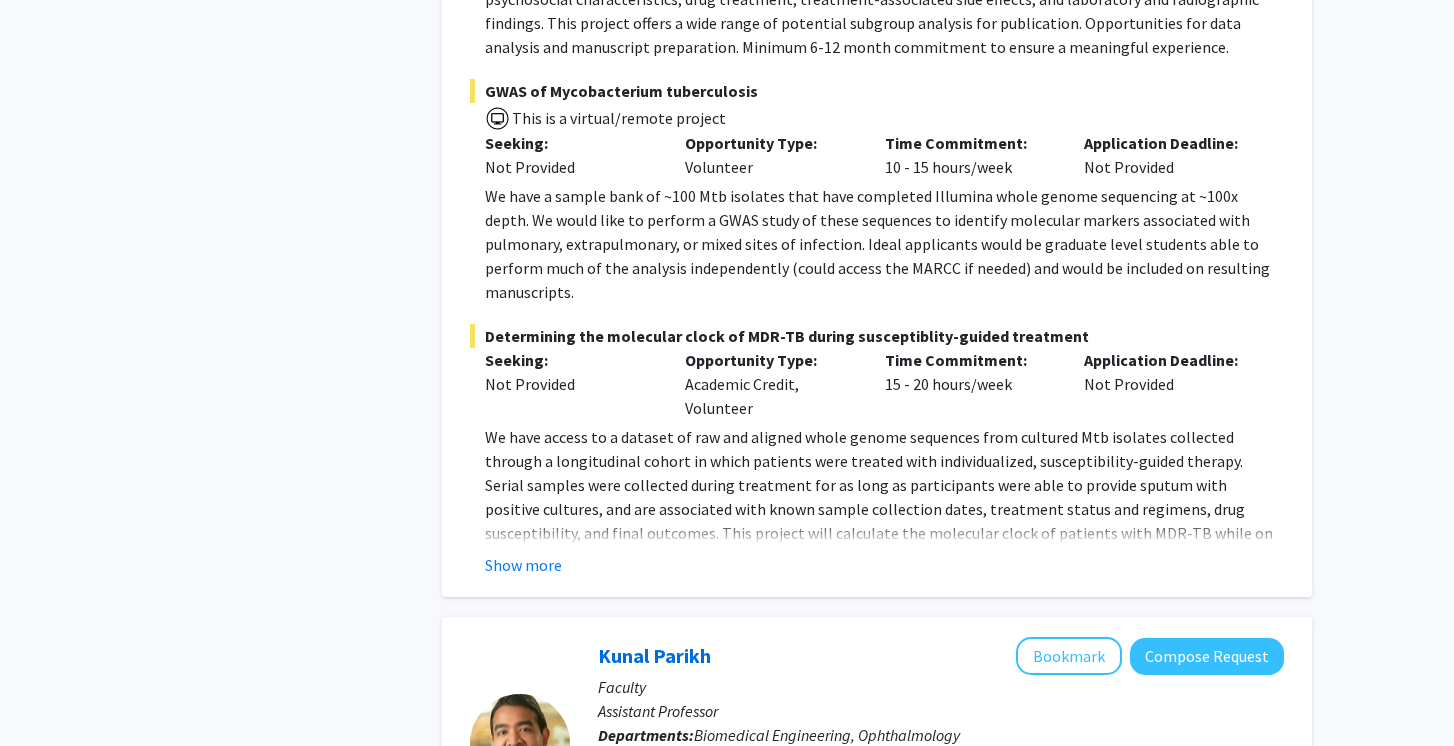 scroll, scrollTop: 1462, scrollLeft: 0, axis: vertical 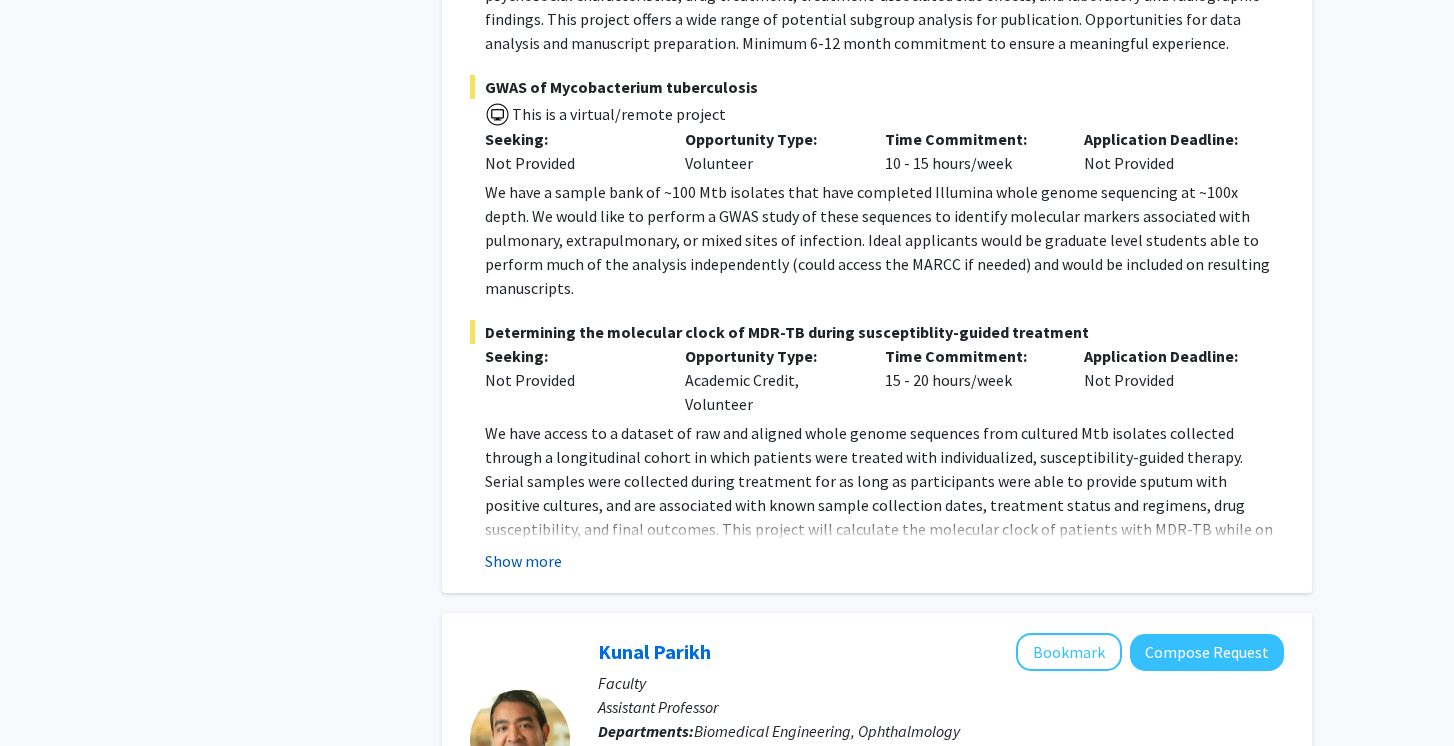 click on "Show more" 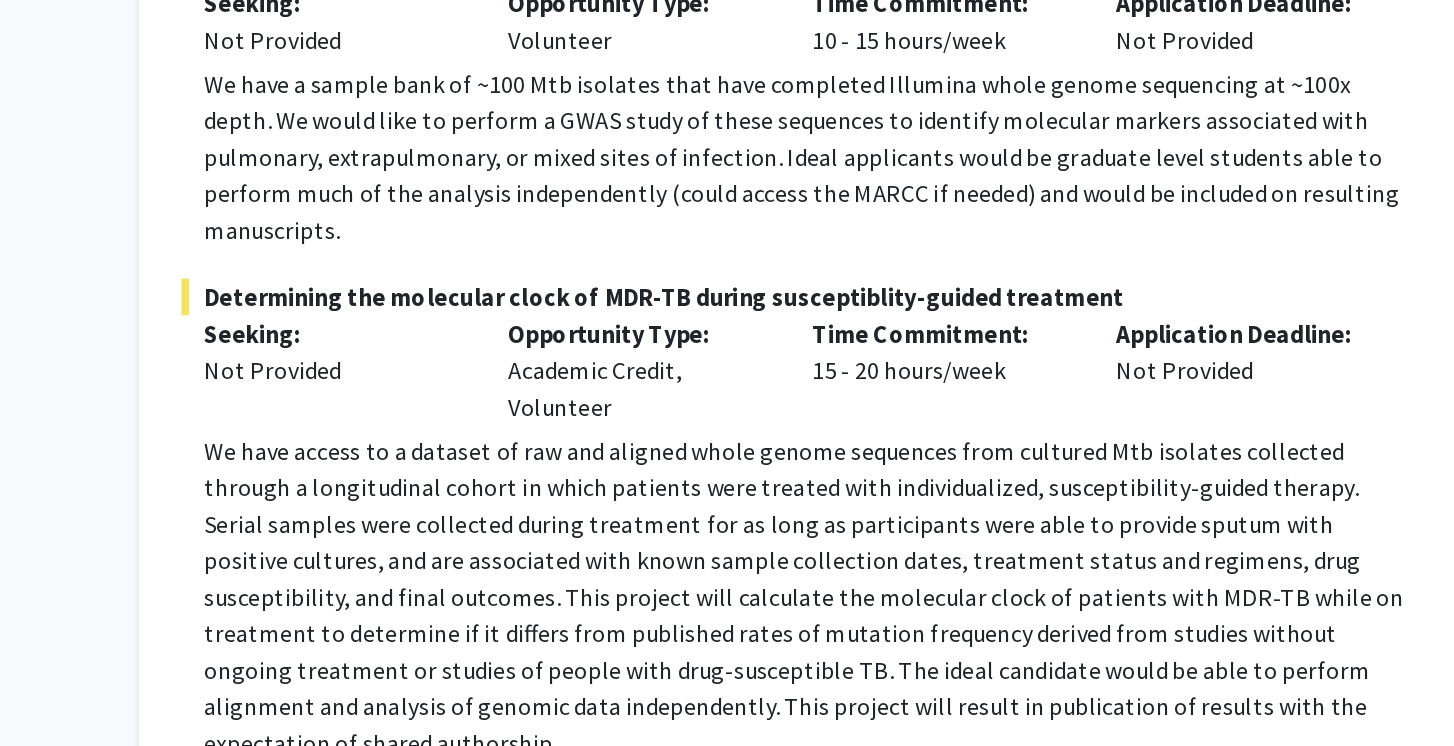 scroll, scrollTop: 1349, scrollLeft: 0, axis: vertical 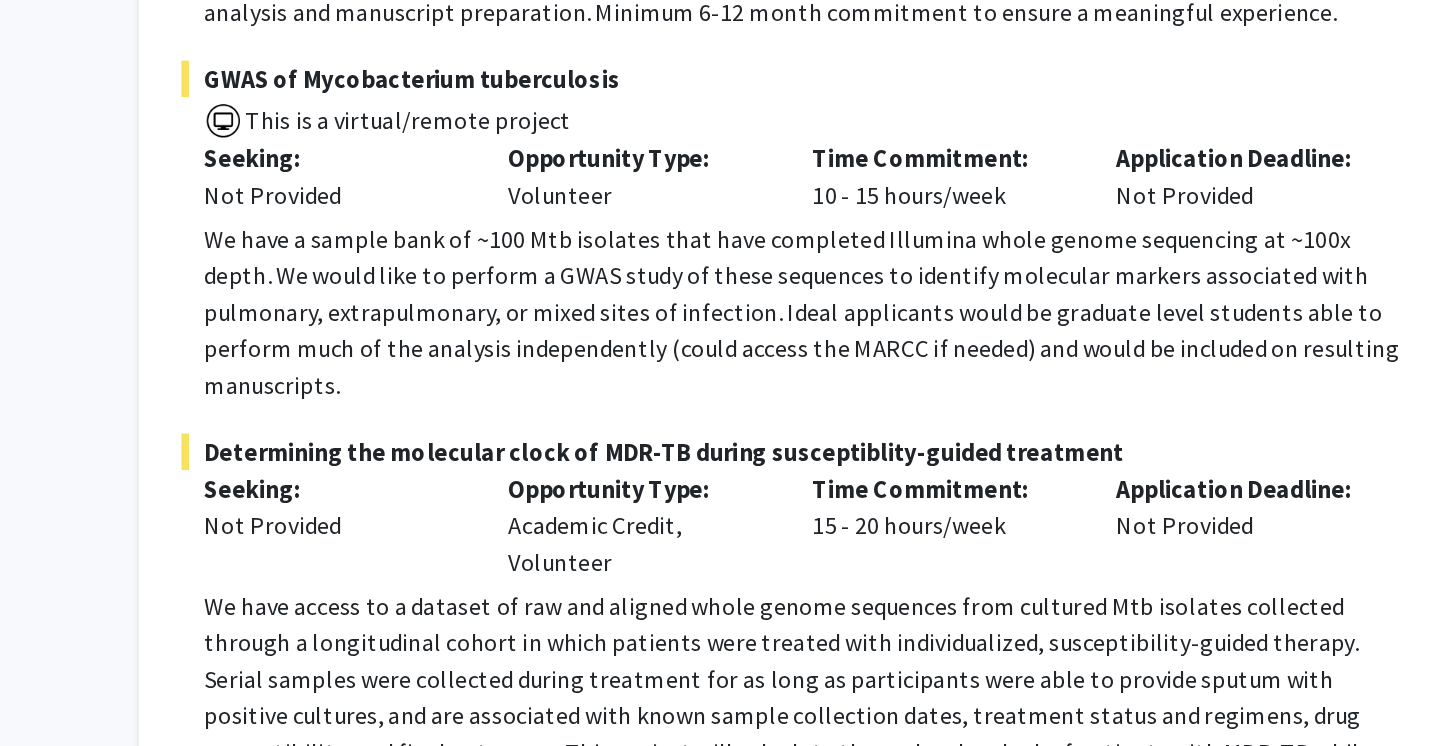 click on "We have a sample bank of ~100 Mtb isolates that have completed Illumina whole genome sequencing at ~100x depth. We would like to perform a GWAS study of these sequences to identify molecular markers associated with pulmonary, extrapulmonary, or mixed sites of infection. Ideal applicants would be graduate level students able to perform much of the analysis independently (could access the MARCC if needed) and would be included on resulting manuscripts." 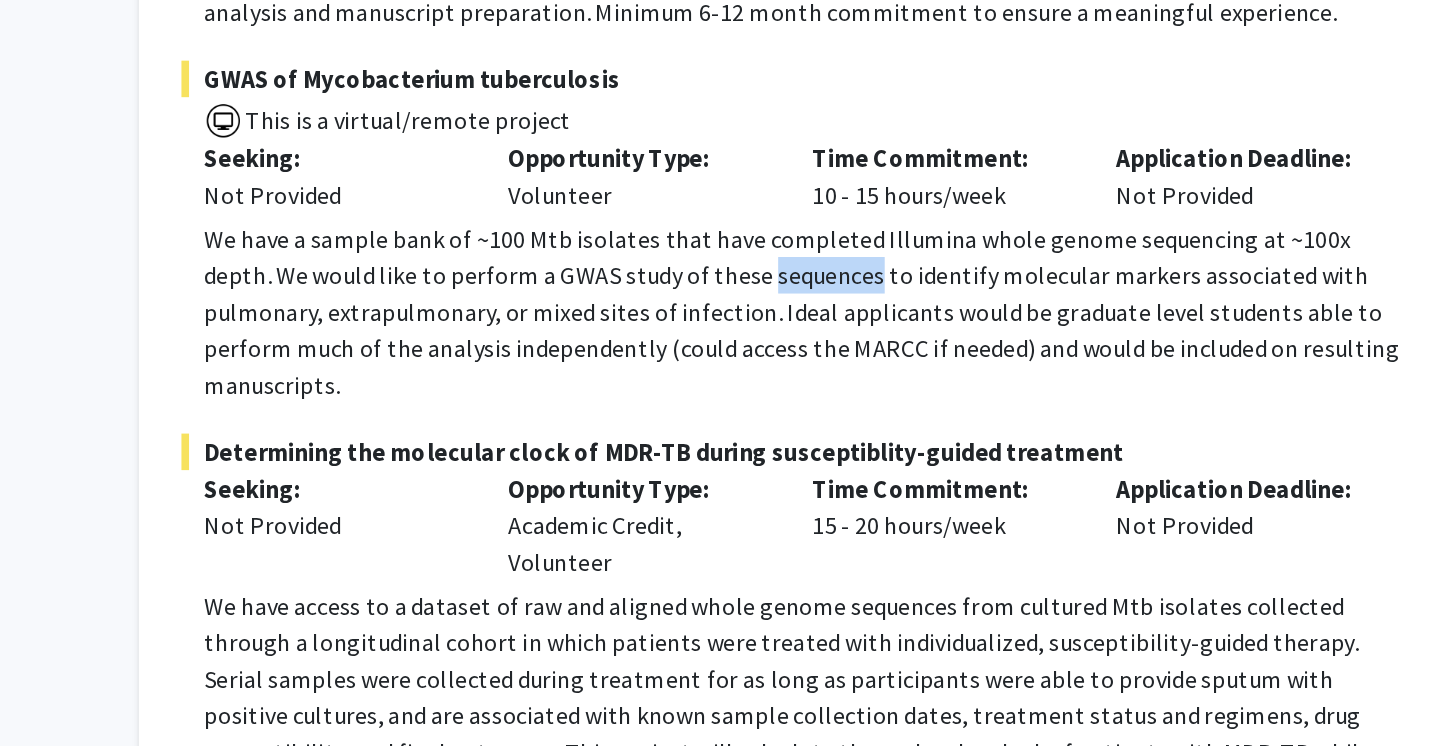 click on "We have a sample bank of ~100 Mtb isolates that have completed Illumina whole genome sequencing at ~100x depth. We would like to perform a GWAS study of these sequences to identify molecular markers associated with pulmonary, extrapulmonary, or mixed sites of infection. Ideal applicants would be graduate level students able to perform much of the analysis independently (could access the MARCC if needed) and would be included on resulting manuscripts." 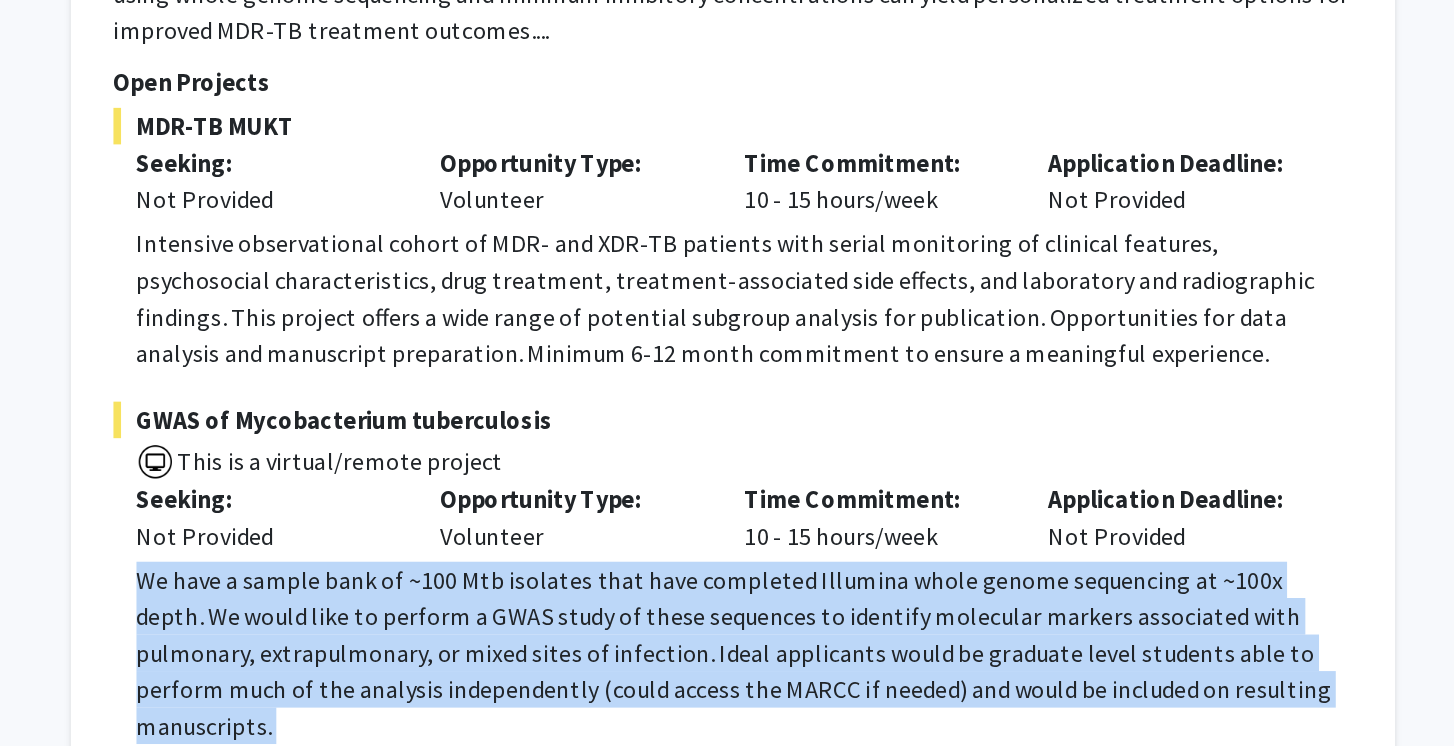 scroll, scrollTop: 1268, scrollLeft: 0, axis: vertical 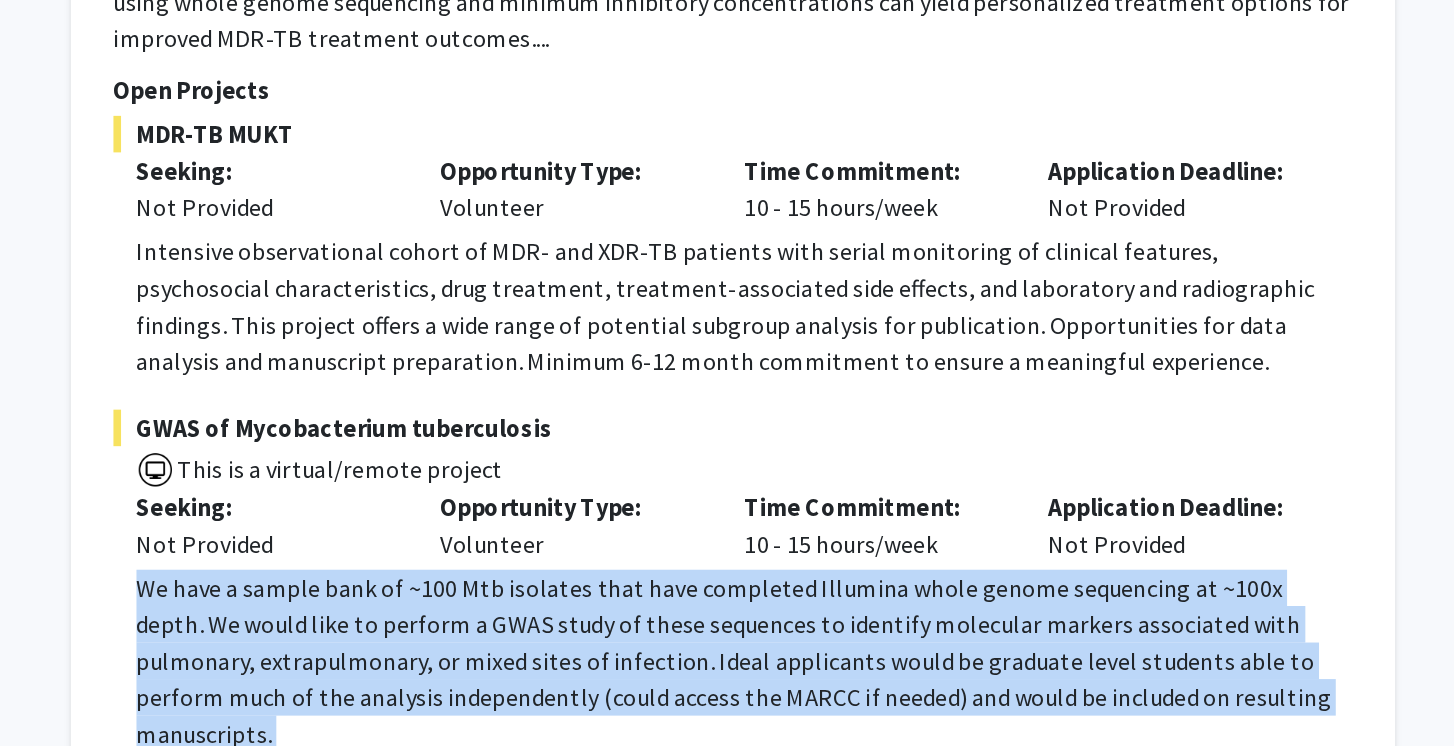 click on "Intensive observational cohort of MDR- and XDR-TB patients with serial monitoring of clinical features, psychosocial characteristics, drug treatment, treatment-associated side effects, and laboratory and radiographic findings. This project offers a wide range of potential subgroup analysis for publication. Opportunities for data analysis and manuscript preparation. Minimum 6-12 month commitment to ensure a meaningful experience." 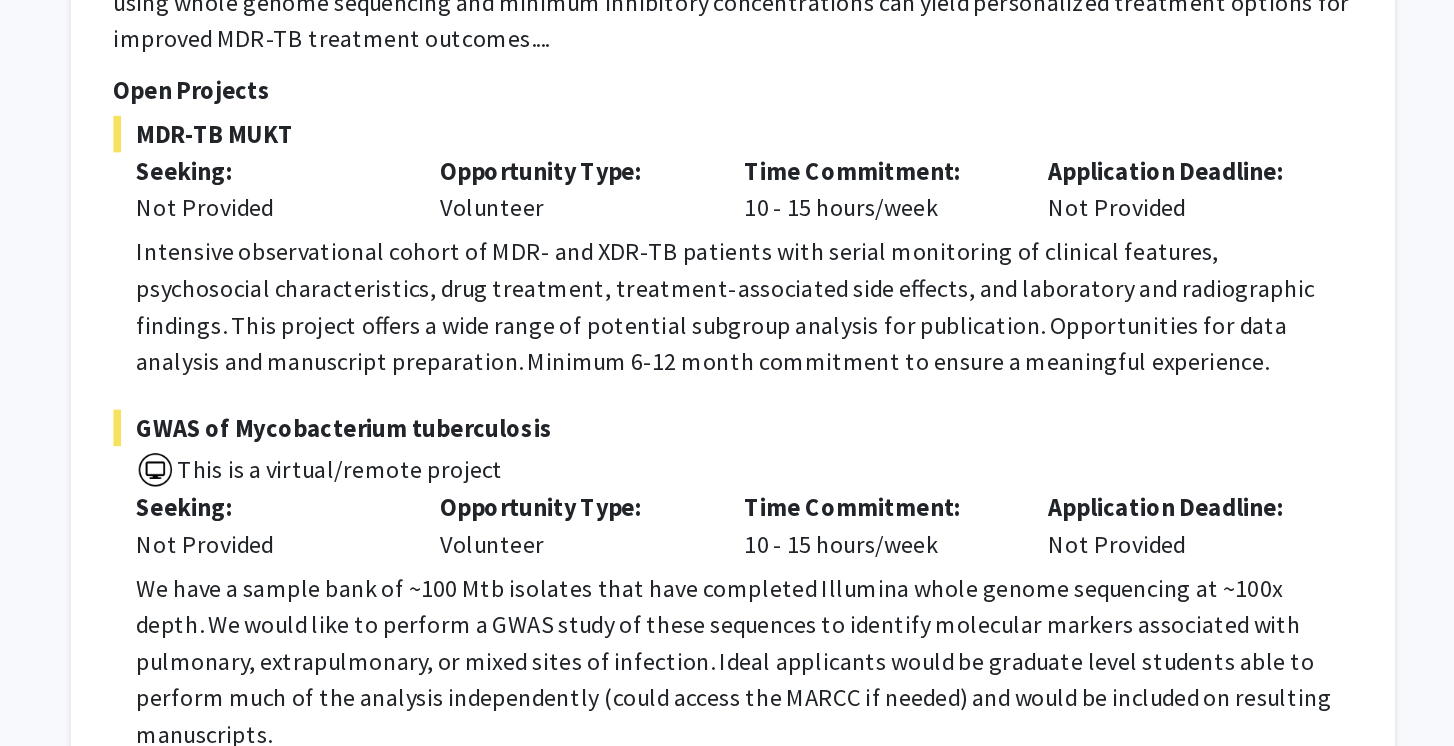 click on "Intensive observational cohort of MDR- and XDR-TB patients with serial monitoring of clinical features, psychosocial characteristics, drug treatment, treatment-associated side effects, and laboratory and radiographic findings. This project offers a wide range of potential subgroup analysis for publication. Opportunities for data analysis and manuscript preparation. Minimum 6-12 month commitment to ensure a meaningful experience." 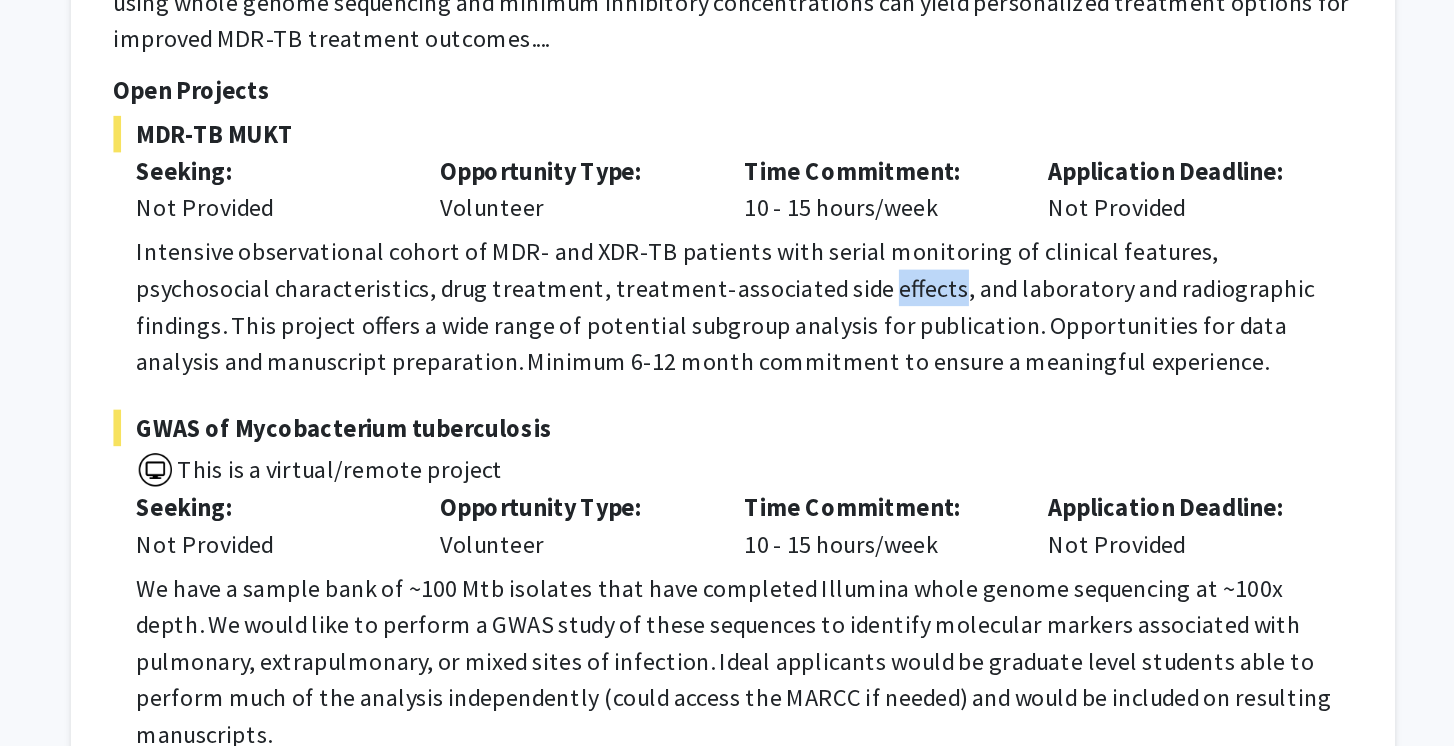 click on "Intensive observational cohort of MDR- and XDR-TB patients with serial monitoring of clinical features, psychosocial characteristics, drug treatment, treatment-associated side effects, and laboratory and radiographic findings. This project offers a wide range of potential subgroup analysis for publication. Opportunities for data analysis and manuscript preparation. Minimum 6-12 month commitment to ensure a meaningful experience." 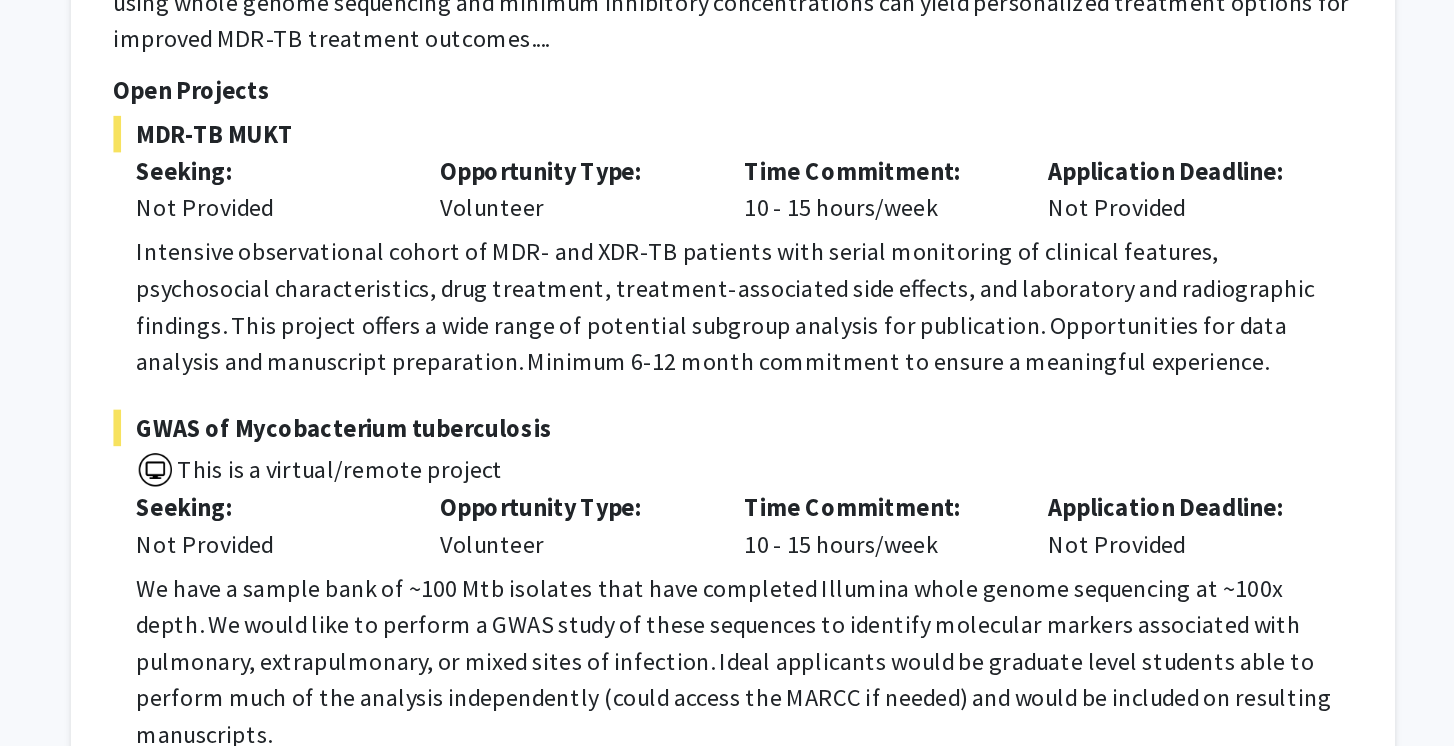 click on "Intensive observational cohort of MDR- and XDR-TB patients with serial monitoring of clinical features, psychosocial characteristics, drug treatment, treatment-associated side effects, and laboratory and radiographic findings. This project offers a wide range of potential subgroup analysis for publication. Opportunities for data analysis and manuscript preparation. Minimum 6-12 month commitment to ensure a meaningful experience." 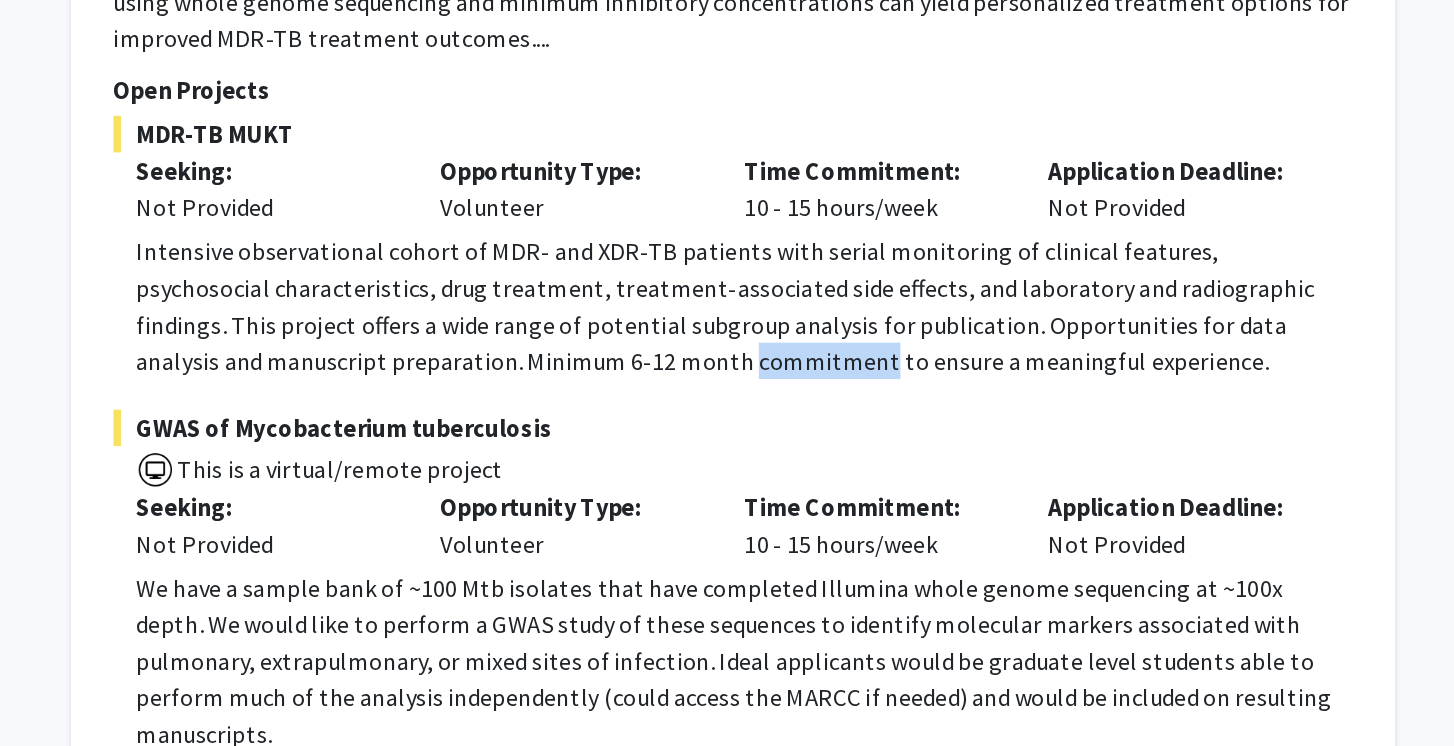 click on "Intensive observational cohort of MDR- and XDR-TB patients with serial monitoring of clinical features, psychosocial characteristics, drug treatment, treatment-associated side effects, and laboratory and radiographic findings. This project offers a wide range of potential subgroup analysis for publication. Opportunities for data analysis and manuscript preparation. Minimum 6-12 month commitment to ensure a meaningful experience." 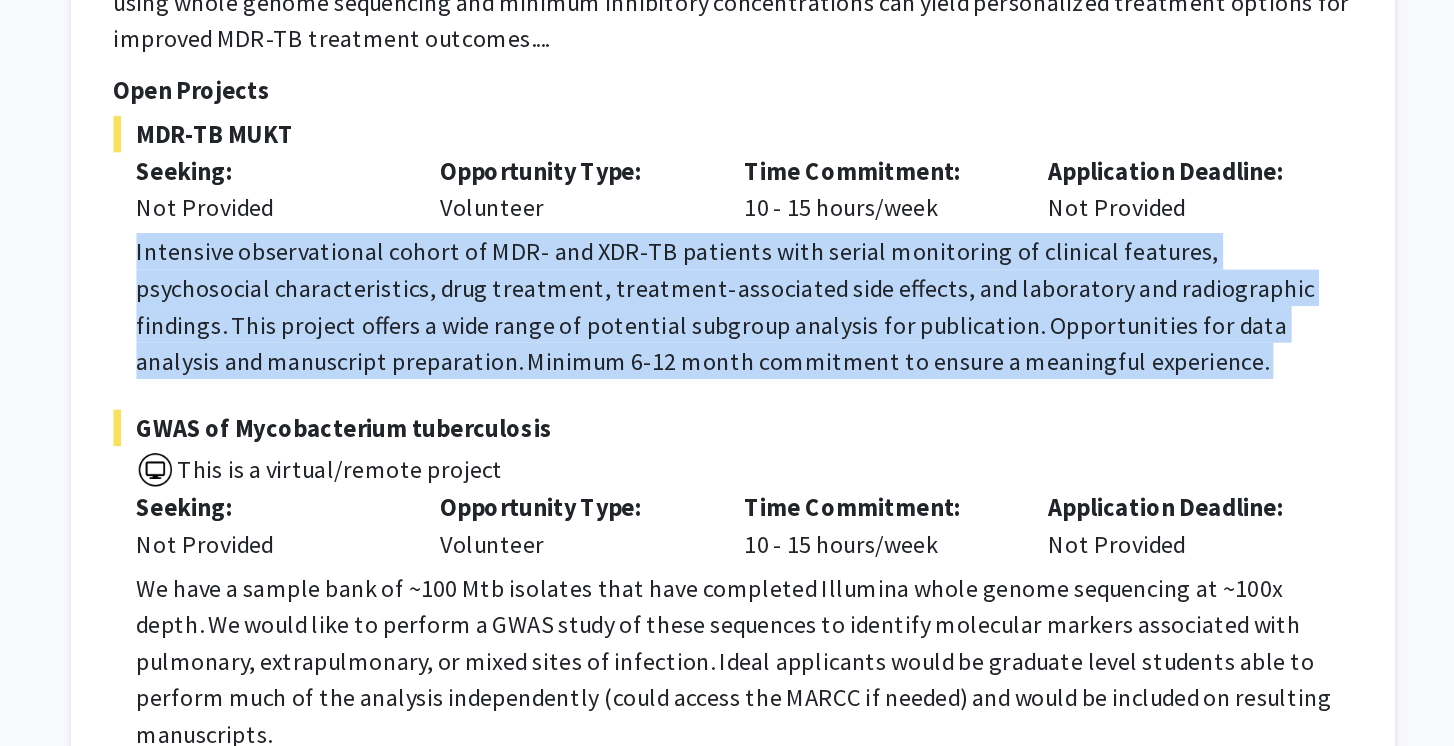 click on "Intensive observational cohort of MDR- and XDR-TB patients with serial monitoring of clinical features, psychosocial characteristics, drug treatment, treatment-associated side effects, and laboratory and radiographic findings. This project offers a wide range of potential subgroup analysis for publication. Opportunities for data analysis and manuscript preparation. Minimum 6-12 month commitment to ensure a meaningful experience." 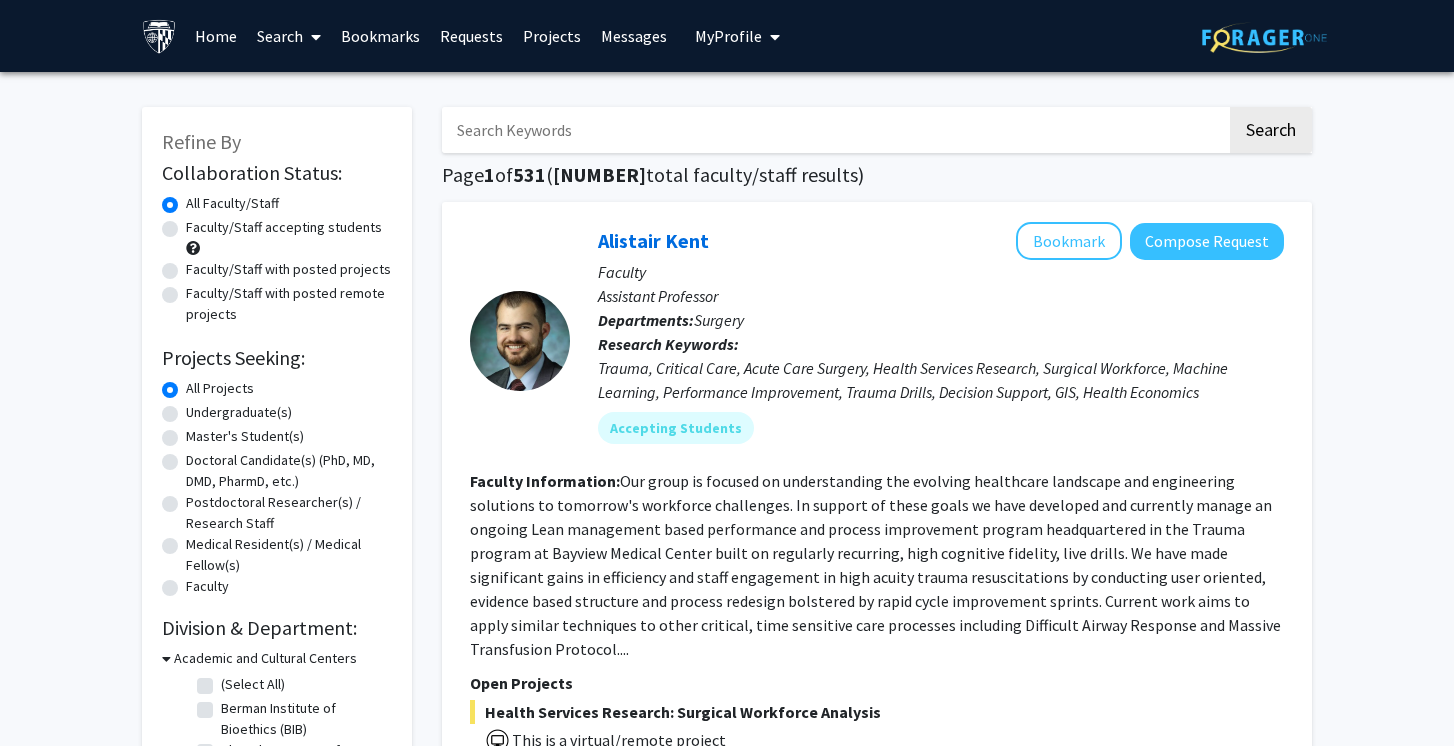 scroll, scrollTop: 0, scrollLeft: 0, axis: both 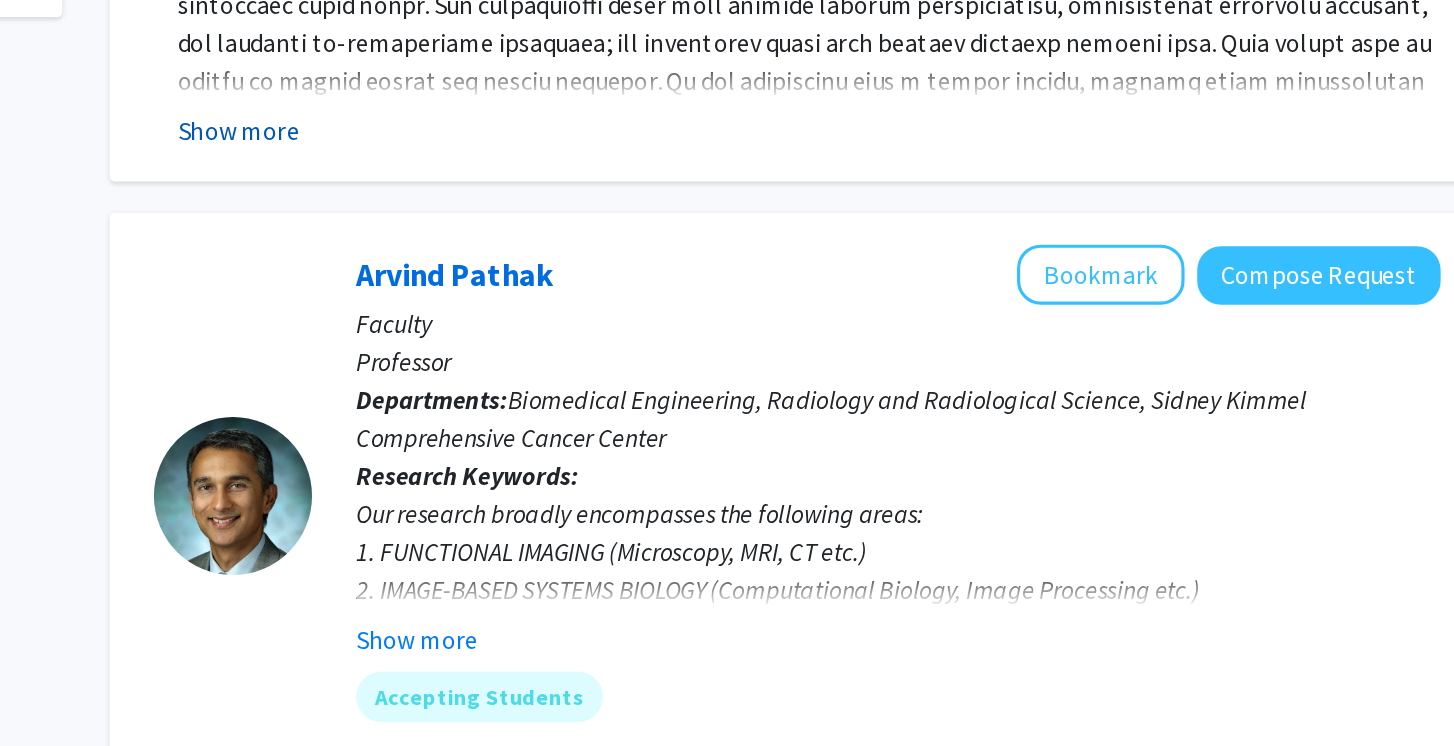click on "Show more" 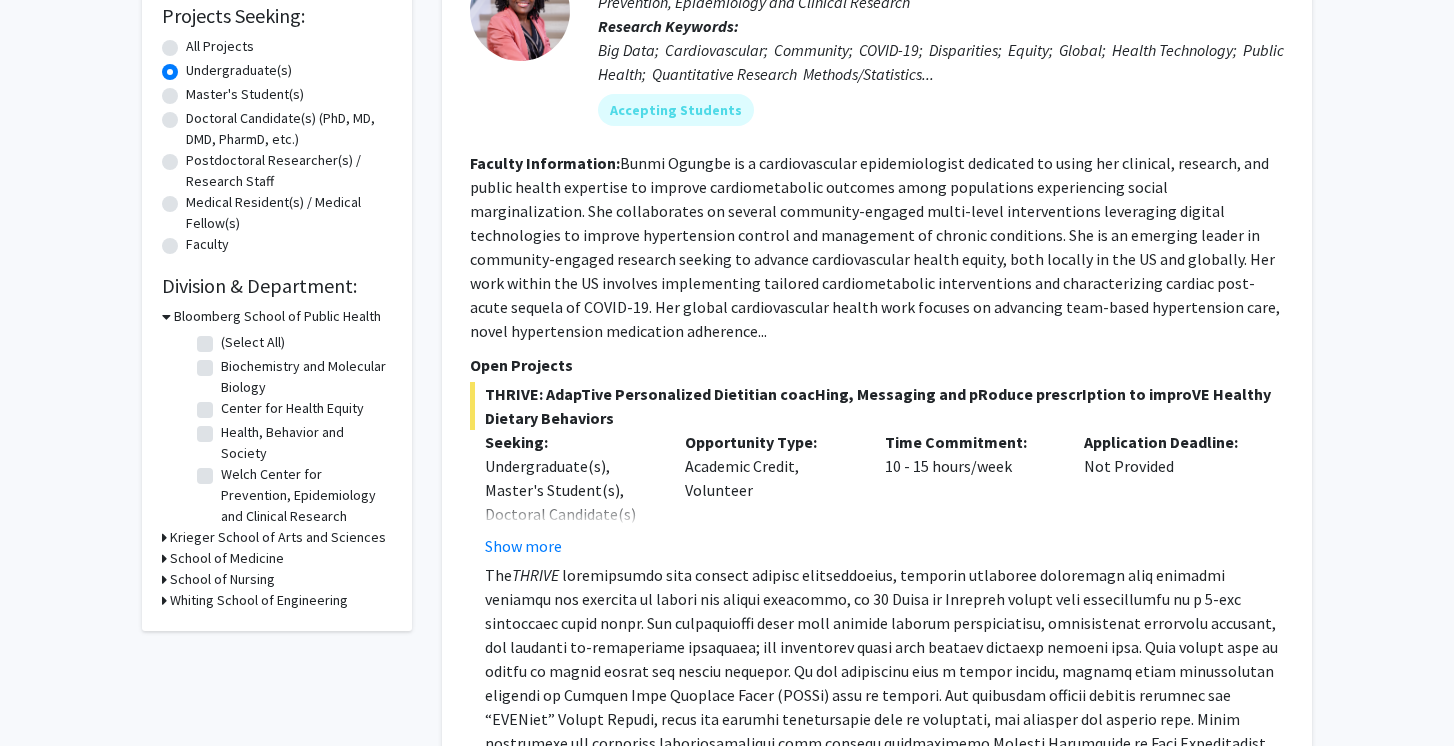 scroll, scrollTop: 340, scrollLeft: 0, axis: vertical 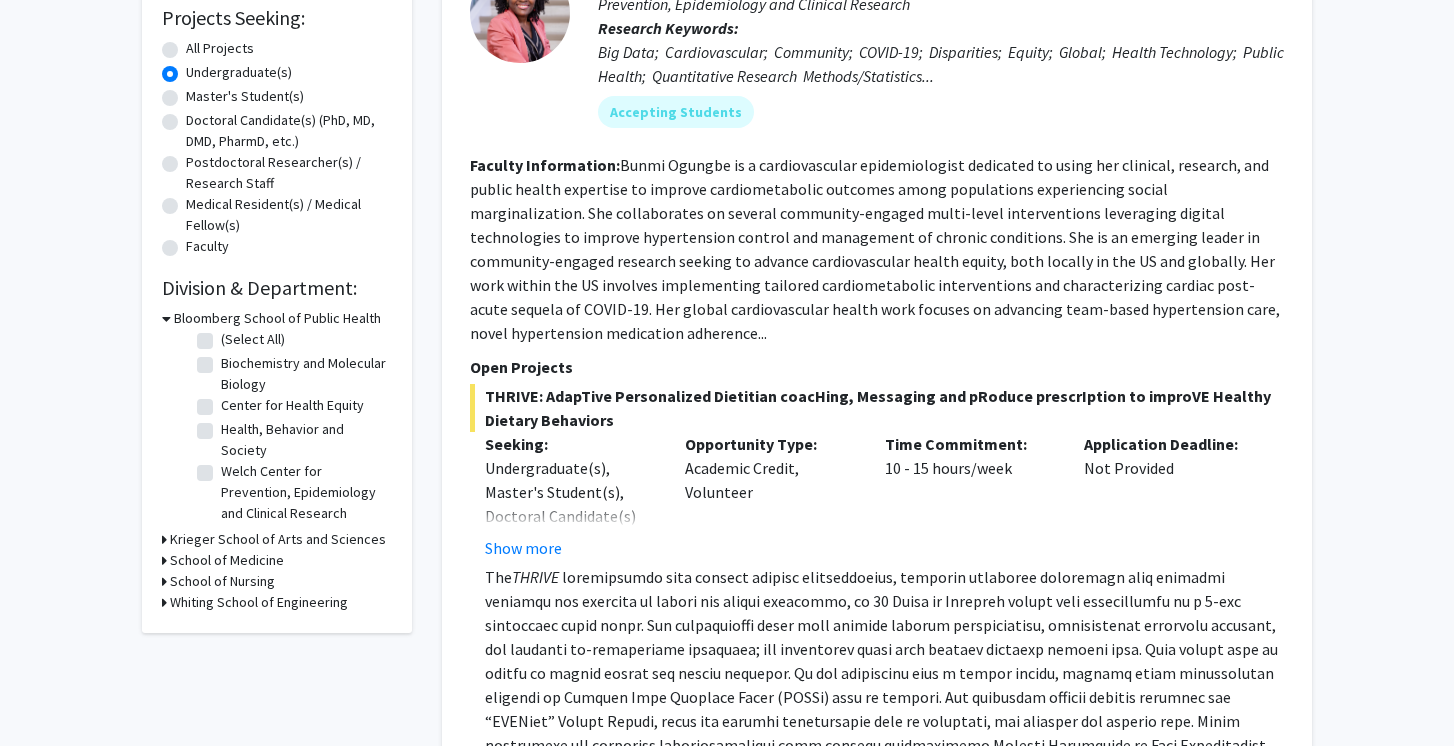 click 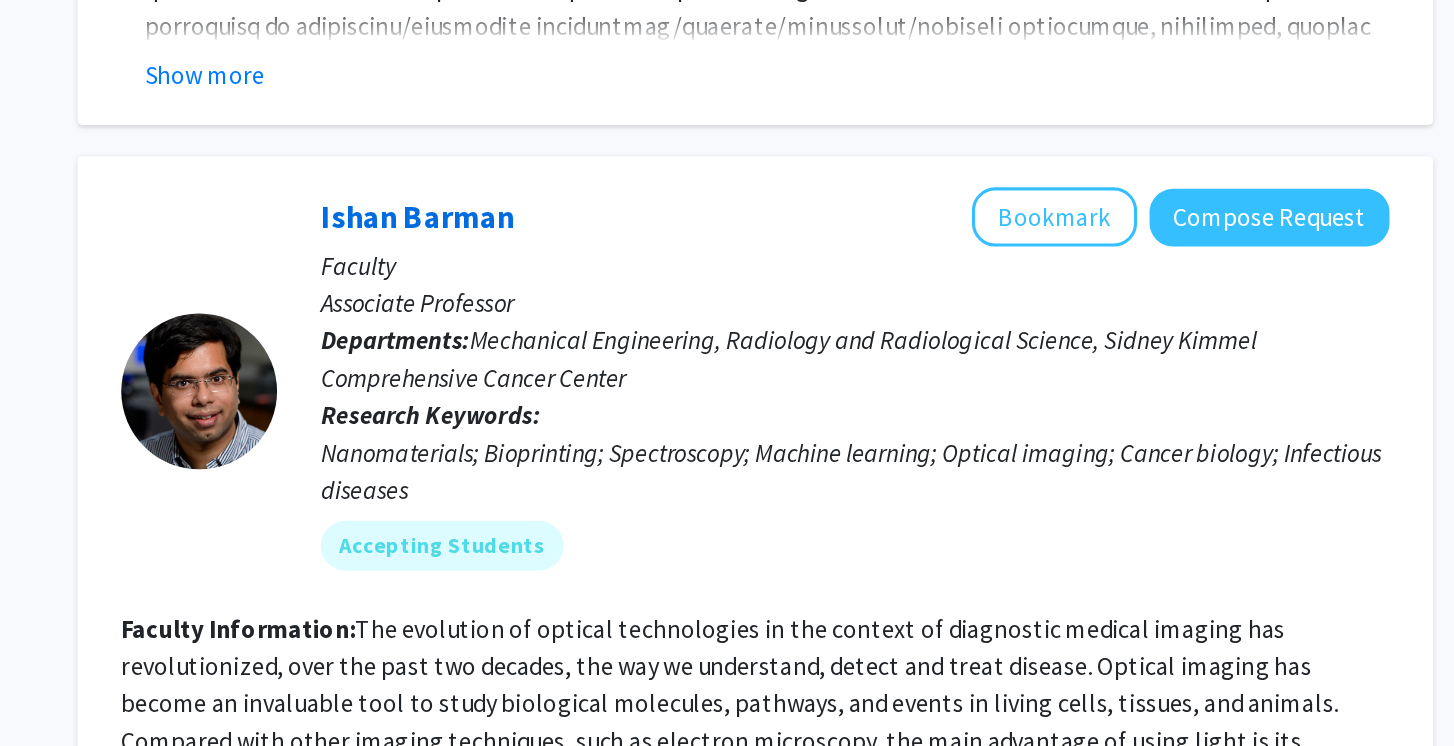 scroll, scrollTop: 1985, scrollLeft: 0, axis: vertical 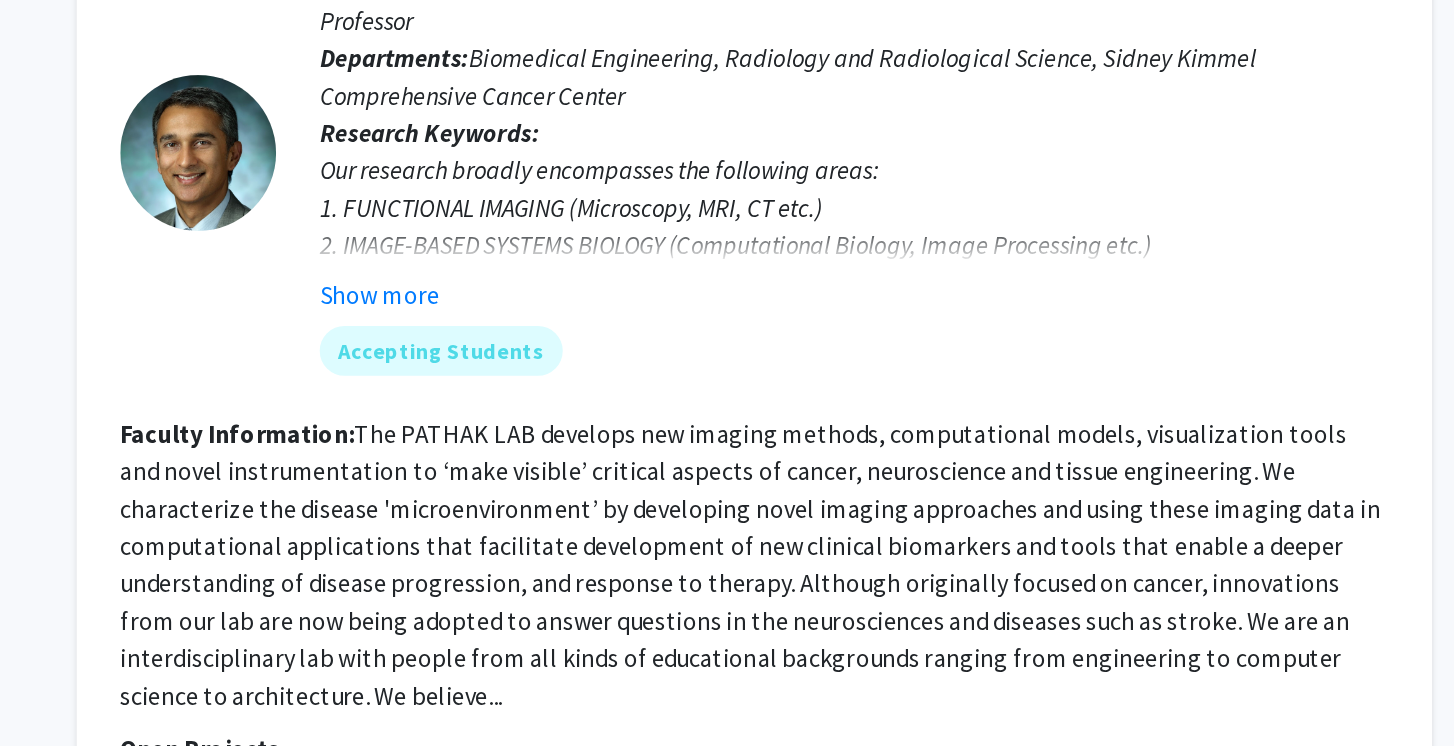 click on "Show more" 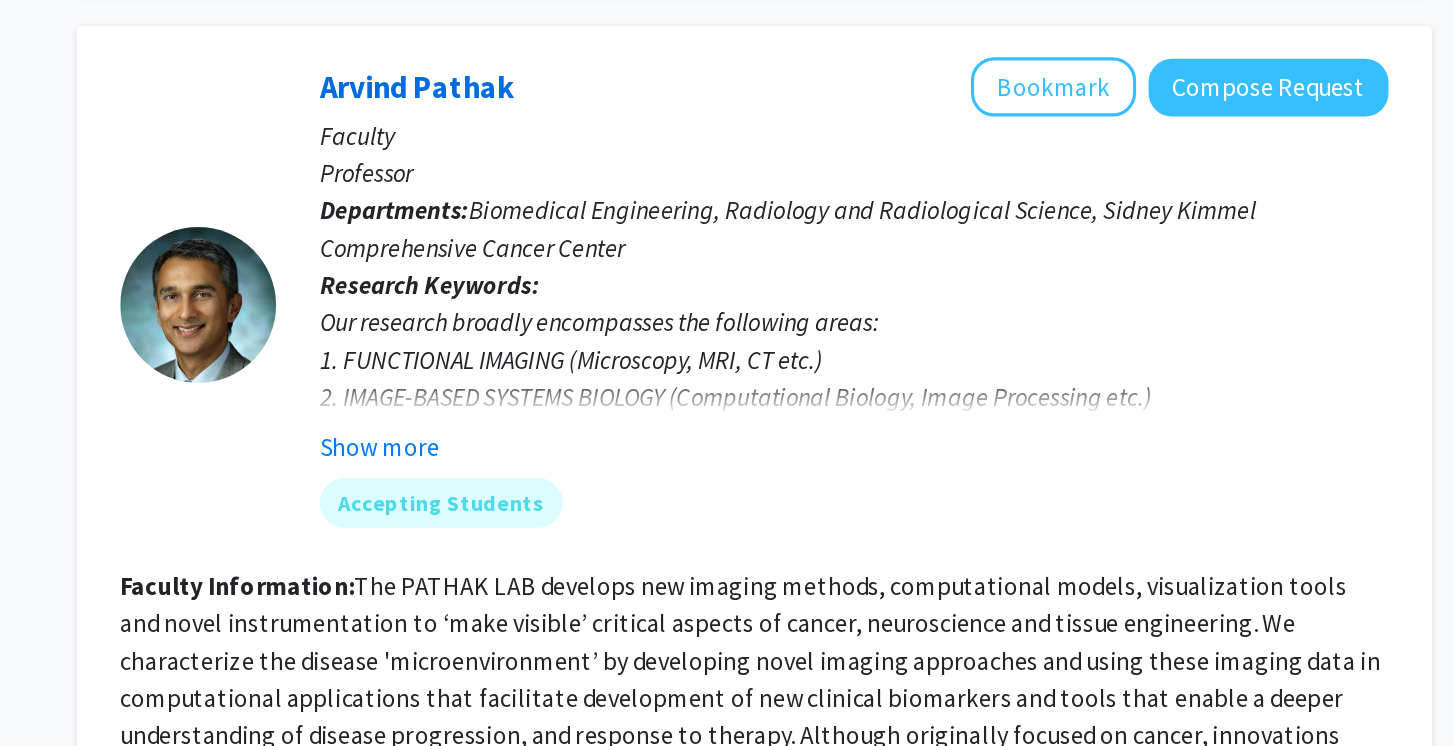 scroll, scrollTop: 1195, scrollLeft: 0, axis: vertical 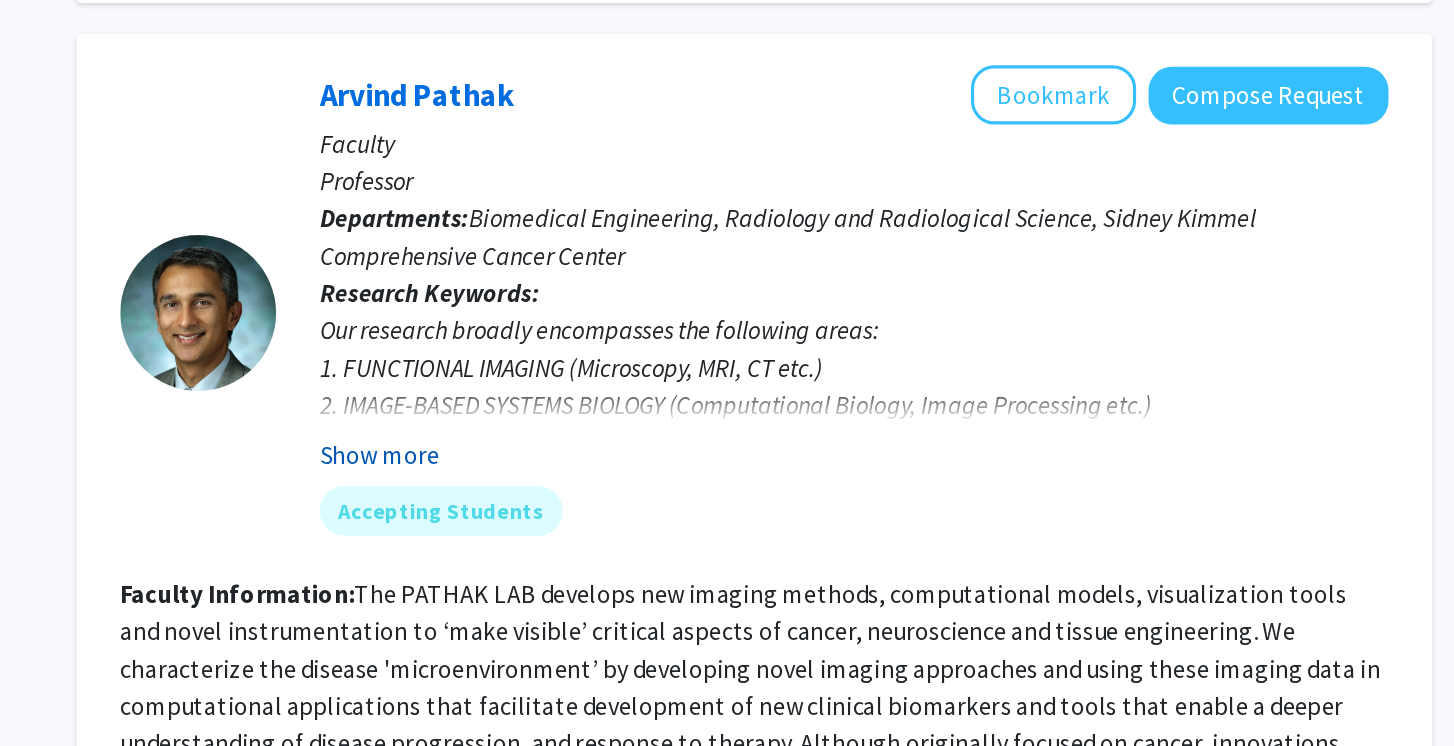 click on "Show more" 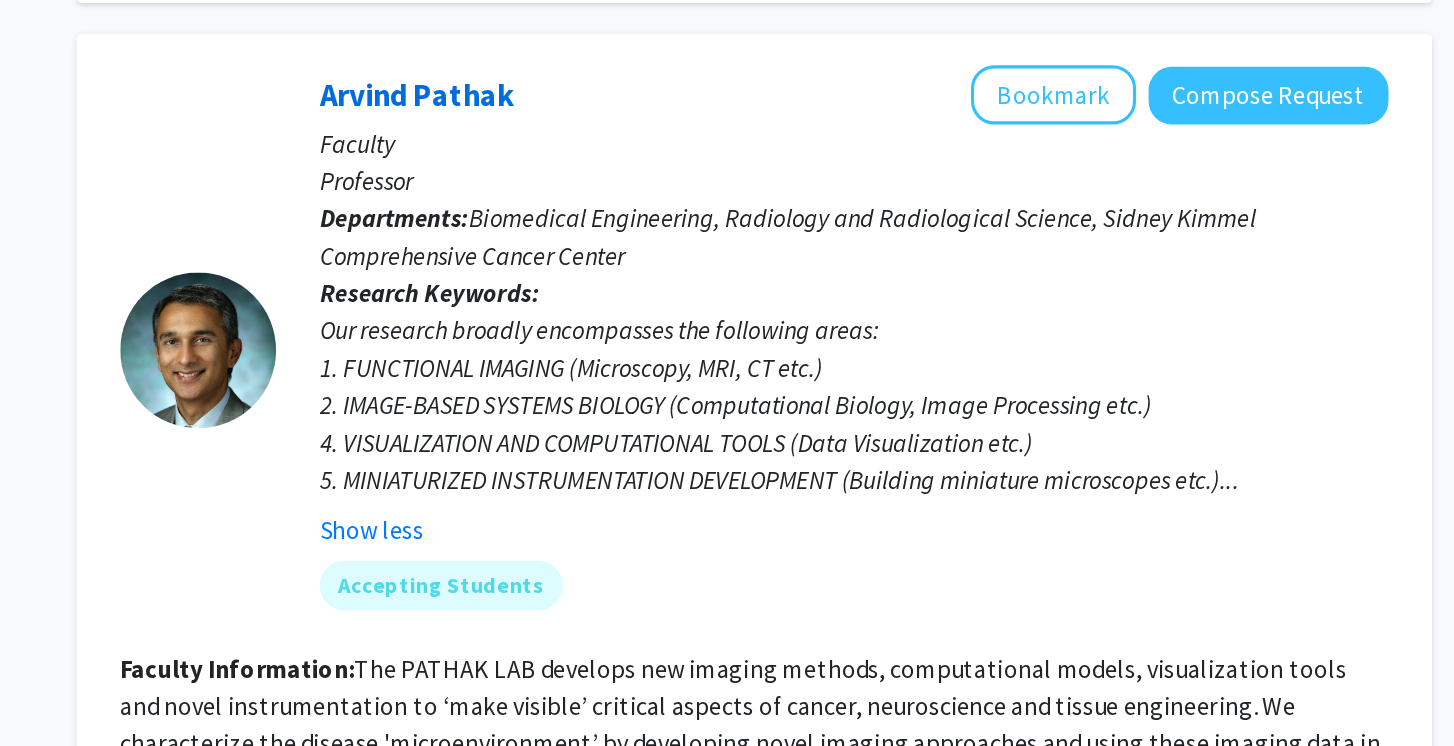 click on "Our research broadly encompasses the following areas: 1. FUNCTIONAL IMAGING (Microscopy, MRI, CT etc.) 2. IMAGE-BASED SYSTEMS BIOLOGY (Computational Biology, Image Processing etc.) 4. VISUALIZATION AND COMPUTATIONAL TOOLS (Data Visualization etc.) 5. MINIATURIZED INSTRUMENTATION DEVELOPMENT (Building miniature microscopes etc.)..." 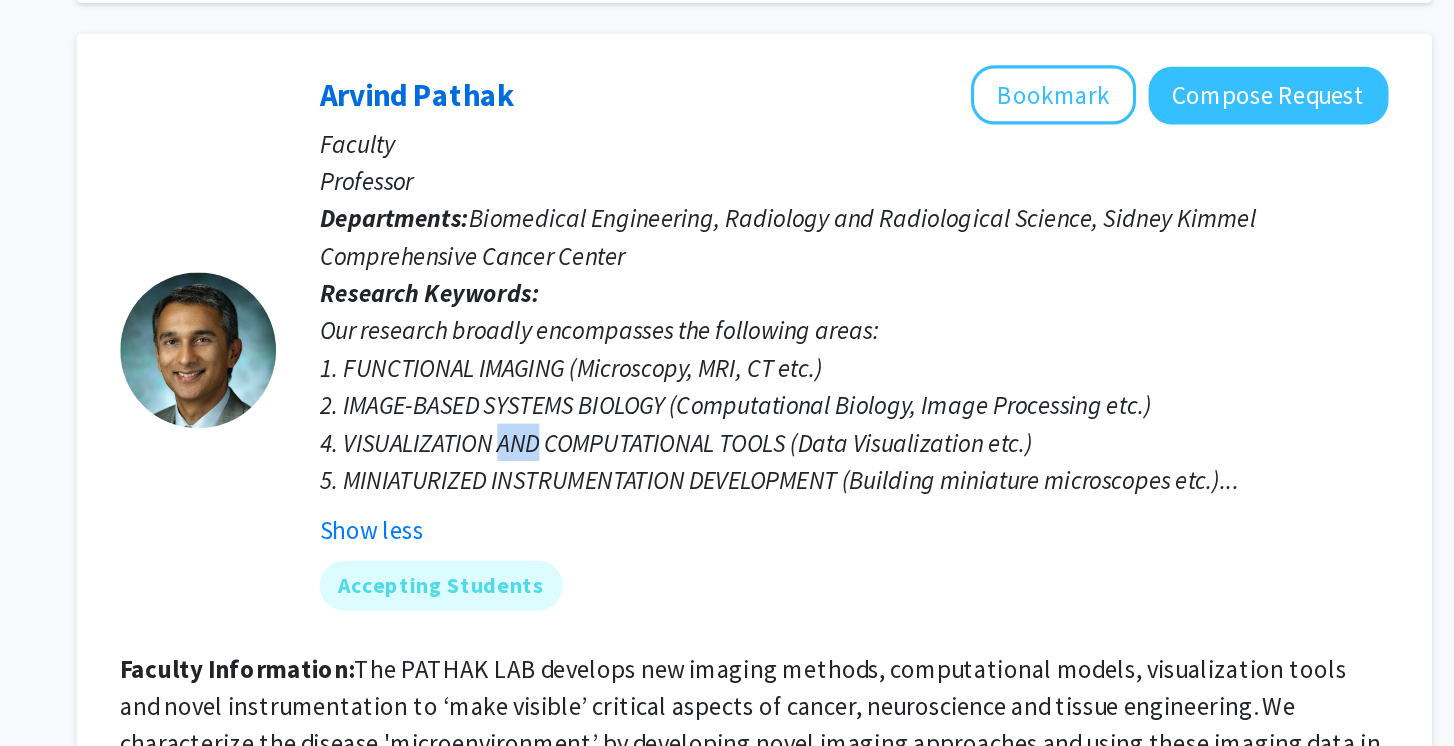 click on "Our research broadly encompasses the following areas: 1. FUNCTIONAL IMAGING (Microscopy, MRI, CT etc.) 2. IMAGE-BASED SYSTEMS BIOLOGY (Computational Biology, Image Processing etc.) 4. VISUALIZATION AND COMPUTATIONAL TOOLS (Data Visualization etc.) 5. MINIATURIZED INSTRUMENTATION DEVELOPMENT (Building miniature microscopes etc.)..." 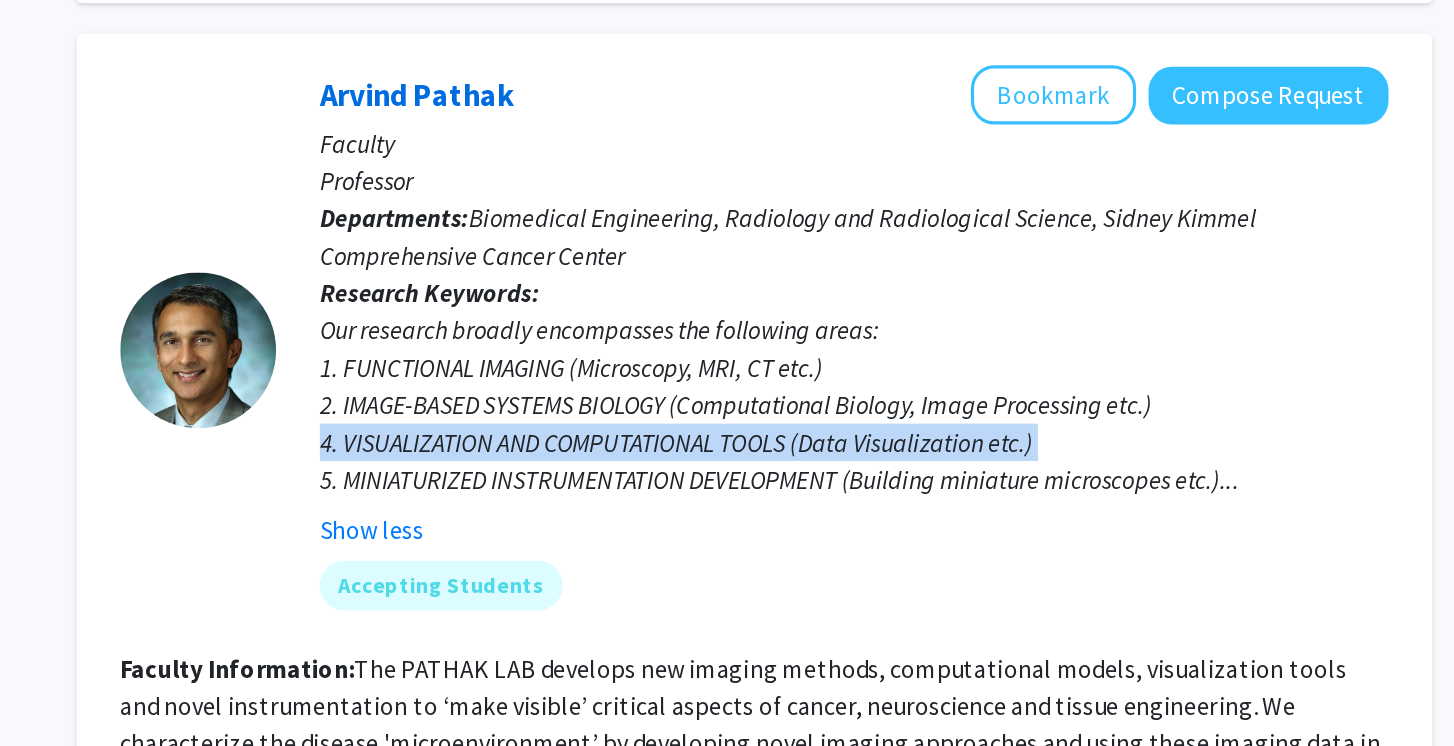 click on "Our research broadly encompasses the following areas: 1. FUNCTIONAL IMAGING (Microscopy, MRI, CT etc.) 2. IMAGE-BASED SYSTEMS BIOLOGY (Computational Biology, Image Processing etc.) 4. VISUALIZATION AND COMPUTATIONAL TOOLS (Data Visualization etc.) 5. MINIATURIZED INSTRUMENTATION DEVELOPMENT (Building miniature microscopes etc.)..." 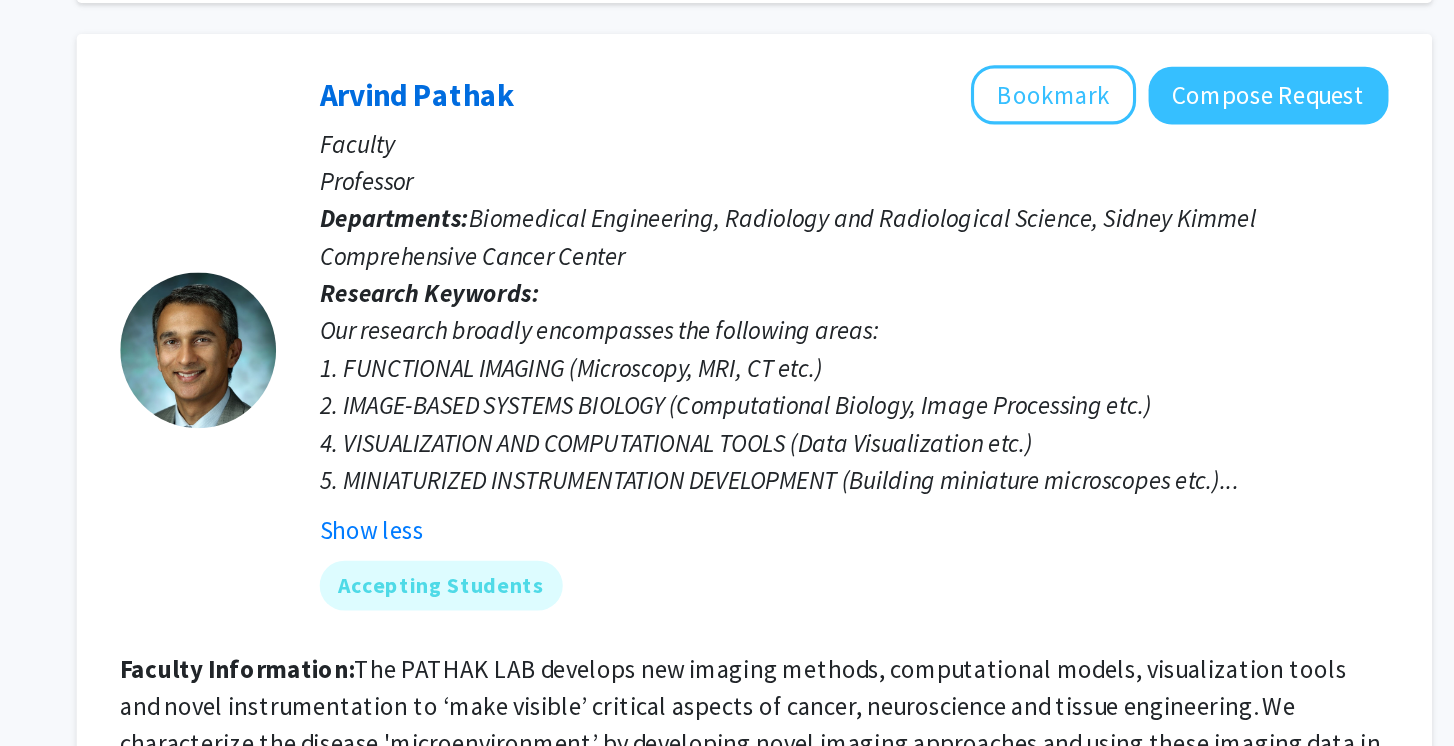 click on "Our research broadly encompasses the following areas: 1. FUNCTIONAL IMAGING (Microscopy, MRI, CT etc.) 2. IMAGE-BASED SYSTEMS BIOLOGY (Computational Biology, Image Processing etc.) 4. VISUALIZATION AND COMPUTATIONAL TOOLS (Data Visualization etc.) 5. MINIATURIZED INSTRUMENTATION DEVELOPMENT (Building miniature microscopes etc.)..." 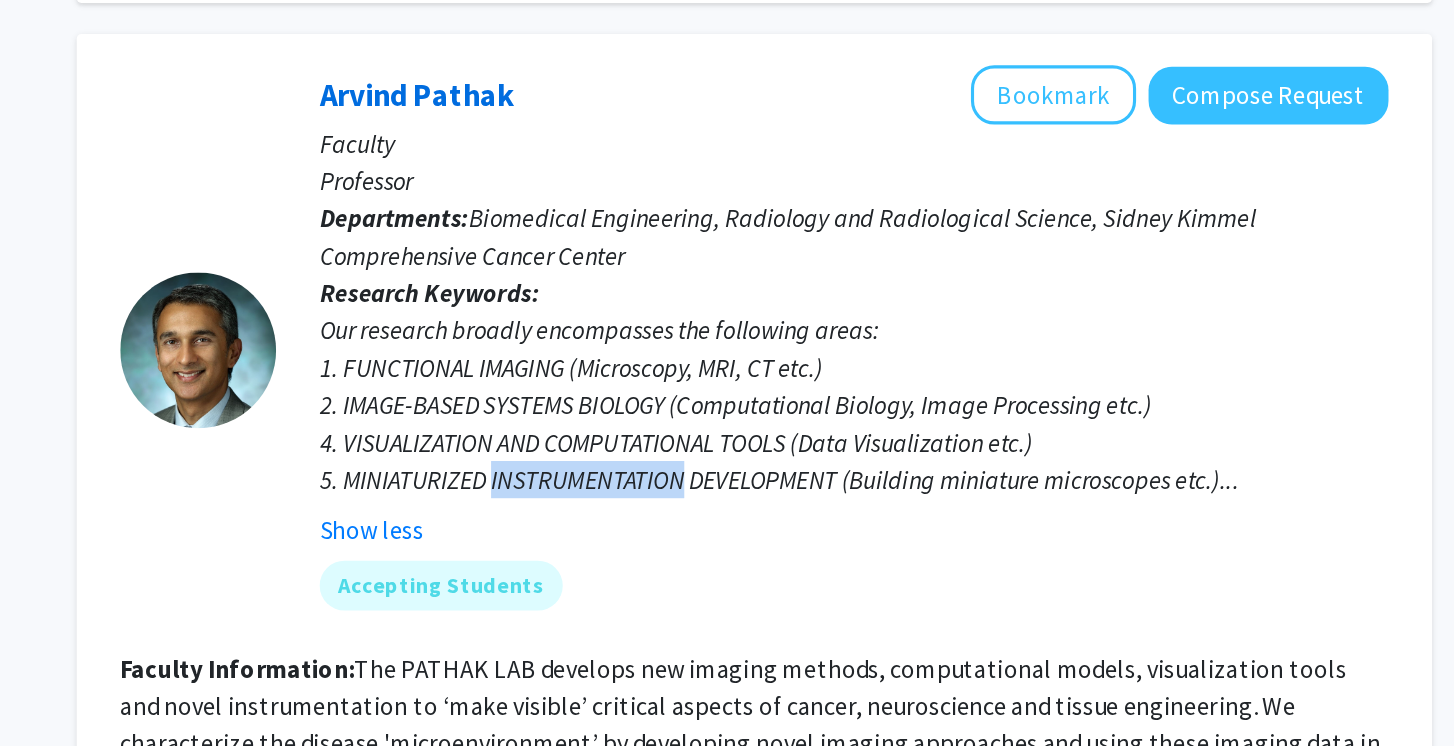 click on "Our research broadly encompasses the following areas: 1. FUNCTIONAL IMAGING (Microscopy, MRI, CT etc.) 2. IMAGE-BASED SYSTEMS BIOLOGY (Computational Biology, Image Processing etc.) 4. VISUALIZATION AND COMPUTATIONAL TOOLS (Data Visualization etc.) 5. MINIATURIZED INSTRUMENTATION DEVELOPMENT (Building miniature microscopes etc.)..." 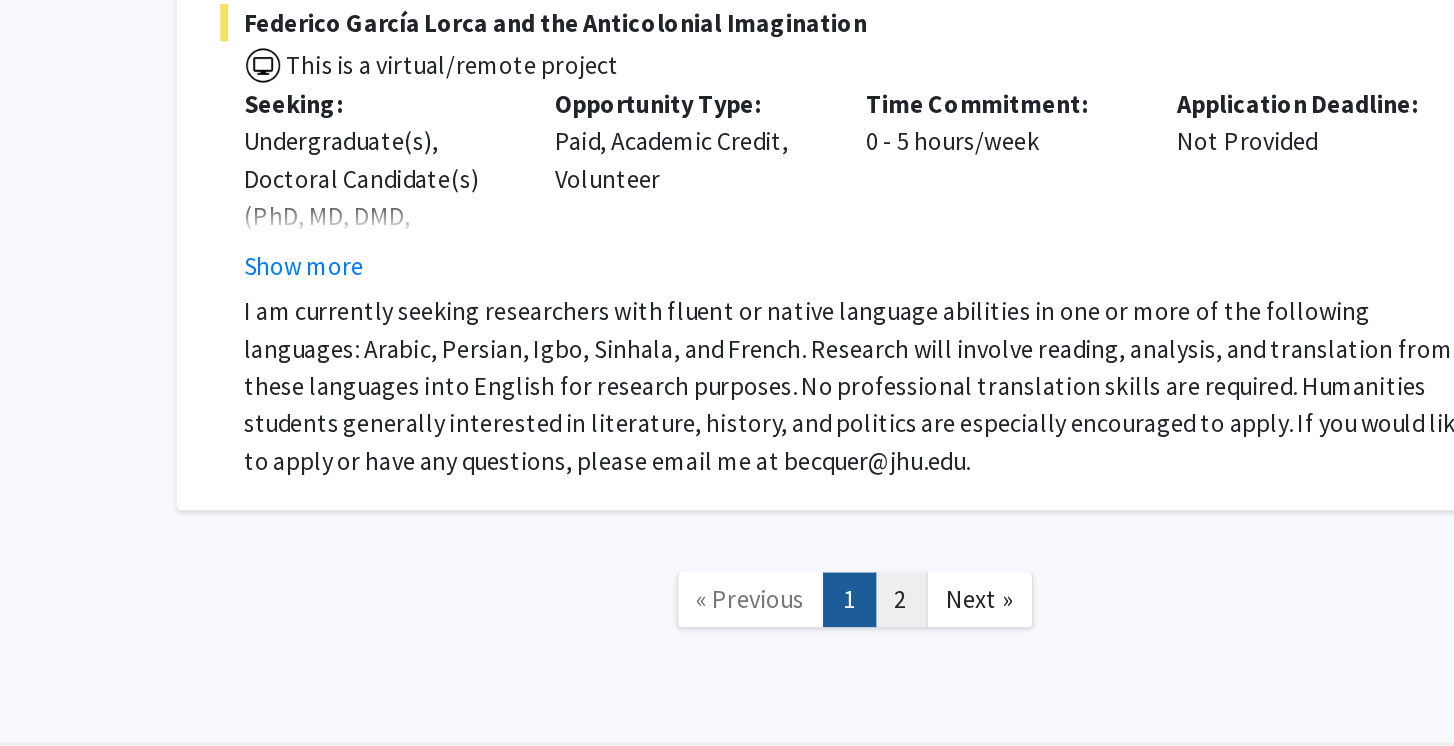 scroll, scrollTop: 8613, scrollLeft: 0, axis: vertical 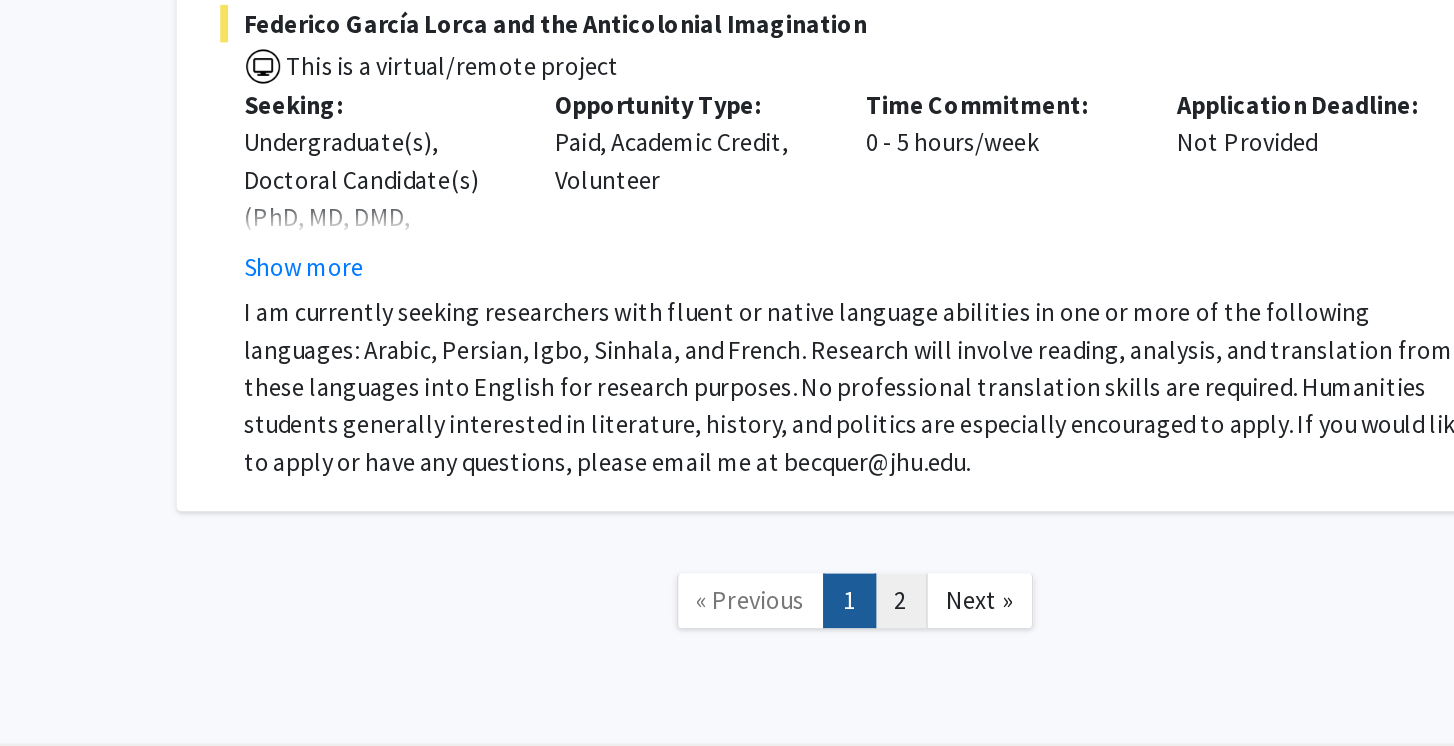 click on "2" 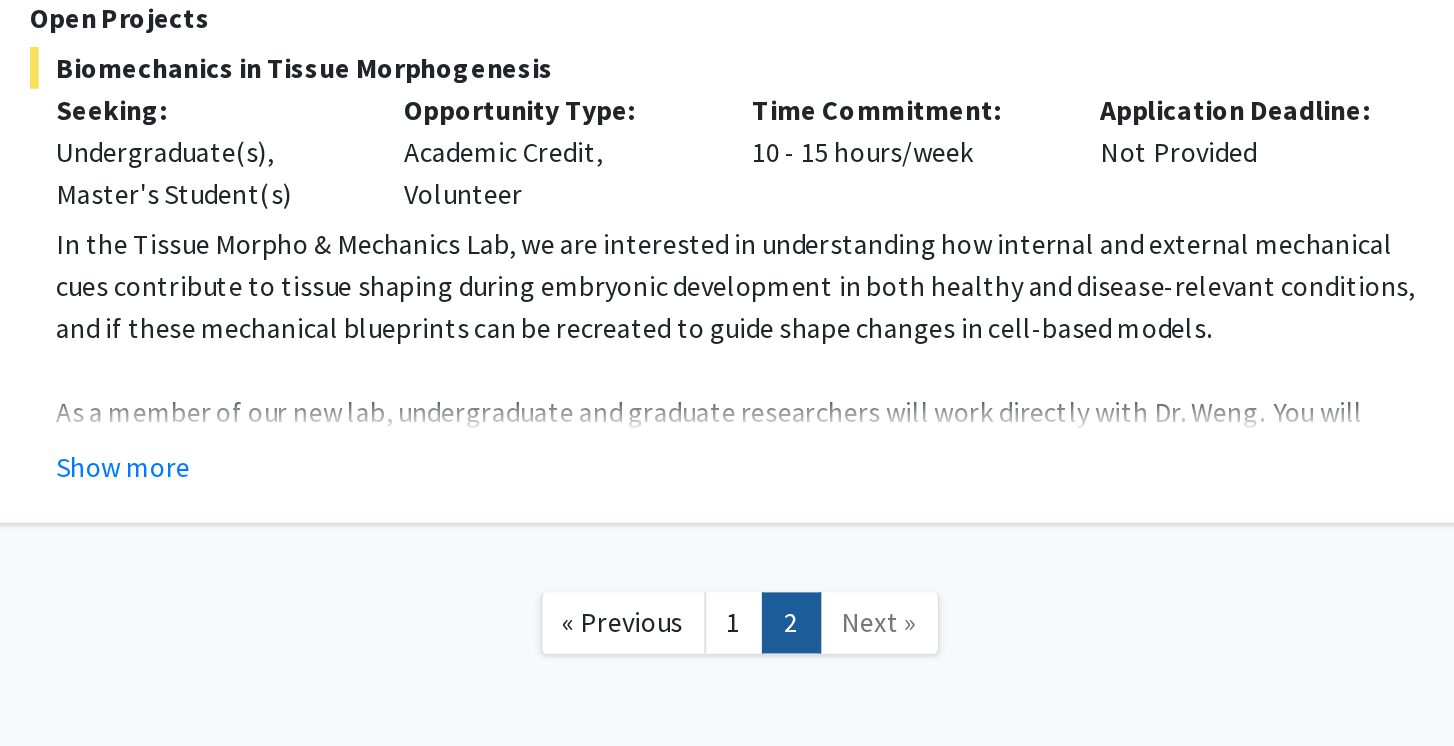 scroll, scrollTop: 1063, scrollLeft: 0, axis: vertical 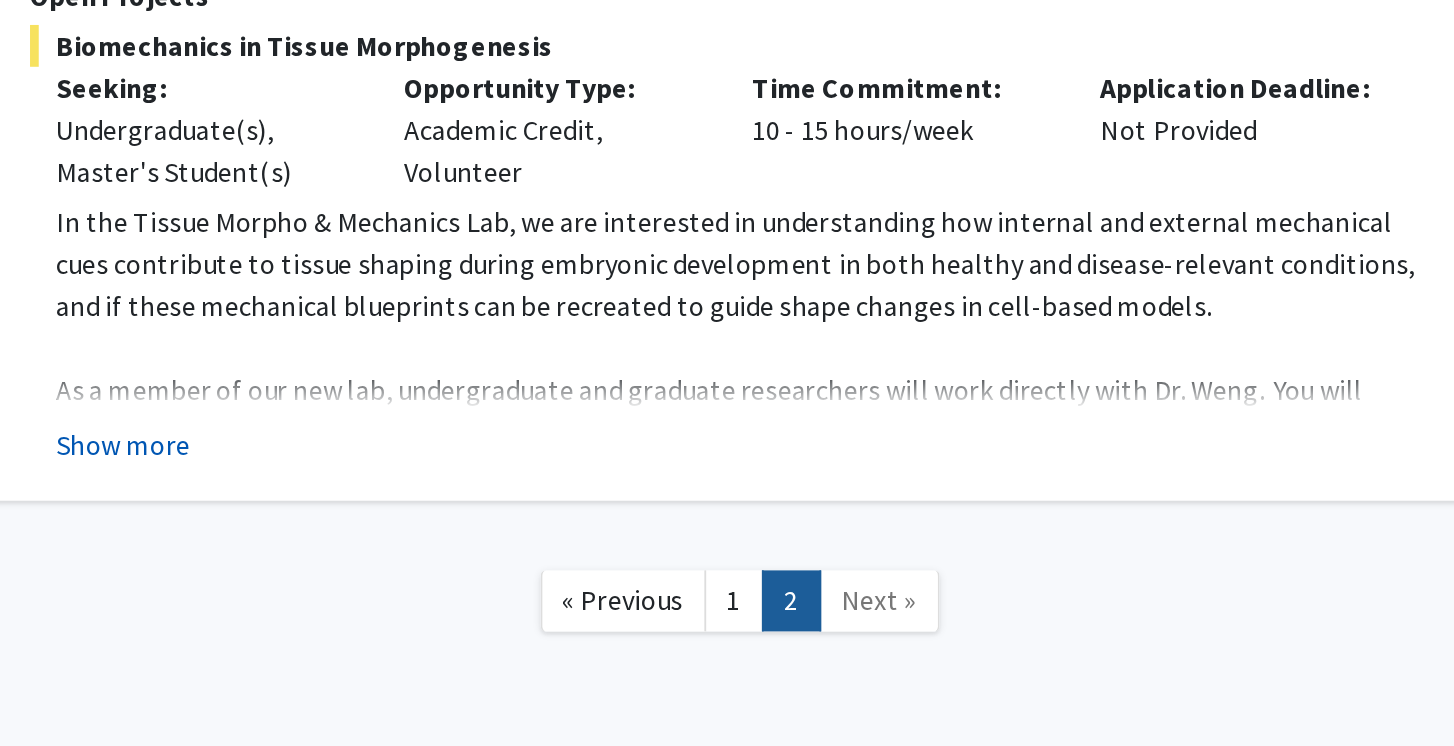 click on "Show more" 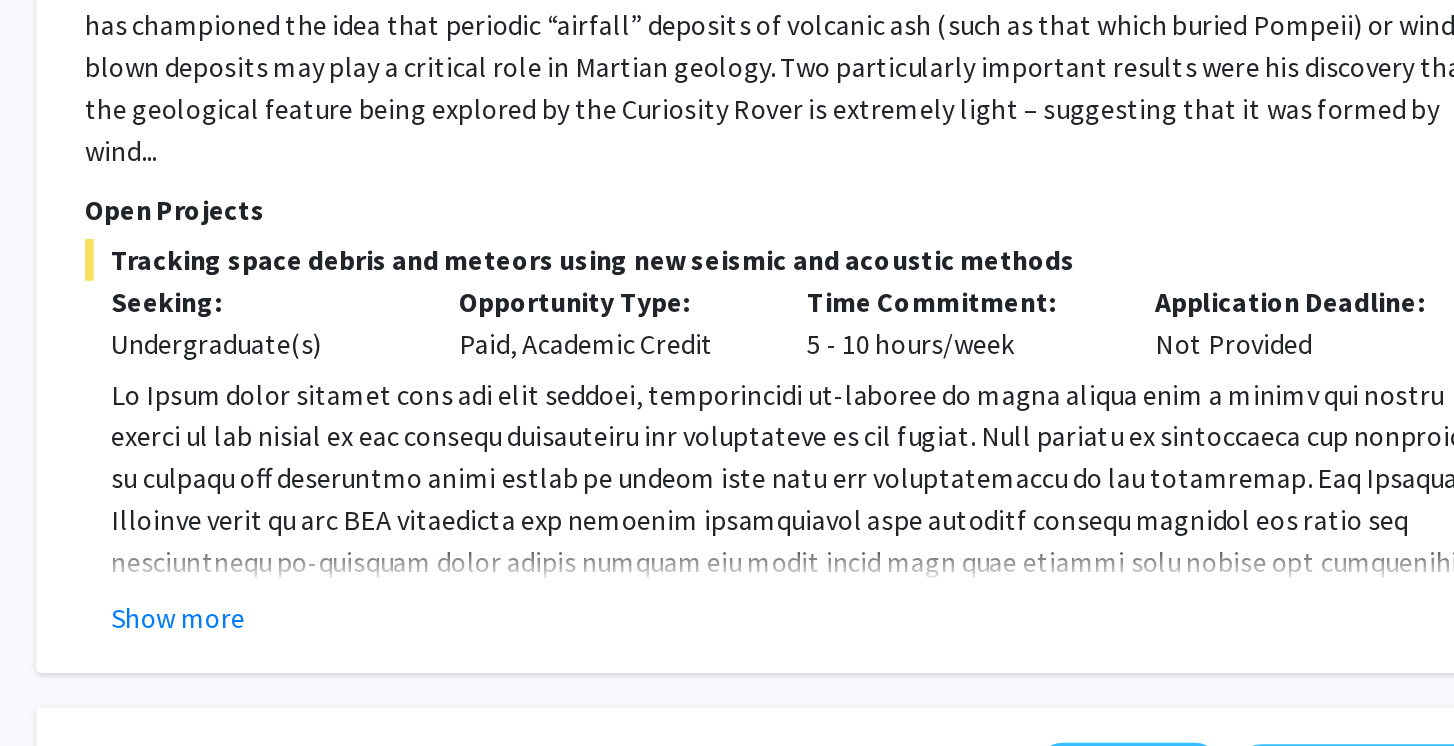 scroll, scrollTop: 527, scrollLeft: 0, axis: vertical 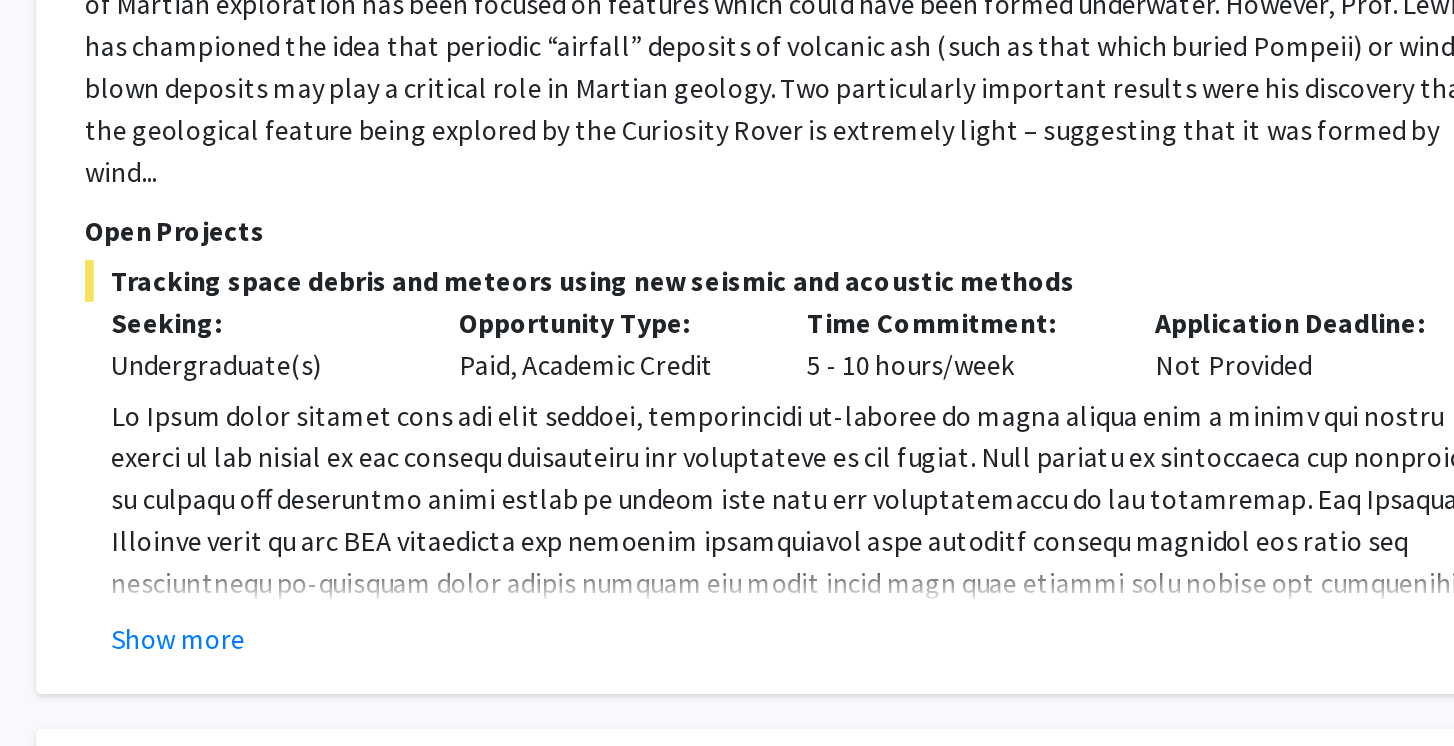 click on "Show more" 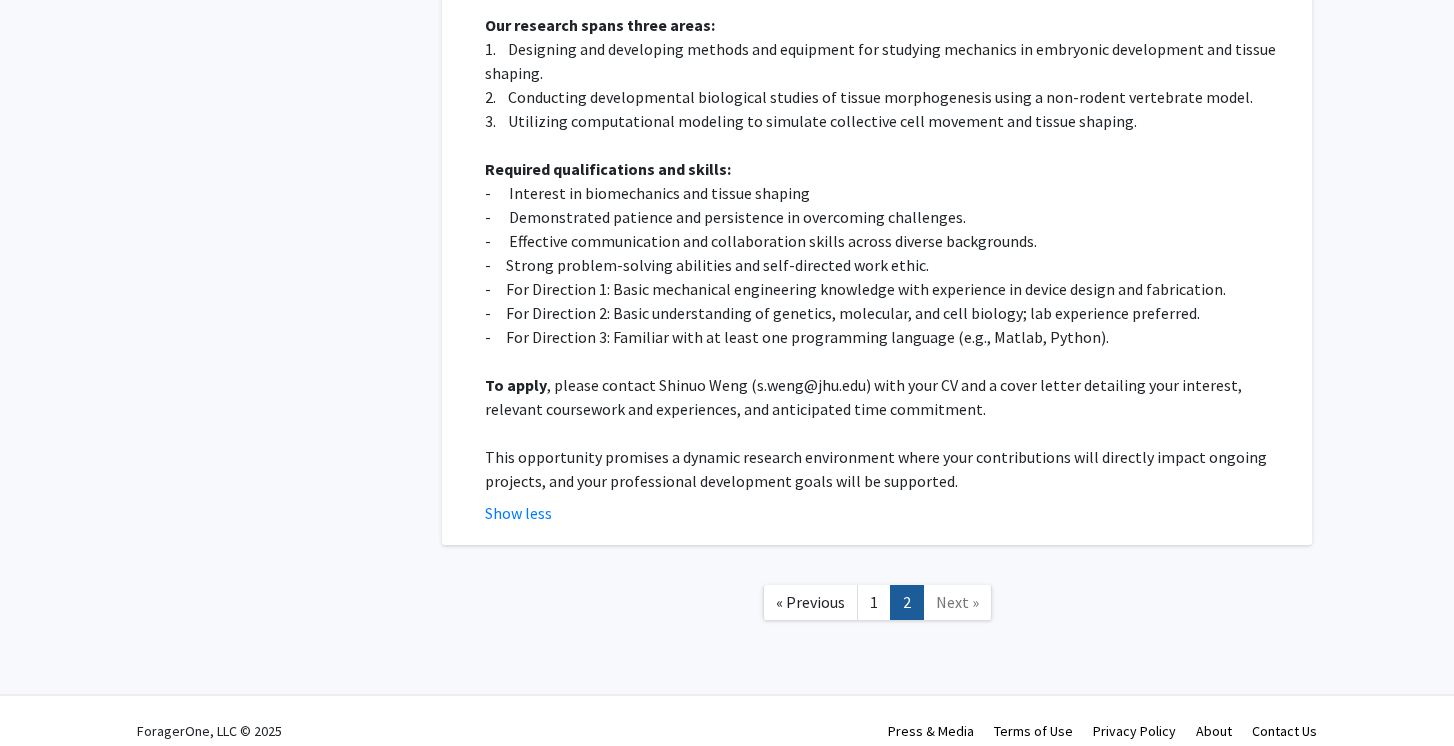 scroll, scrollTop: 1889, scrollLeft: 0, axis: vertical 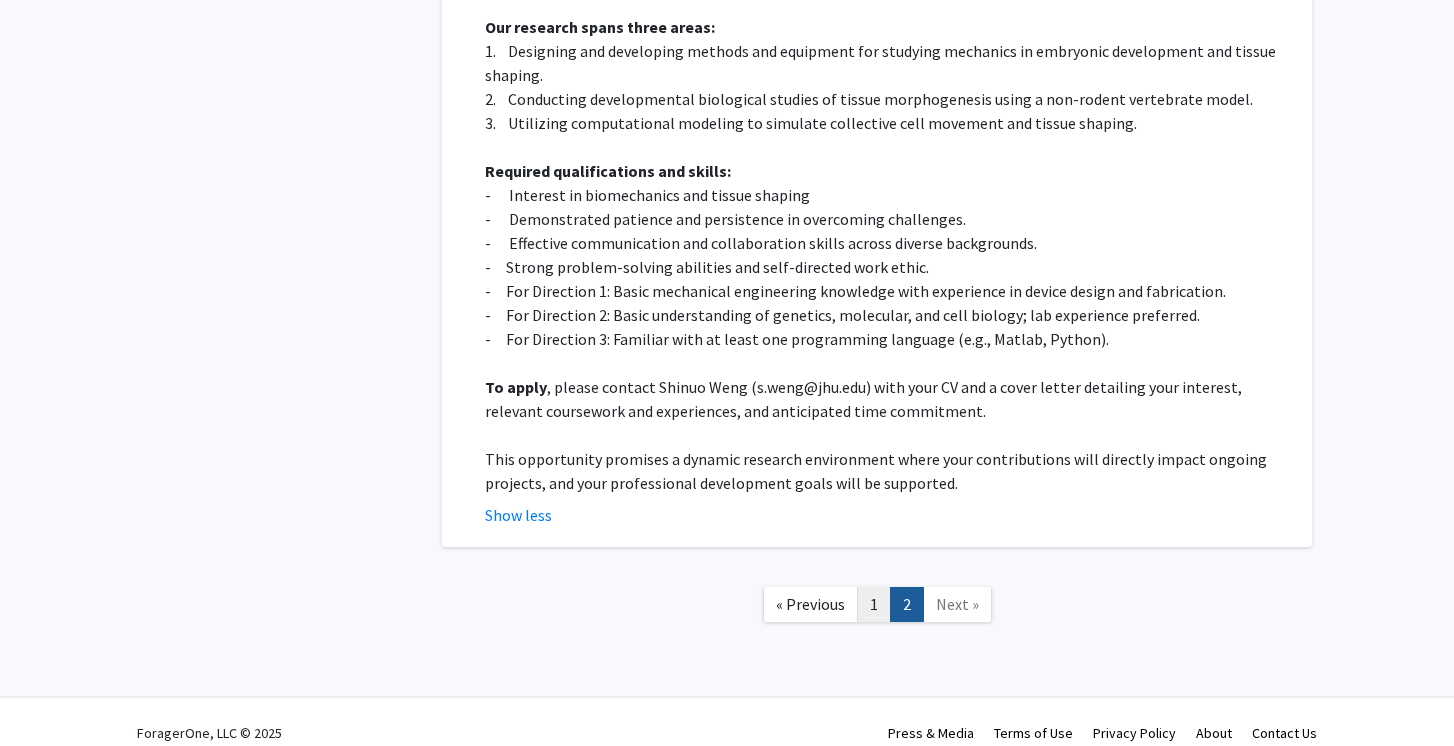 click on "1" 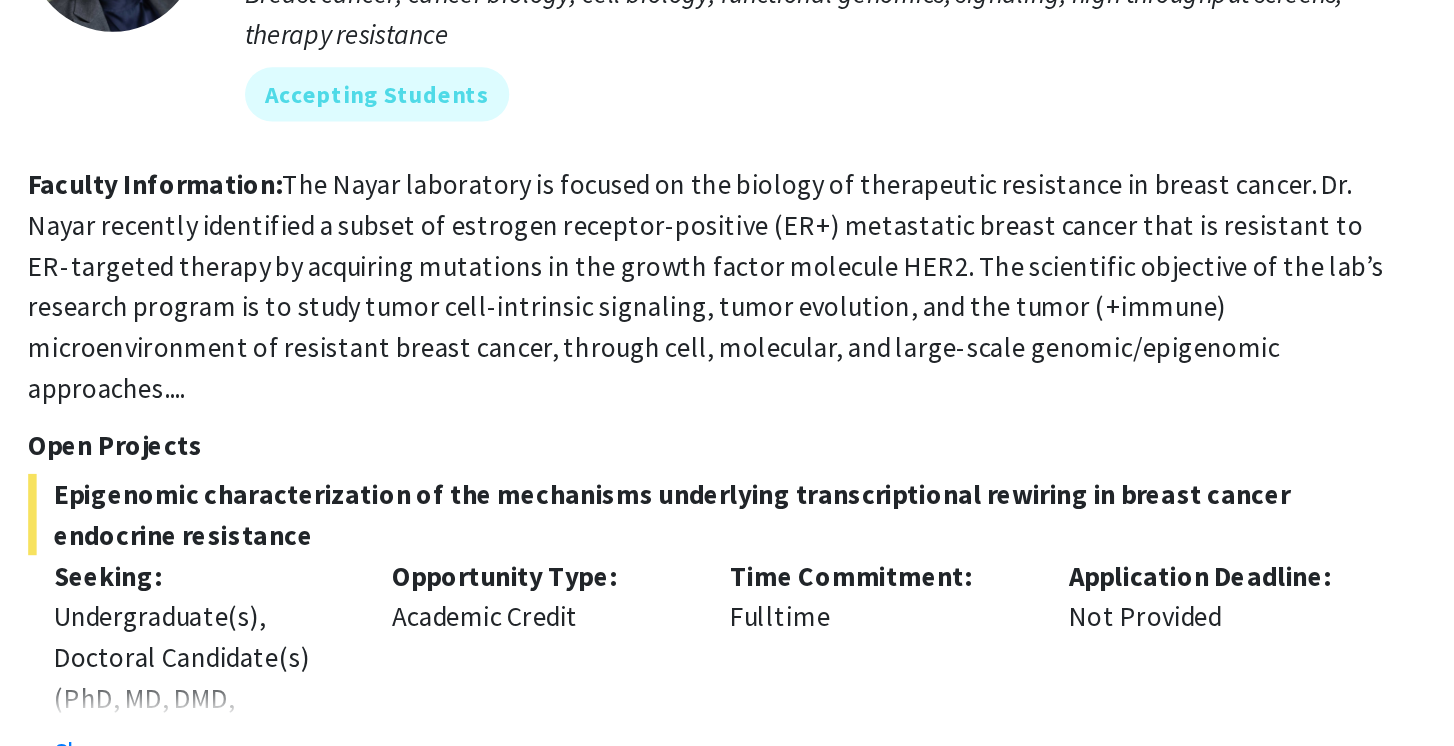 scroll, scrollTop: 6790, scrollLeft: 0, axis: vertical 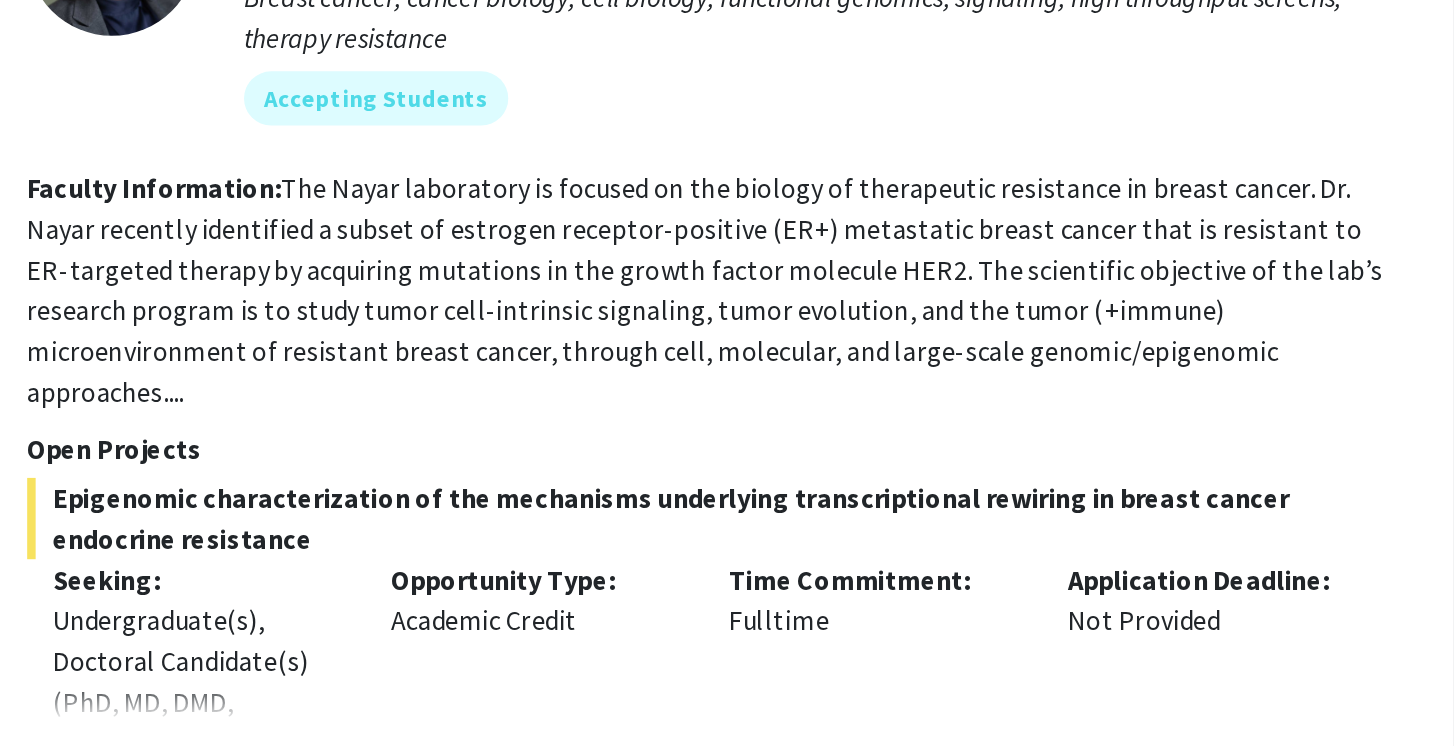 click on "Faculty Information:  The Nayar laboratory is focused on the biology of therapeutic resistance in breast cancer. Dr. Nayar recently identified a subset of estrogen receptor-positive (ER+) metastatic breast cancer that is resistant to ER-targeted therapy by acquiring mutations in the growth factor molecule HER2. The scientific objective of the lab’s research program is to study tumor cell-intrinsic signaling, tumor evolution, and the tumor (+immune) microenvironment of resistant breast cancer, through cell, molecular, and large-scale genomic/epigenomic approaches...." 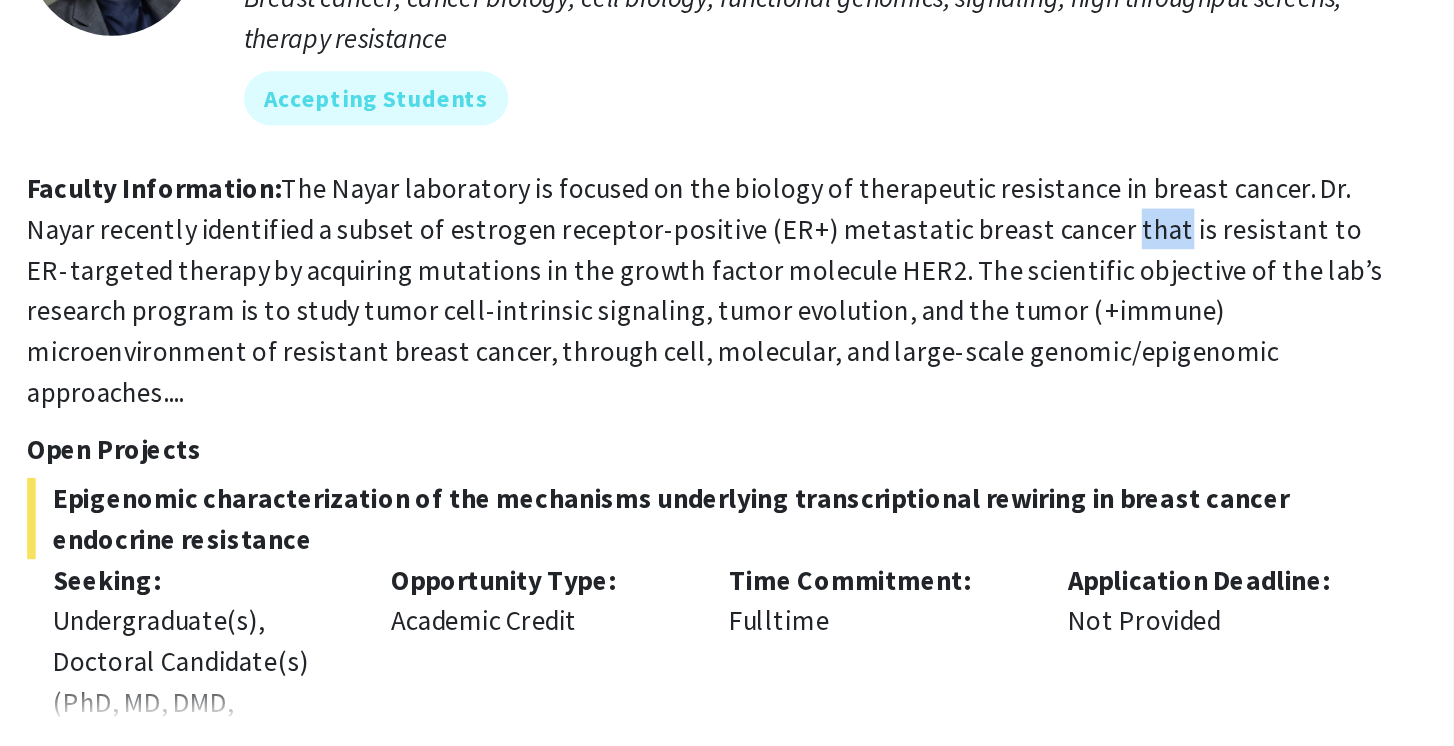 click on "Faculty Information:  The Nayar laboratory is focused on the biology of therapeutic resistance in breast cancer. Dr. Nayar recently identified a subset of estrogen receptor-positive (ER+) metastatic breast cancer that is resistant to ER-targeted therapy by acquiring mutations in the growth factor molecule HER2. The scientific objective of the lab’s research program is to study tumor cell-intrinsic signaling, tumor evolution, and the tumor (+immune) microenvironment of resistant breast cancer, through cell, molecular, and large-scale genomic/epigenomic approaches...." 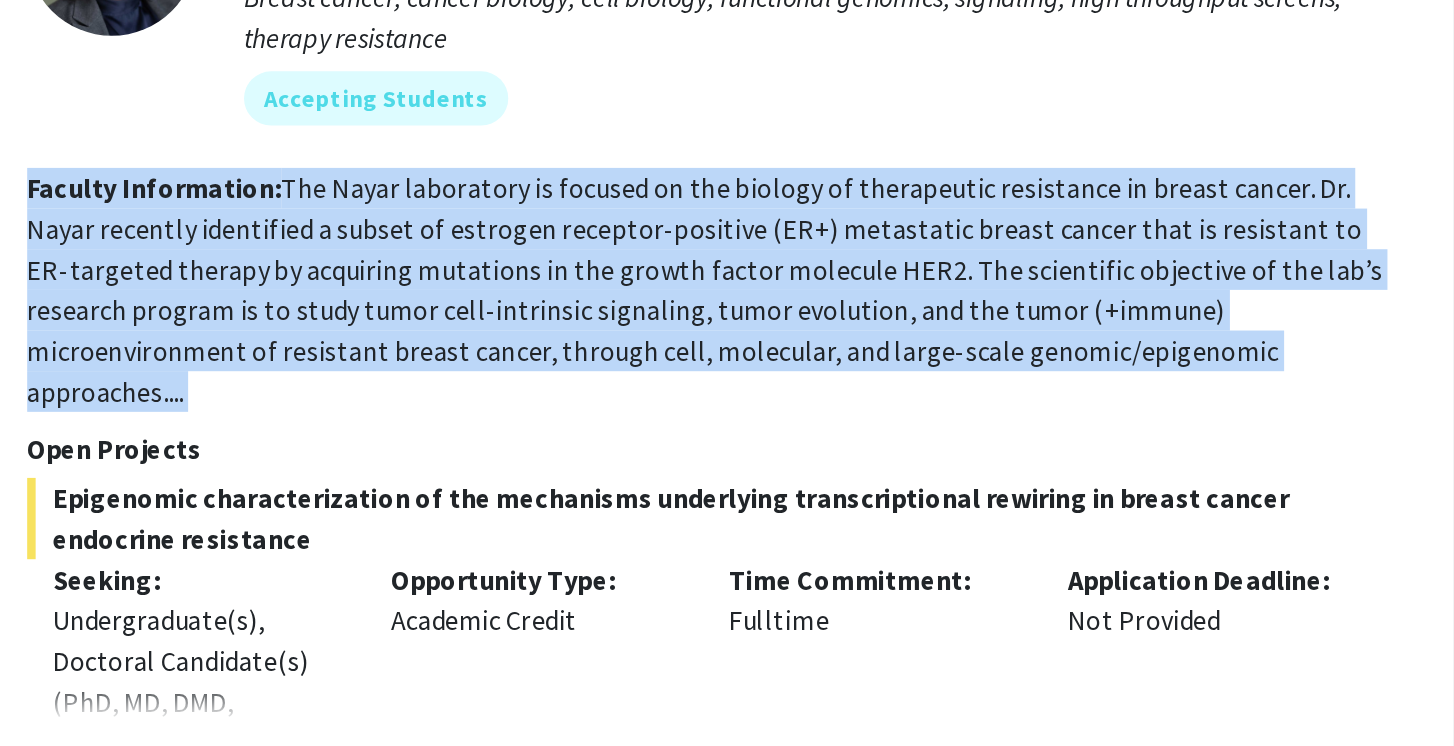 click on "The Nayar laboratory is focused on the biology of therapeutic resistance in breast cancer. Dr. Nayar recently identified a subset of estrogen receptor-positive (ER+) metastatic breast cancer that is resistant to ER-targeted therapy by acquiring mutations in the growth factor molecule HER2. The scientific objective of the lab’s research program is to study tumor cell-intrinsic signaling, tumor evolution, and the tumor (+immune) microenvironment of resistant breast cancer, through cell, molecular, and large-scale genomic/epigenomic approaches...." 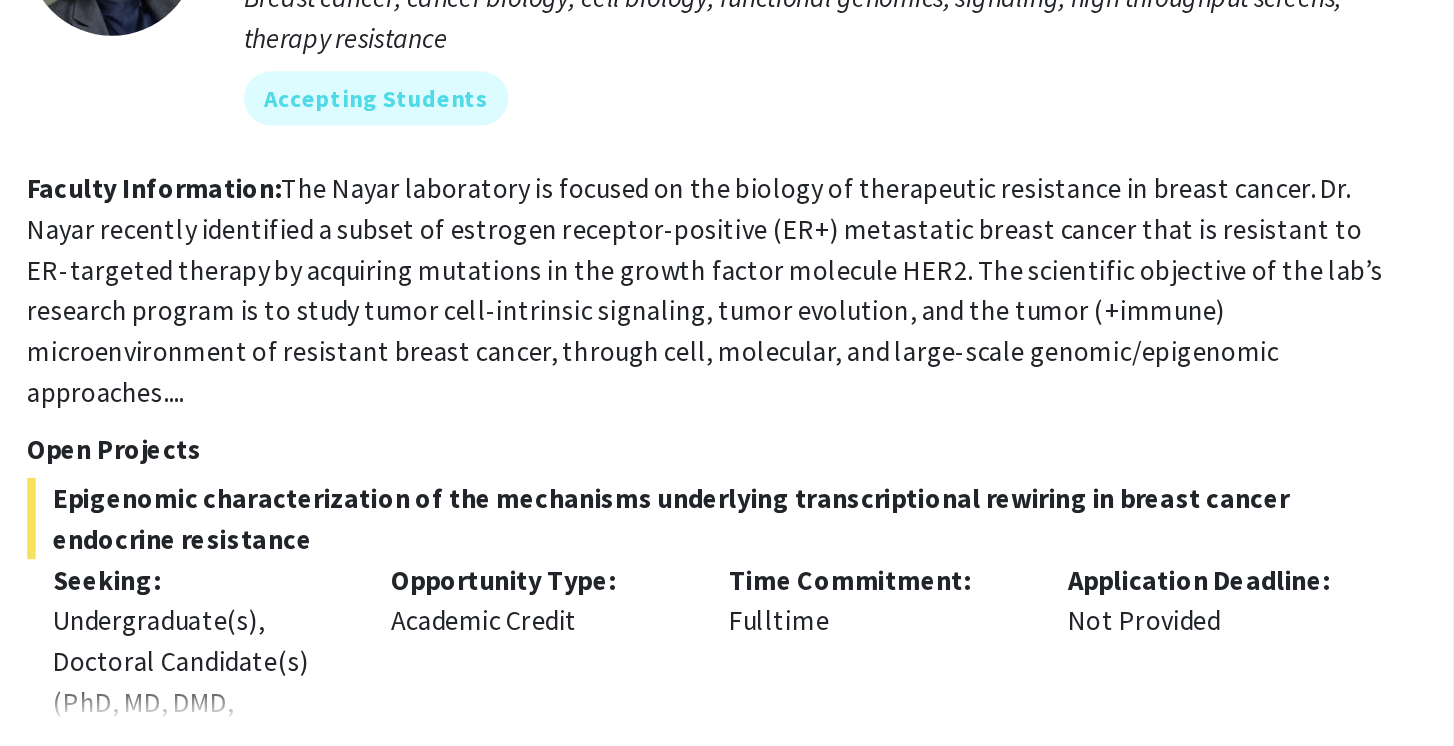 click on "The Nayar laboratory is focused on the biology of therapeutic resistance in breast cancer. Dr. Nayar recently identified a subset of estrogen receptor-positive (ER+) metastatic breast cancer that is resistant to ER-targeted therapy by acquiring mutations in the growth factor molecule HER2. The scientific objective of the lab’s research program is to study tumor cell-intrinsic signaling, tumor evolution, and the tumor (+immune) microenvironment of resistant breast cancer, through cell, molecular, and large-scale genomic/epigenomic approaches...." 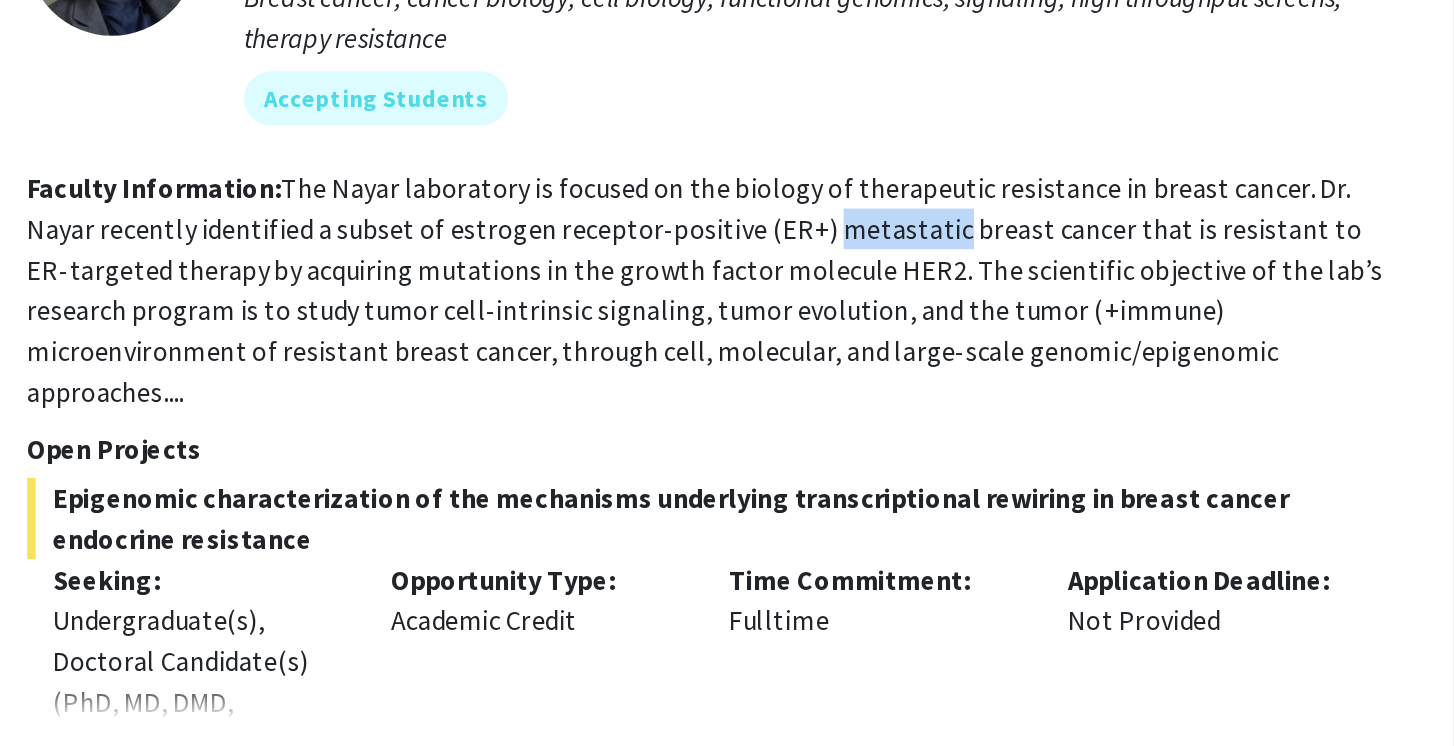 click on "The Nayar laboratory is focused on the biology of therapeutic resistance in breast cancer. Dr. Nayar recently identified a subset of estrogen receptor-positive (ER+) metastatic breast cancer that is resistant to ER-targeted therapy by acquiring mutations in the growth factor molecule HER2. The scientific objective of the lab’s research program is to study tumor cell-intrinsic signaling, tumor evolution, and the tumor (+immune) microenvironment of resistant breast cancer, through cell, molecular, and large-scale genomic/epigenomic approaches...." 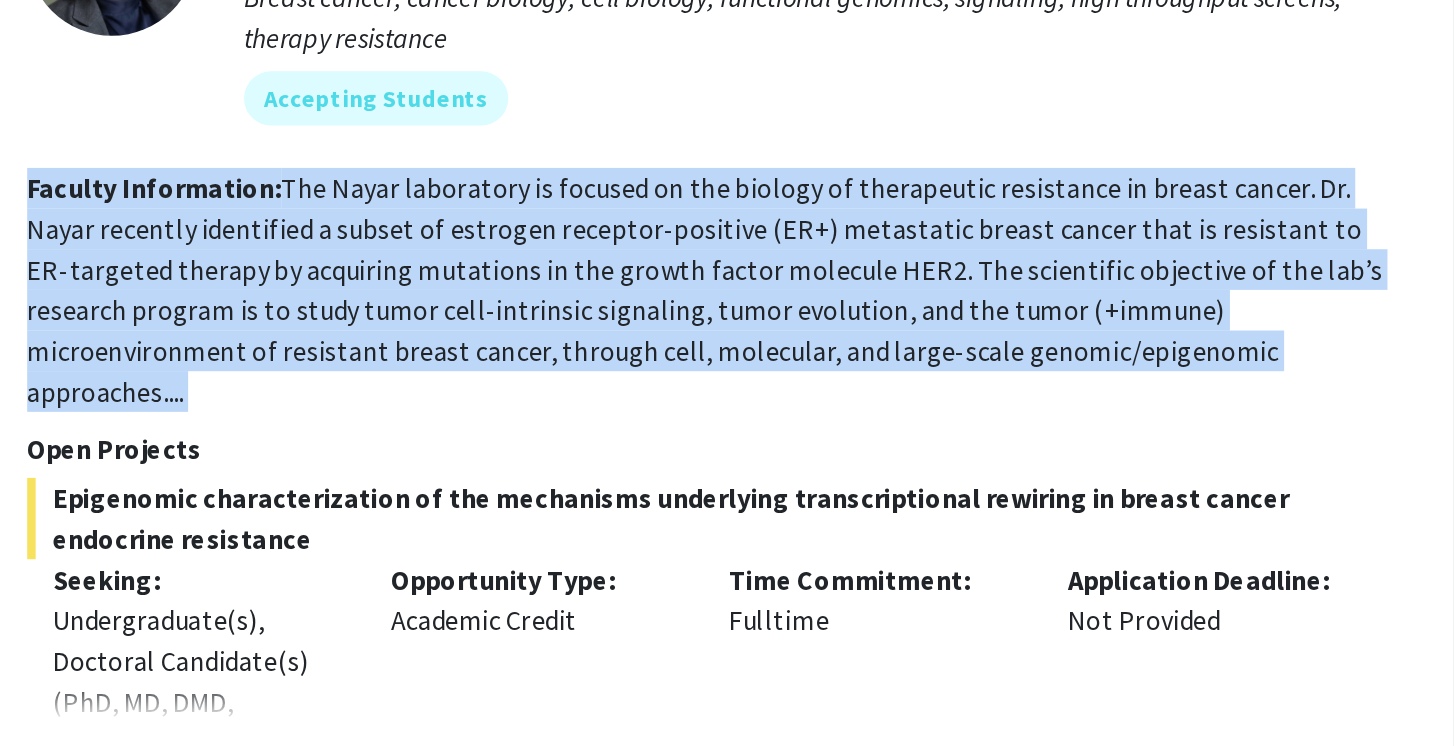 click on "The Nayar laboratory is focused on the biology of therapeutic resistance in breast cancer. Dr. Nayar recently identified a subset of estrogen receptor-positive (ER+) metastatic breast cancer that is resistant to ER-targeted therapy by acquiring mutations in the growth factor molecule HER2. The scientific objective of the lab’s research program is to study tumor cell-intrinsic signaling, tumor evolution, and the tumor (+immune) microenvironment of resistant breast cancer, through cell, molecular, and large-scale genomic/epigenomic approaches...." 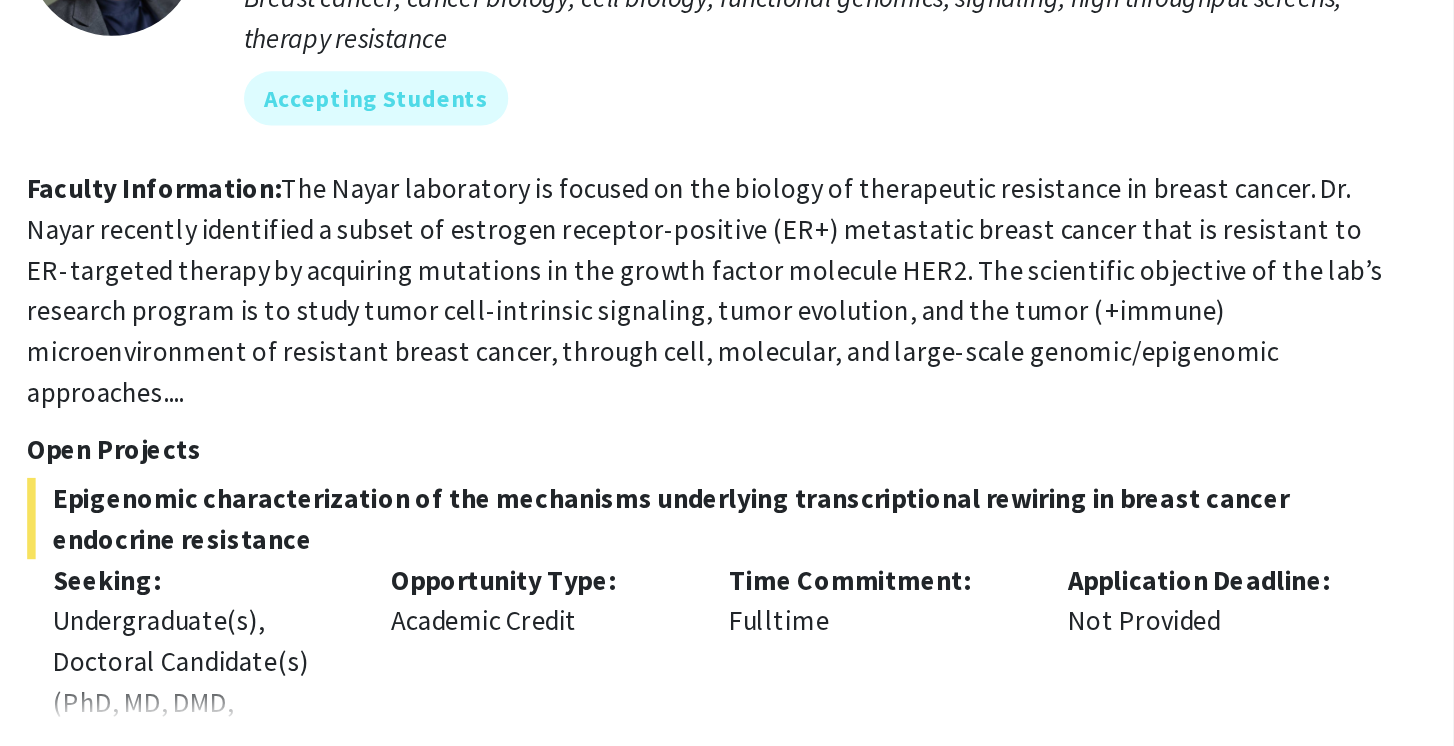 click on "The Nayar laboratory is focused on the biology of therapeutic resistance in breast cancer. Dr. Nayar recently identified a subset of estrogen receptor-positive (ER+) metastatic breast cancer that is resistant to ER-targeted therapy by acquiring mutations in the growth factor molecule HER2. The scientific objective of the lab’s research program is to study tumor cell-intrinsic signaling, tumor evolution, and the tumor (+immune) microenvironment of resistant breast cancer, through cell, molecular, and large-scale genomic/epigenomic approaches...." 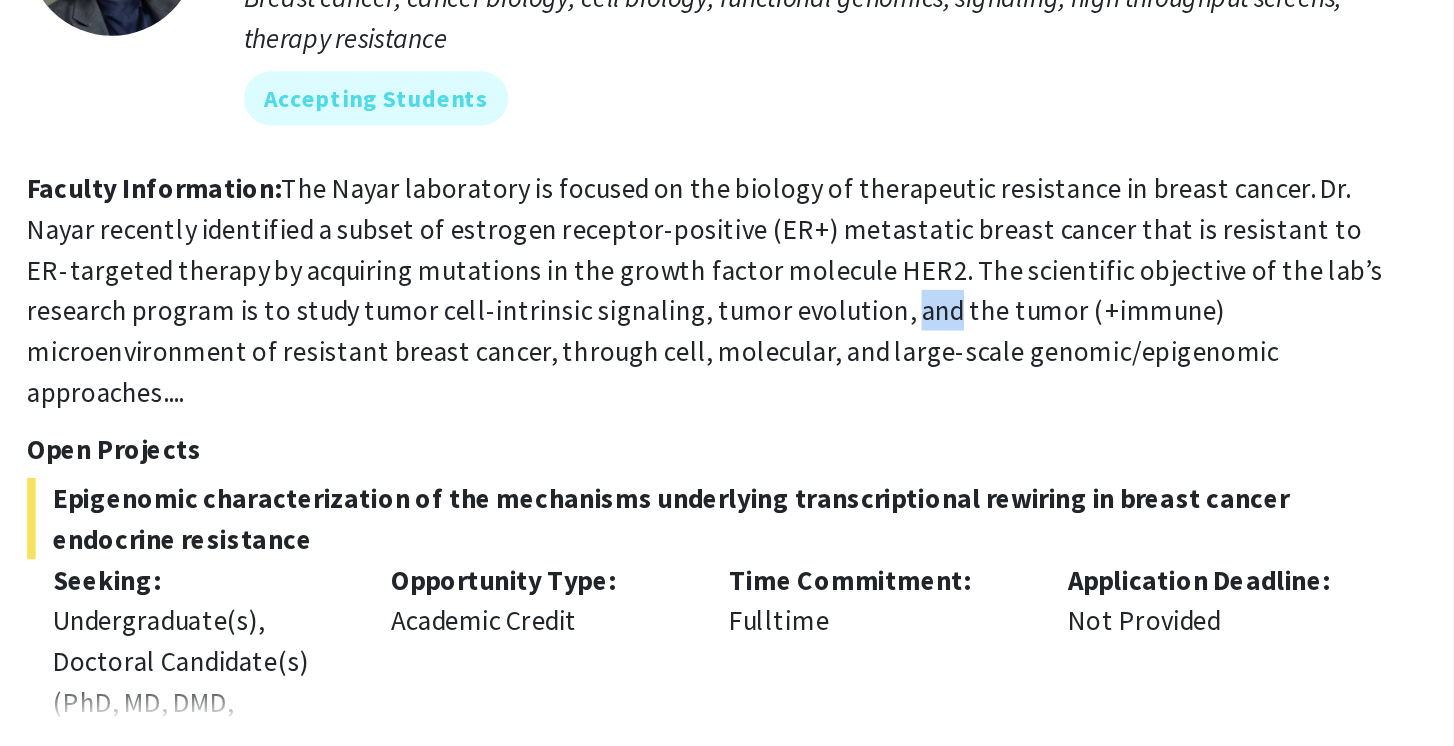 click on "The Nayar laboratory is focused on the biology of therapeutic resistance in breast cancer. Dr. Nayar recently identified a subset of estrogen receptor-positive (ER+) metastatic breast cancer that is resistant to ER-targeted therapy by acquiring mutations in the growth factor molecule HER2. The scientific objective of the lab’s research program is to study tumor cell-intrinsic signaling, tumor evolution, and the tumor (+immune) microenvironment of resistant breast cancer, through cell, molecular, and large-scale genomic/epigenomic approaches...." 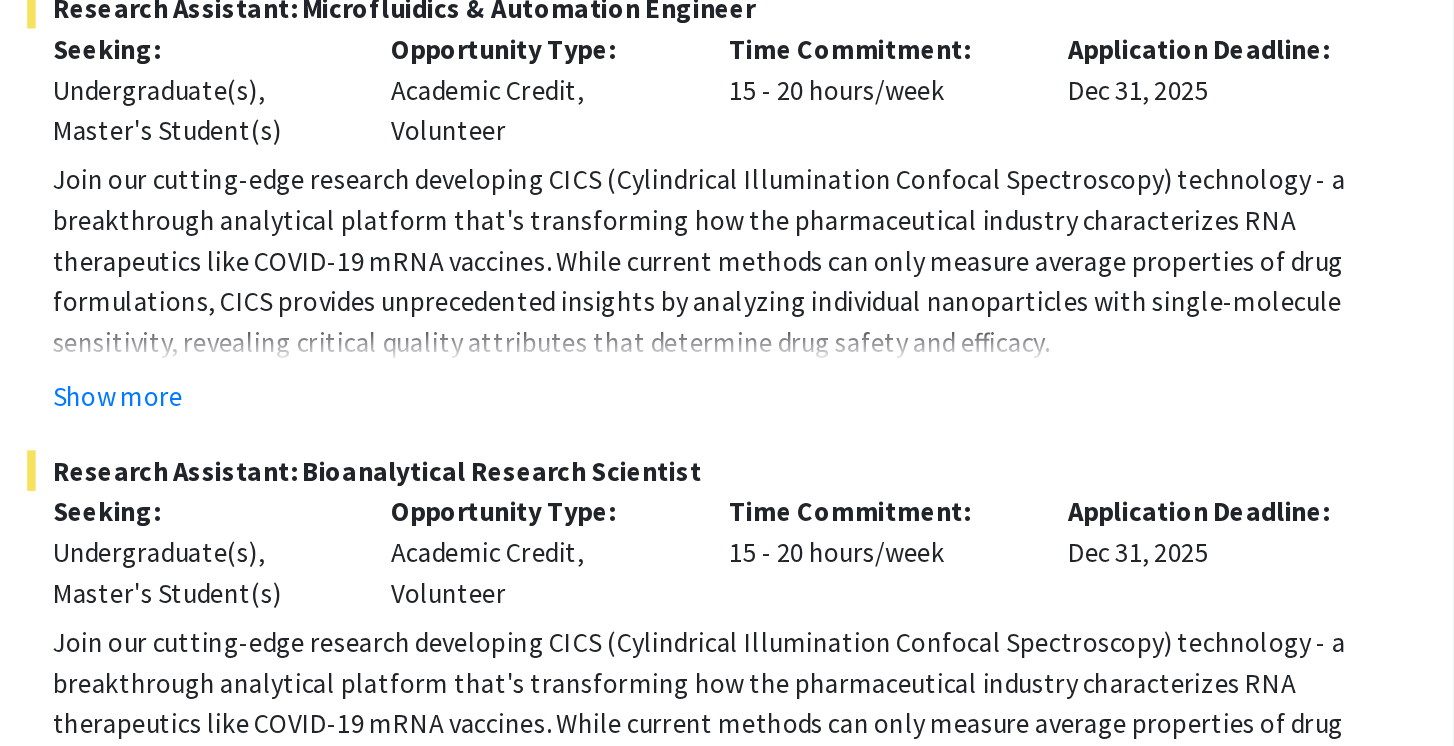 scroll, scrollTop: 6060, scrollLeft: 0, axis: vertical 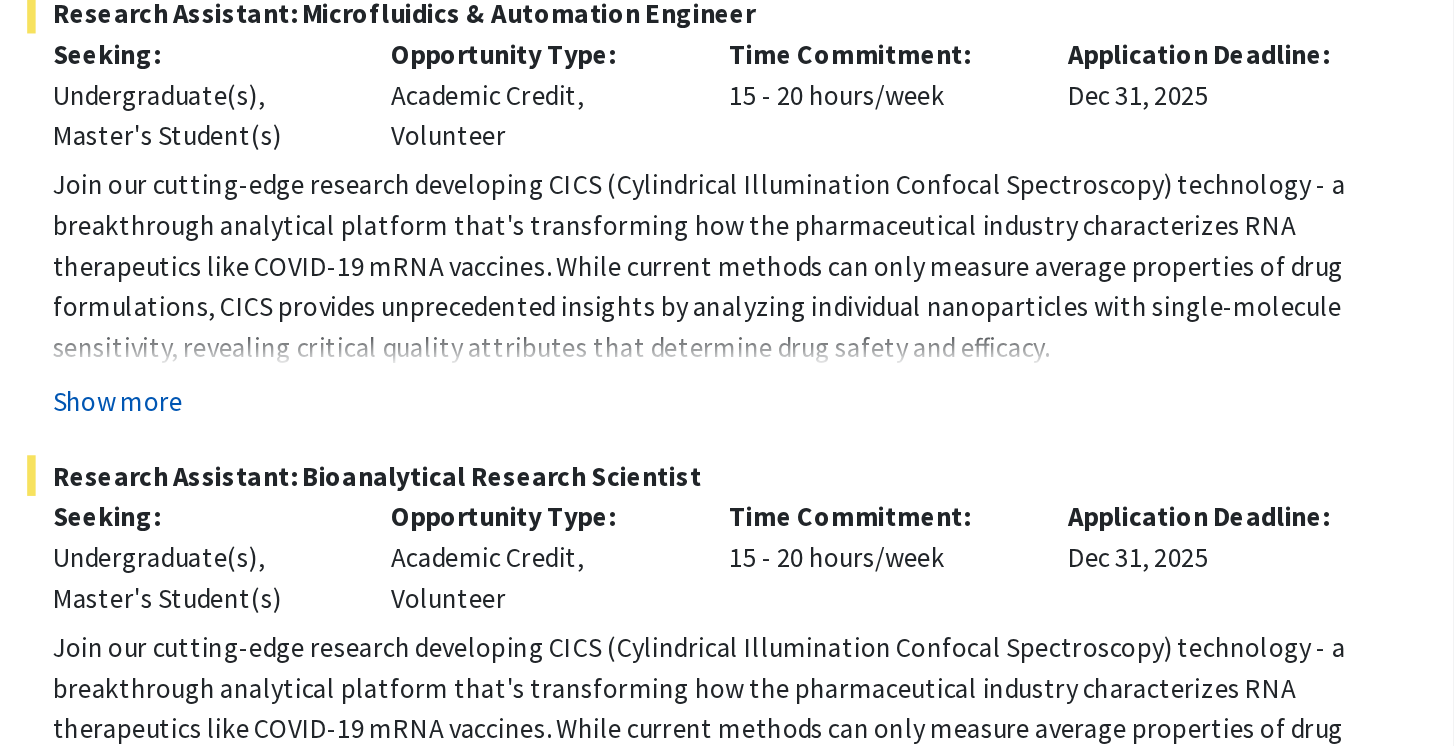 click on "Show more" 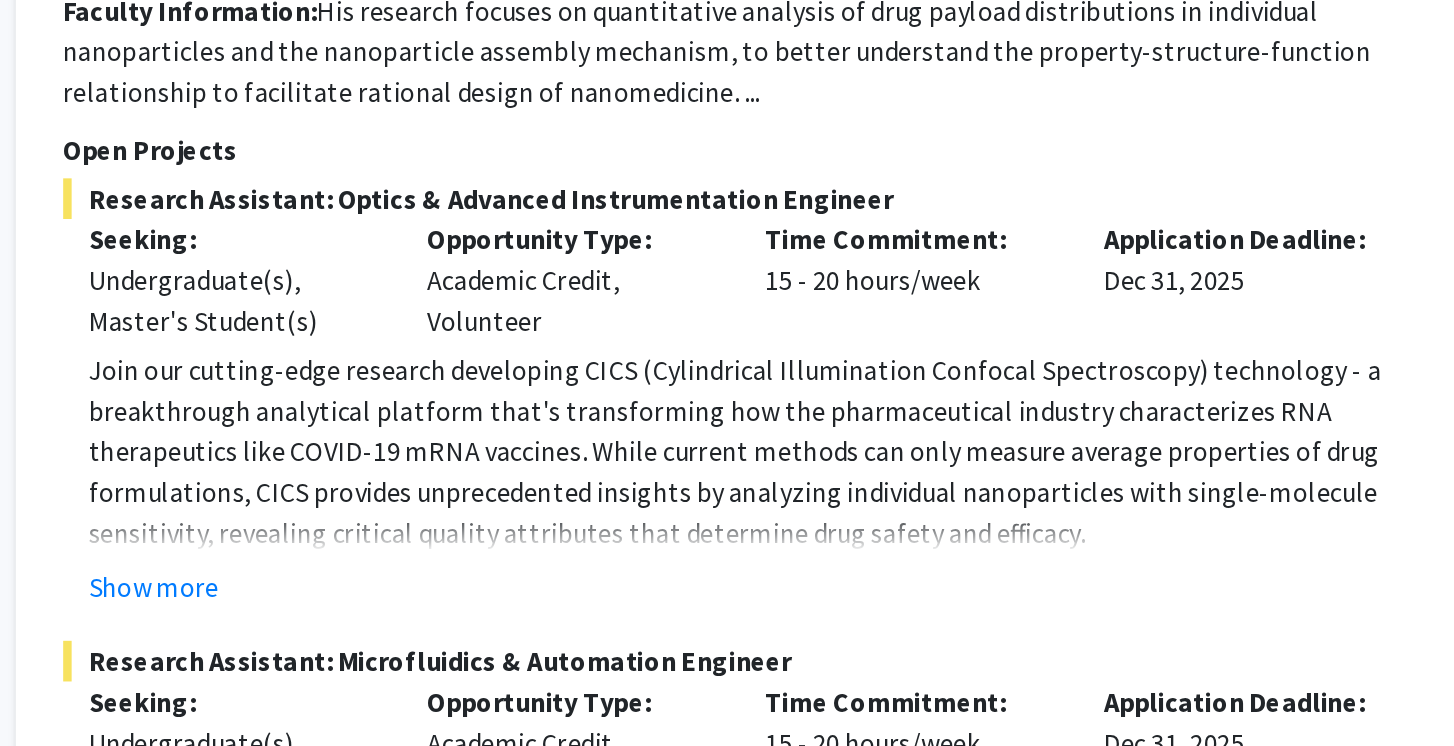 scroll, scrollTop: 5677, scrollLeft: 0, axis: vertical 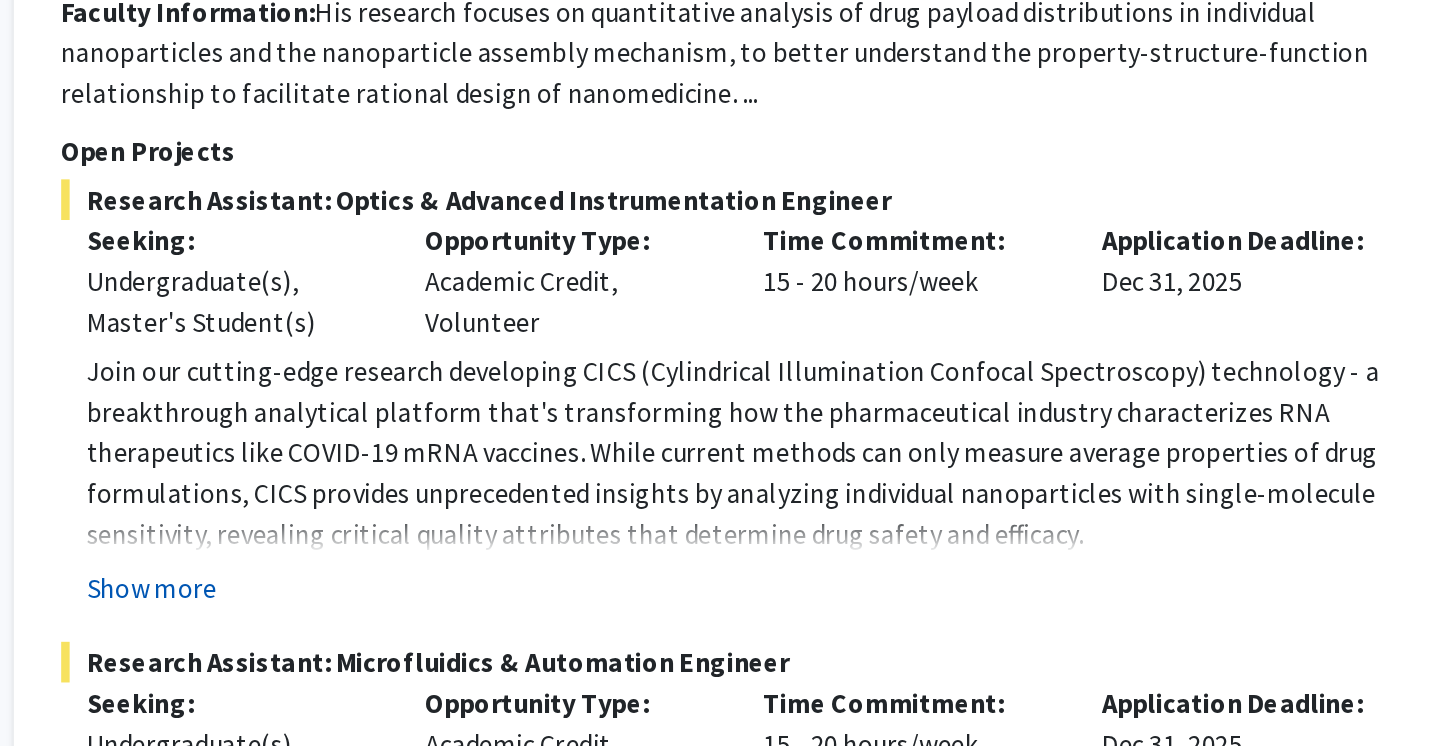 click on "Show more" 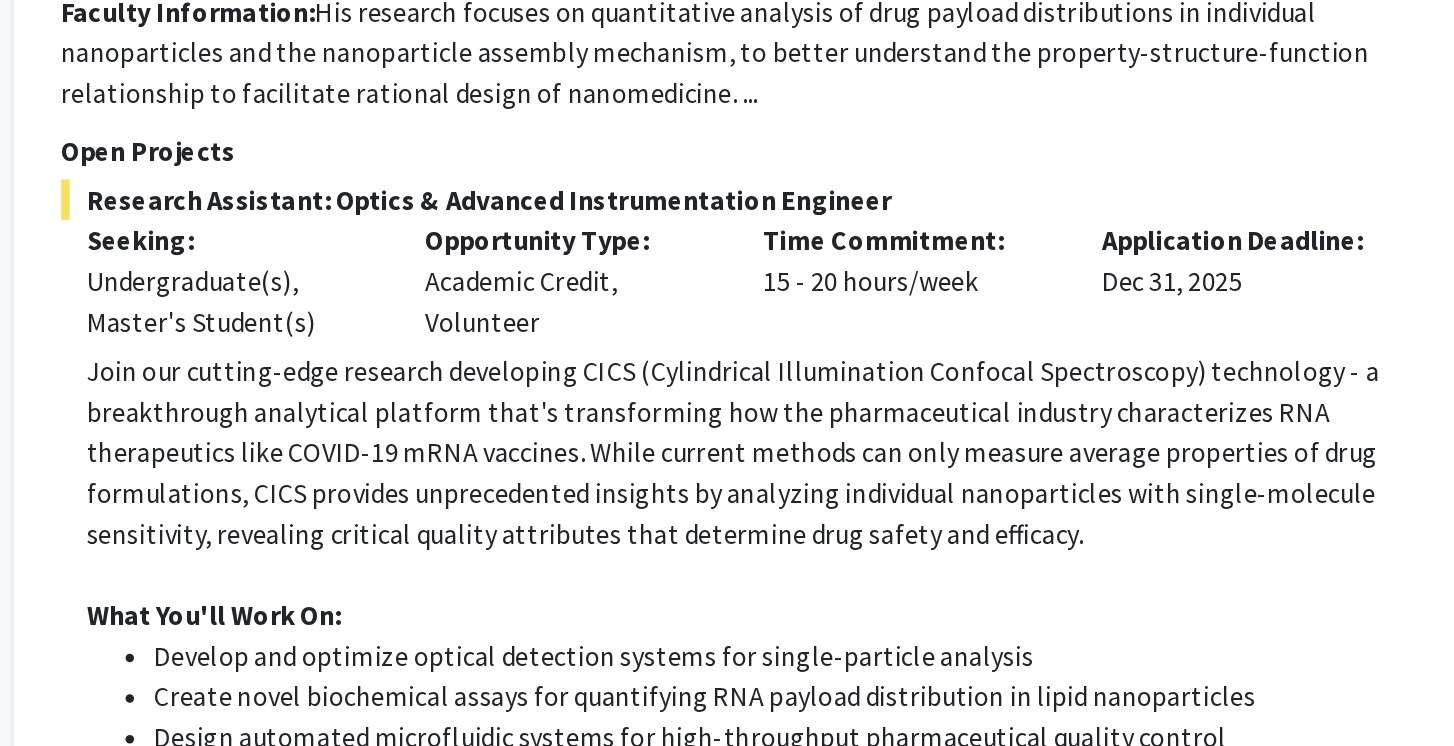 click on "Join our cutting-edge research developing CICS (Cylindrical Illumination Confocal Spectroscopy) technology - a breakthrough analytical platform that's transforming how the pharmaceutical industry characterizes RNA therapeutics like COVID-19 mRNA vaccines. While current methods can only measure average properties of drug formulations, CICS provides unprecedented insights by analyzing individual nanoparticles with single-molecule sensitivity, revealing critical quality attributes that determine drug safety and efficacy." 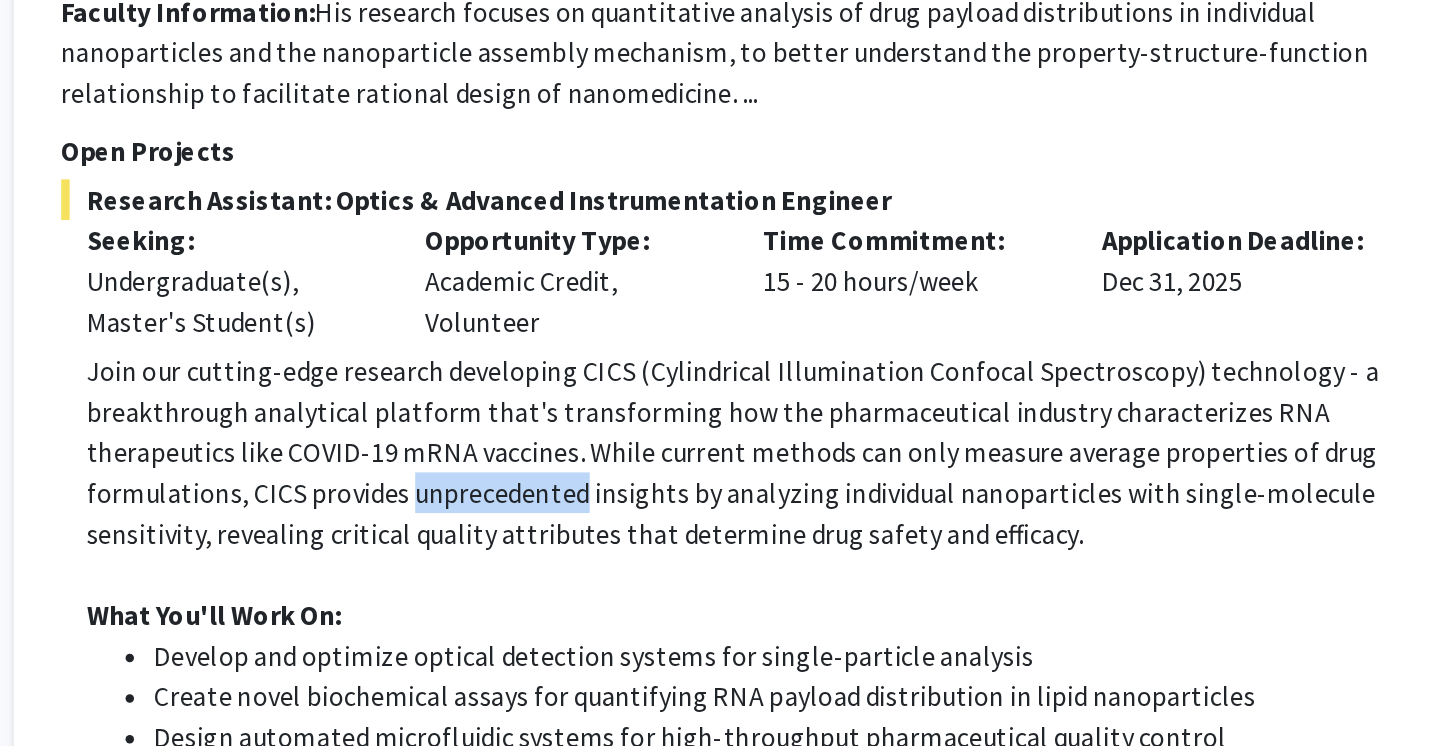 click on "Join our cutting-edge research developing CICS (Cylindrical Illumination Confocal Spectroscopy) technology - a breakthrough analytical platform that's transforming how the pharmaceutical industry characterizes RNA therapeutics like COVID-19 mRNA vaccines. While current methods can only measure average properties of drug formulations, CICS provides unprecedented insights by analyzing individual nanoparticles with single-molecule sensitivity, revealing critical quality attributes that determine drug safety and efficacy." 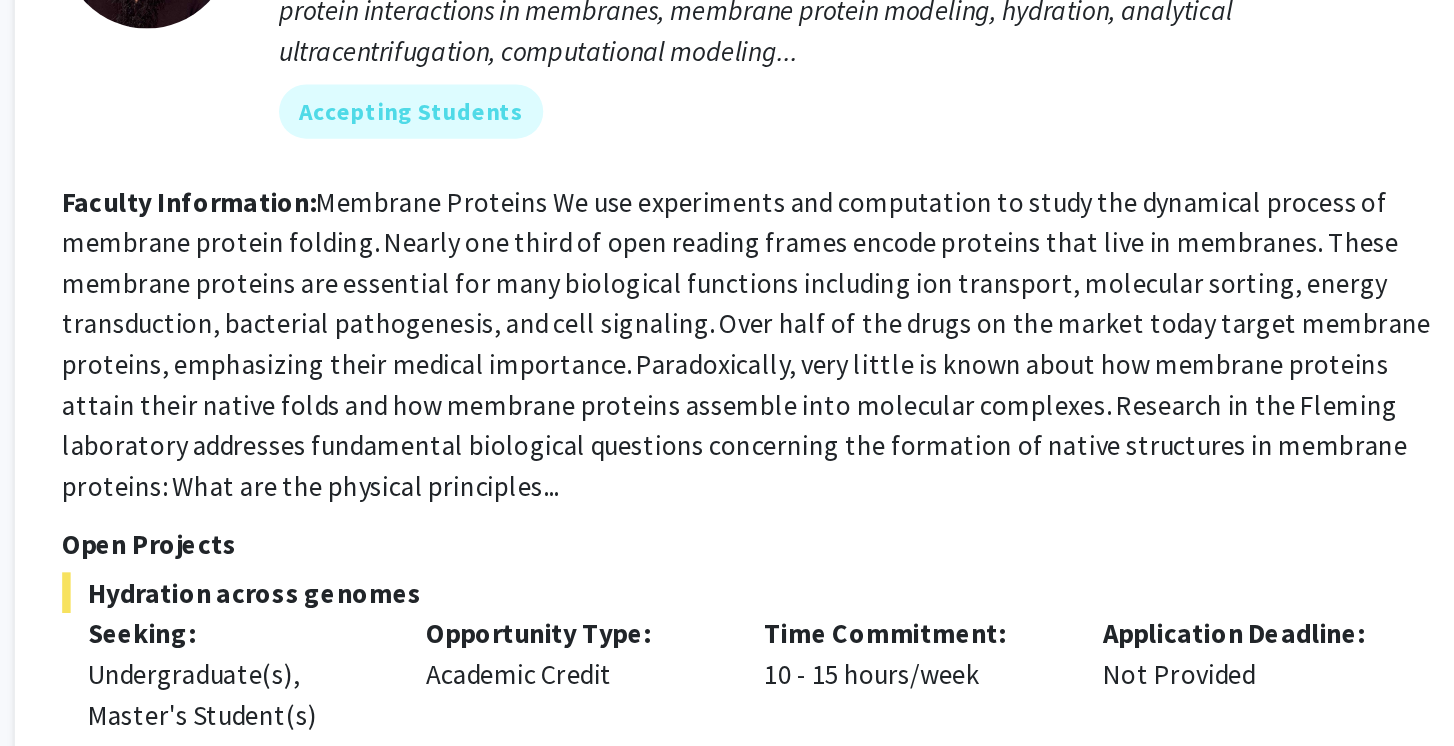 scroll, scrollTop: 4794, scrollLeft: 0, axis: vertical 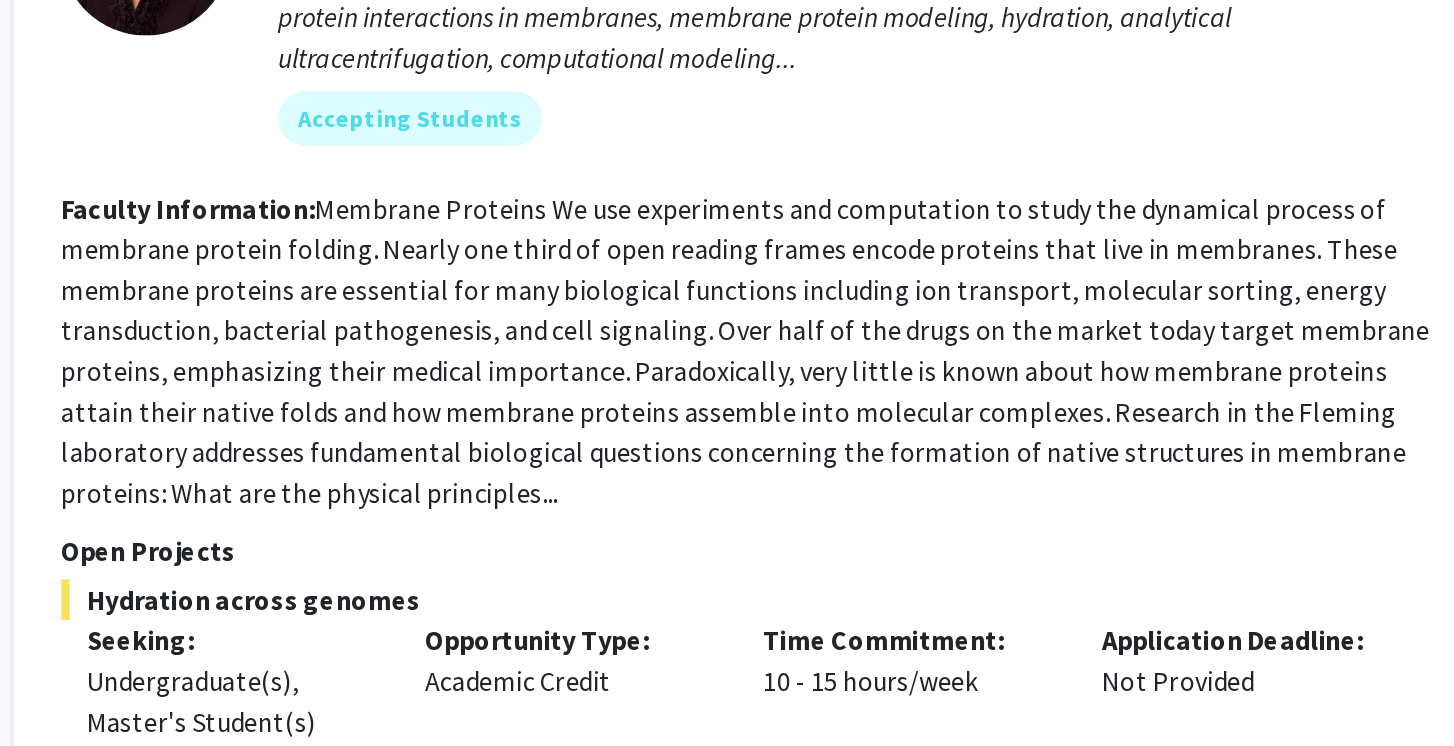 click on "Membrane Proteins We use experiments and computation to study the dynamical process of membrane protein folding. Nearly one third of open reading frames encode proteins that live in membranes. These membrane proteins are essential for many biological functions including ion transport, molecular sorting, energy transduction, bacterial pathogenesis, and cell signaling. Over half of the drugs on the market today target membrane proteins, emphasizing their medical importance. Paradoxically, very little is known about how membrane proteins attain their native folds and how membrane proteins assemble into molecular complexes. Research in the Fleming laboratory addresses fundamental biological questions concerning the formation of native structures in membrane proteins:  What are the physical principles..." 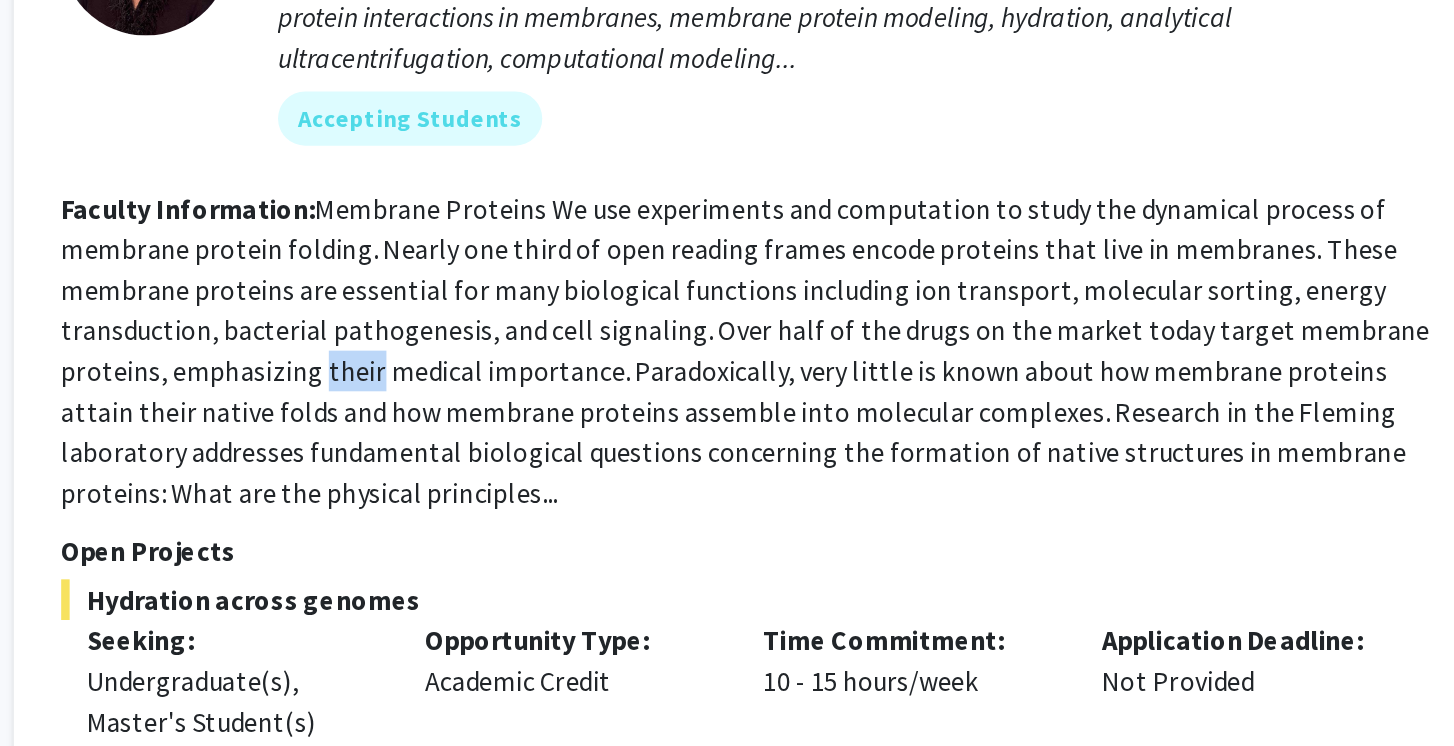 click on "Membrane Proteins We use experiments and computation to study the dynamical process of membrane protein folding. Nearly one third of open reading frames encode proteins that live in membranes. These membrane proteins are essential for many biological functions including ion transport, molecular sorting, energy transduction, bacterial pathogenesis, and cell signaling. Over half of the drugs on the market today target membrane proteins, emphasizing their medical importance. Paradoxically, very little is known about how membrane proteins attain their native folds and how membrane proteins assemble into molecular complexes. Research in the Fleming laboratory addresses fundamental biological questions concerning the formation of native structures in membrane proteins:  What are the physical principles..." 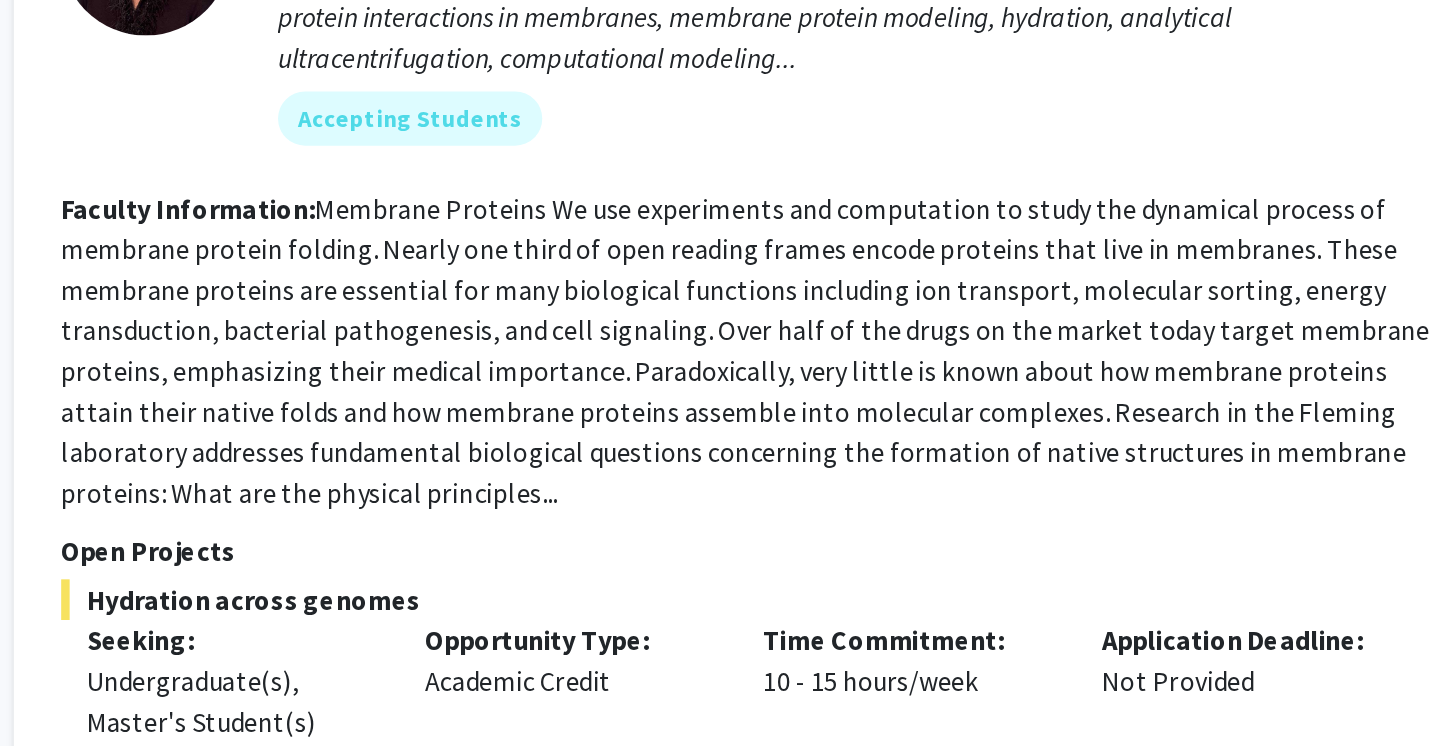 click on "Membrane Proteins We use experiments and computation to study the dynamical process of membrane protein folding. Nearly one third of open reading frames encode proteins that live in membranes. These membrane proteins are essential for many biological functions including ion transport, molecular sorting, energy transduction, bacterial pathogenesis, and cell signaling. Over half of the drugs on the market today target membrane proteins, emphasizing their medical importance. Paradoxically, very little is known about how membrane proteins attain their native folds and how membrane proteins assemble into molecular complexes. Research in the Fleming laboratory addresses fundamental biological questions concerning the formation of native structures in membrane proteins:  What are the physical principles..." 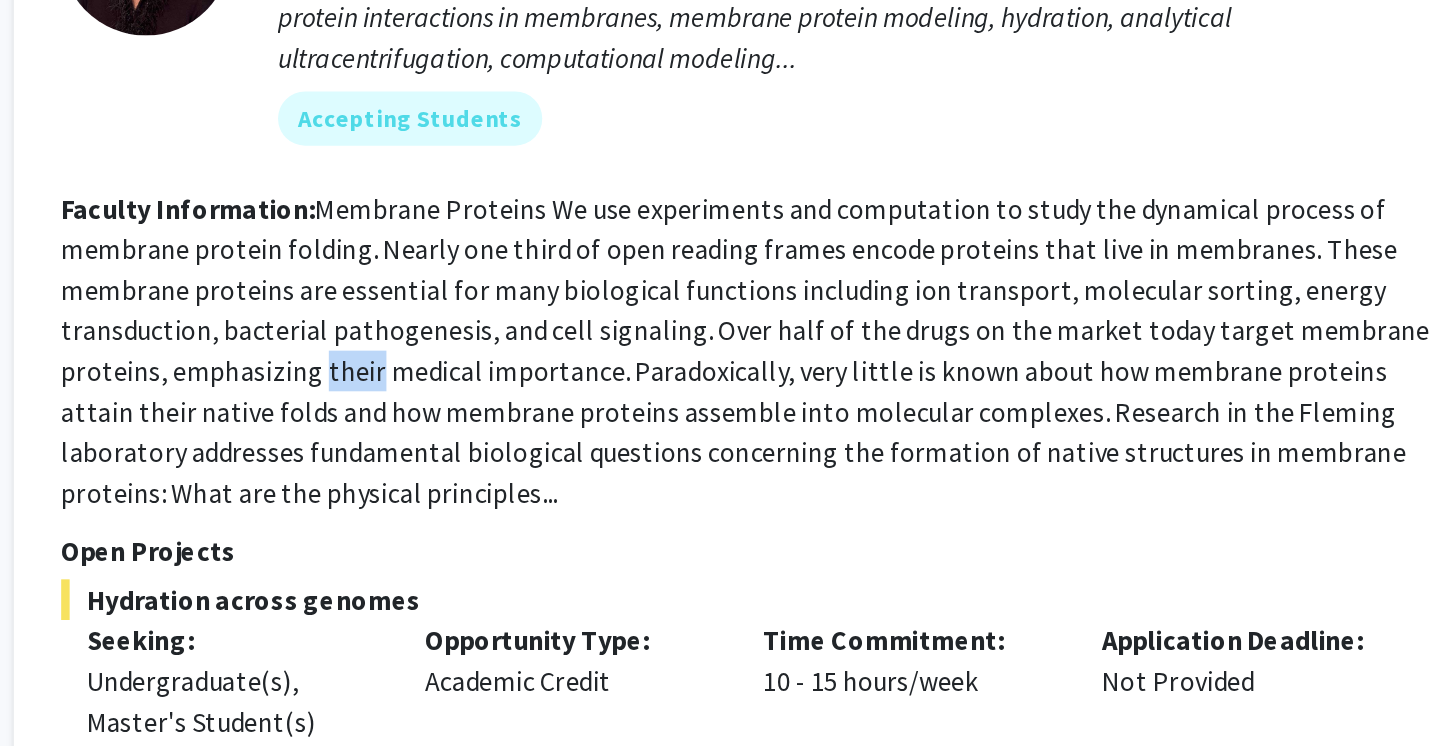 click on "Membrane Proteins We use experiments and computation to study the dynamical process of membrane protein folding. Nearly one third of open reading frames encode proteins that live in membranes. These membrane proteins are essential for many biological functions including ion transport, molecular sorting, energy transduction, bacterial pathogenesis, and cell signaling. Over half of the drugs on the market today target membrane proteins, emphasizing their medical importance. Paradoxically, very little is known about how membrane proteins attain their native folds and how membrane proteins assemble into molecular complexes. Research in the Fleming laboratory addresses fundamental biological questions concerning the formation of native structures in membrane proteins:  What are the physical principles..." 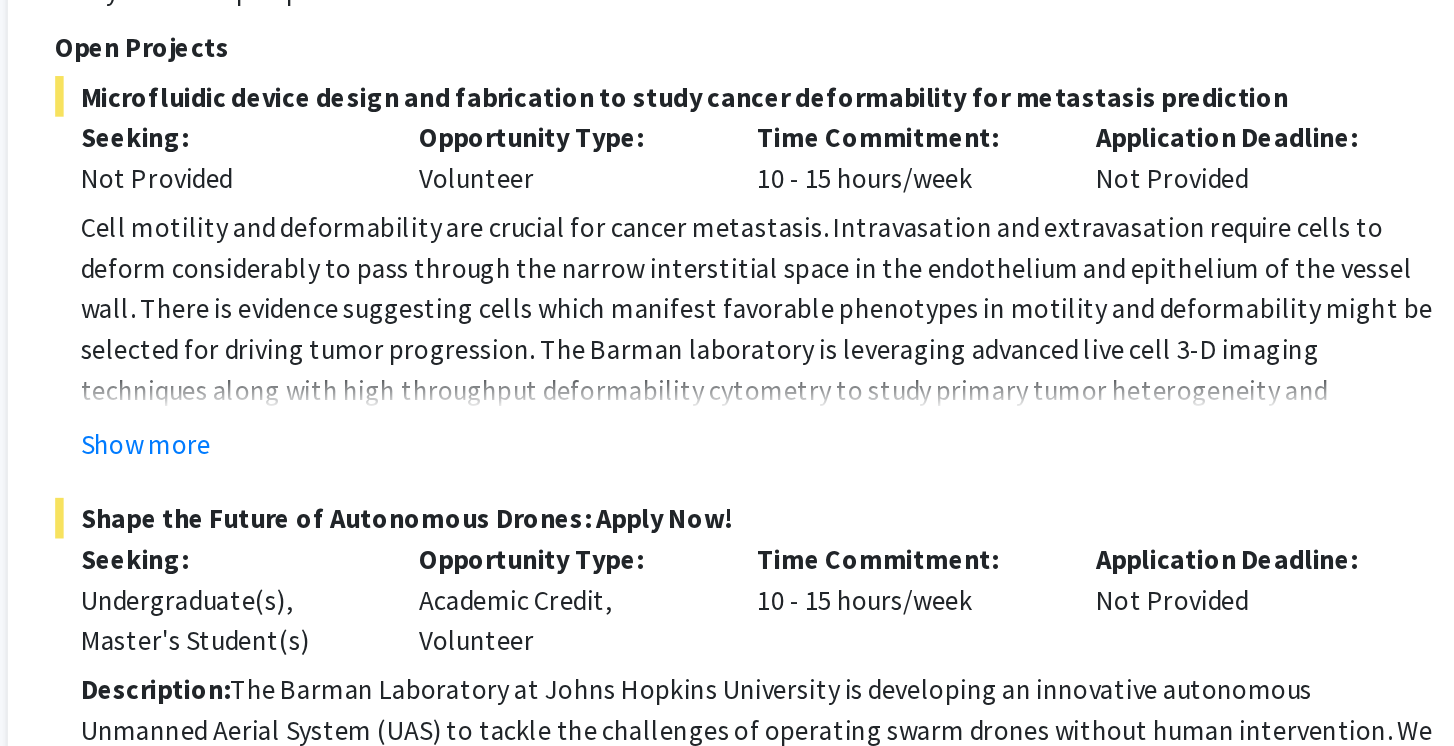 scroll, scrollTop: 2442, scrollLeft: 0, axis: vertical 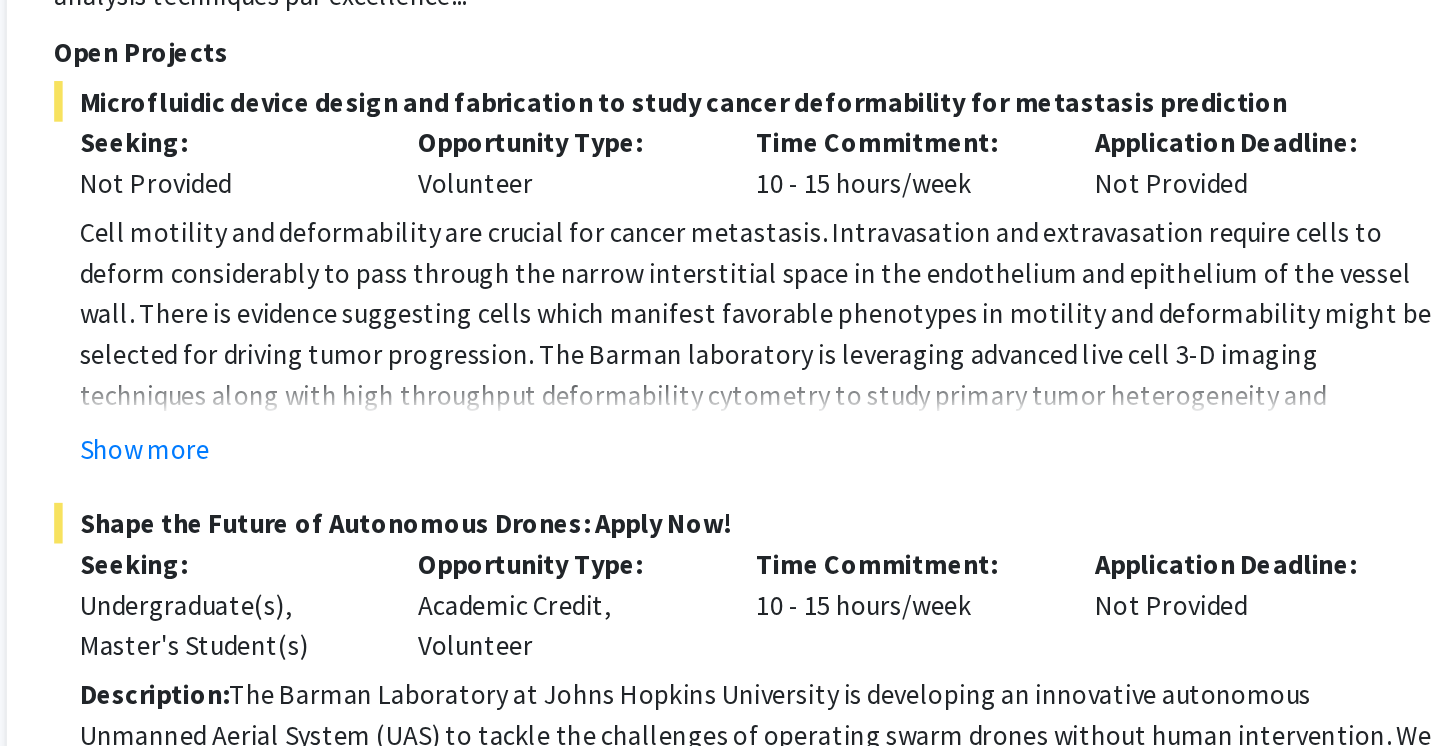 click on "Cell motility and deformability are crucial for cancer metastasis. Intravasation and extravasation require cells to deform considerably to pass through the narrow interstitial space in the endothelium and epithelium of the vessel wall. There is evidence suggesting cells which manifest favorable phenotypes in motility and deformability might be selected for driving tumor progression. The Barman laboratory is leveraging advanced live cell 3-D imaging techniques along with high throughput deformability cytometry to study primary tumor heterogeneity and prediction of metastatic potential." 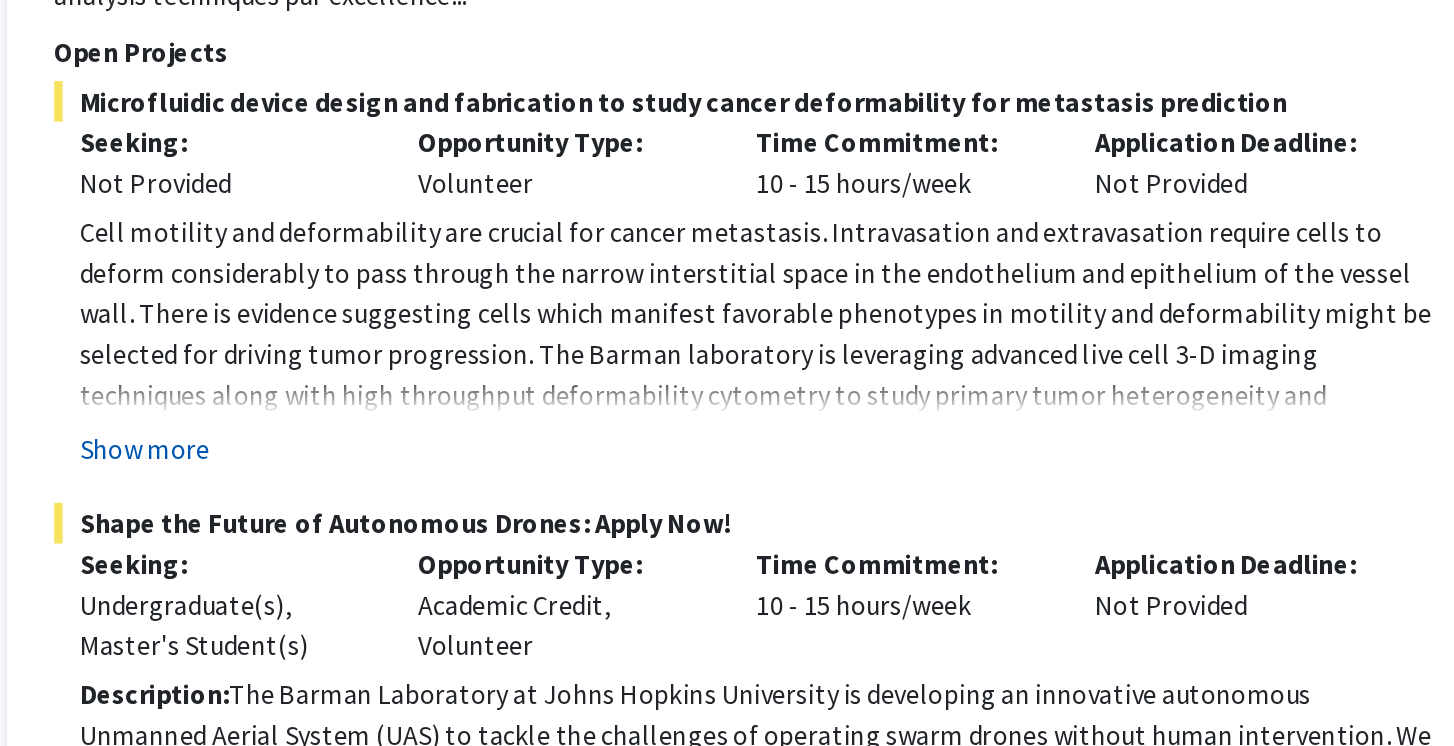 click on "Show more" 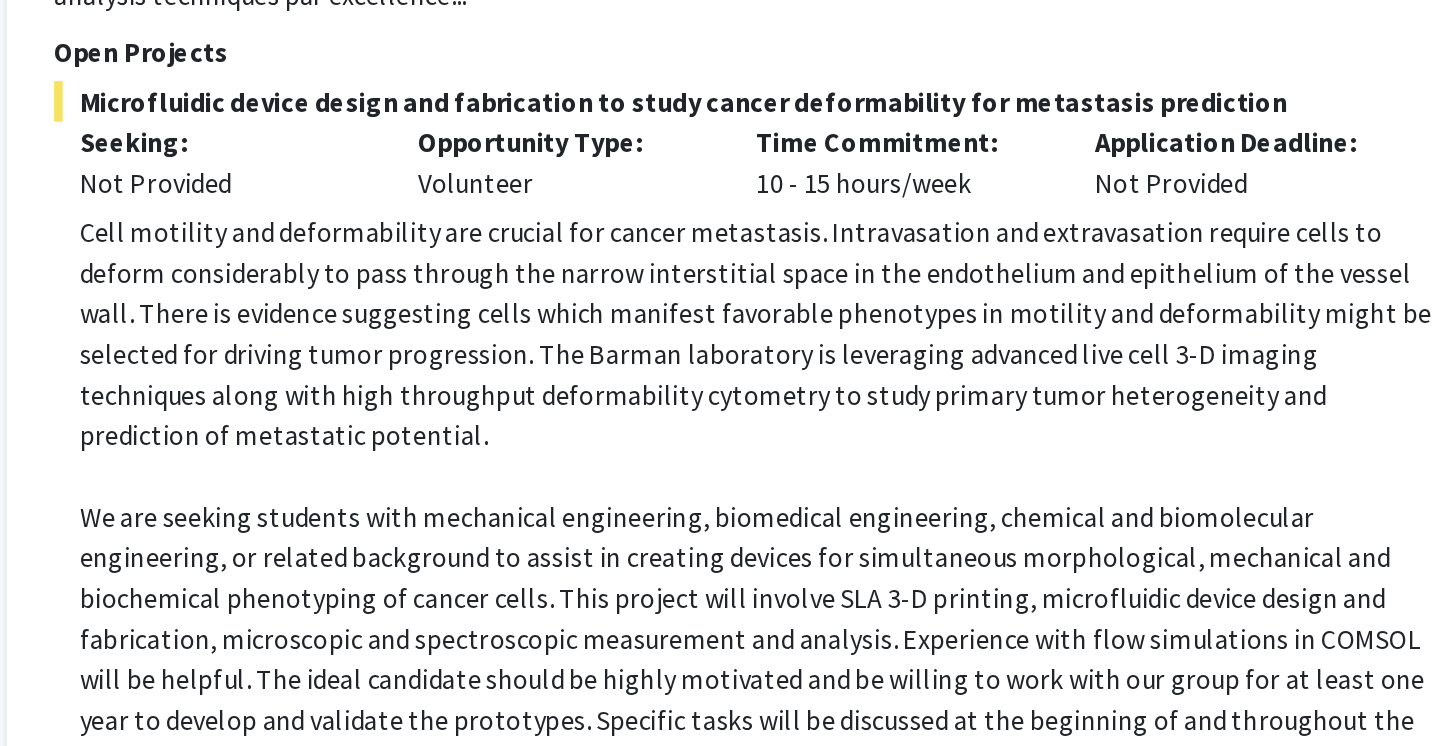 click on "Cell motility and deformability are crucial for cancer metastasis. Intravasation and extravasation require cells to deform considerably to pass through the narrow interstitial space in the endothelium and epithelium of the vessel wall. There is evidence suggesting cells which manifest favorable phenotypes in motility and deformability might be selected for driving tumor progression. The Barman laboratory is leveraging advanced live cell 3-D imaging techniques along with high throughput deformability cytometry to study primary tumor heterogeneity and prediction of metastatic potential." 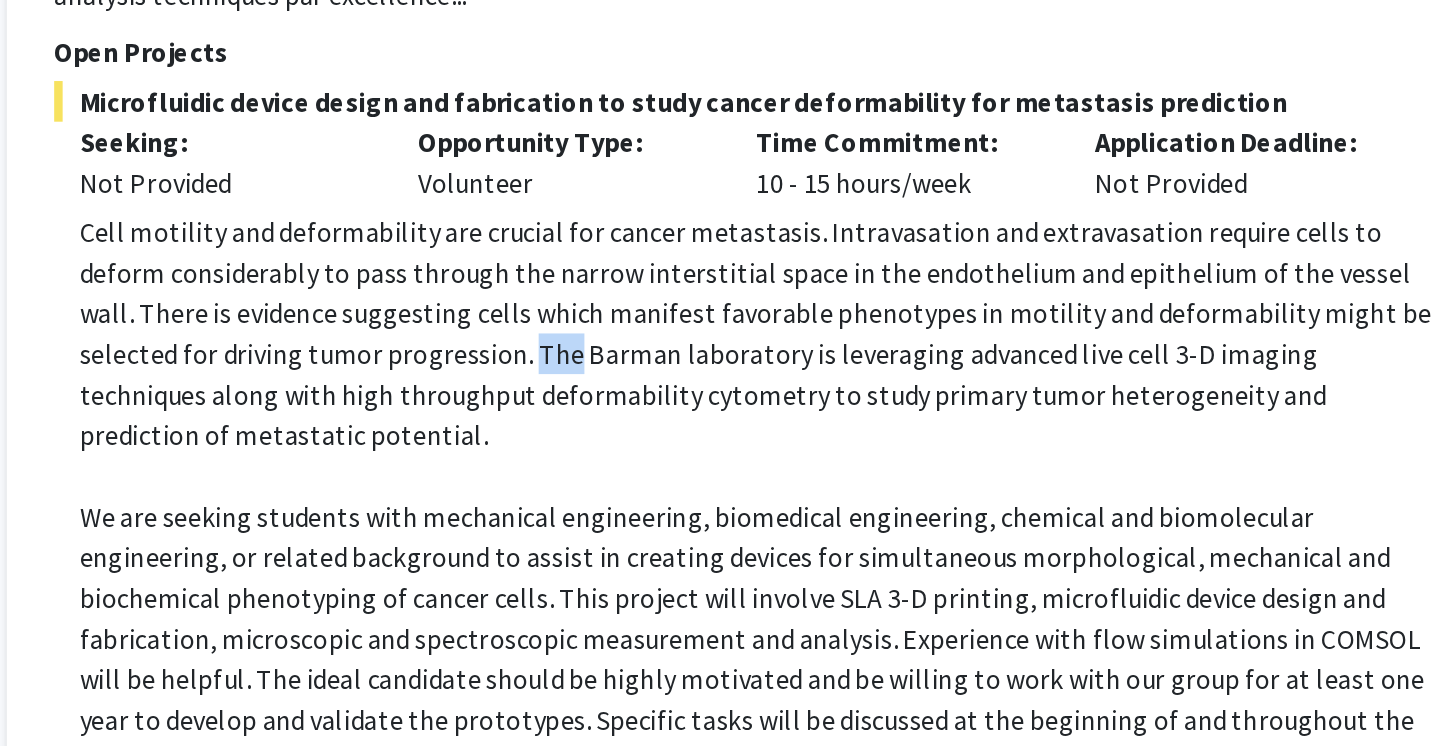 click on "Cell motility and deformability are crucial for cancer metastasis. Intravasation and extravasation require cells to deform considerably to pass through the narrow interstitial space in the endothelium and epithelium of the vessel wall. There is evidence suggesting cells which manifest favorable phenotypes in motility and deformability might be selected for driving tumor progression. The Barman laboratory is leveraging advanced live cell 3-D imaging techniques along with high throughput deformability cytometry to study primary tumor heterogeneity and prediction of metastatic potential." 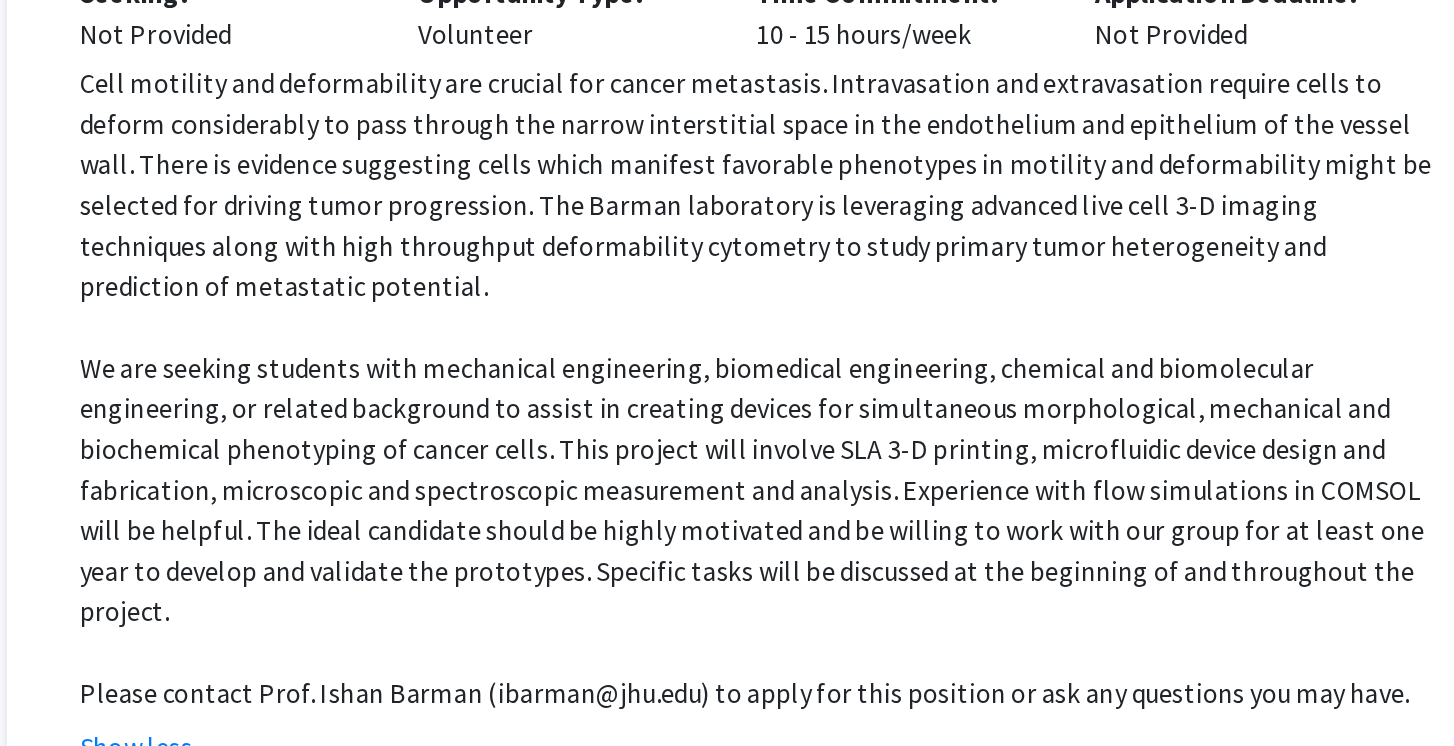 click on "We are seeking students with mechanical engineering, biomedical engineering, chemical and biomolecular engineering, or related background to assist in creating devices for simultaneous morphological, mechanical and biochemical phenotyping of cancer cells. This project will involve SLA 3-D printing, microfluidic device design and fabrication, microscopic and spectroscopic measurement and analysis. Experience with flow simulations in COMSOL will be helpful. The ideal candidate should be highly motivated and be willing to work with our group for at least one year to develop and validate the prototypes. Specific tasks will be discussed at the beginning of and throughout the project." 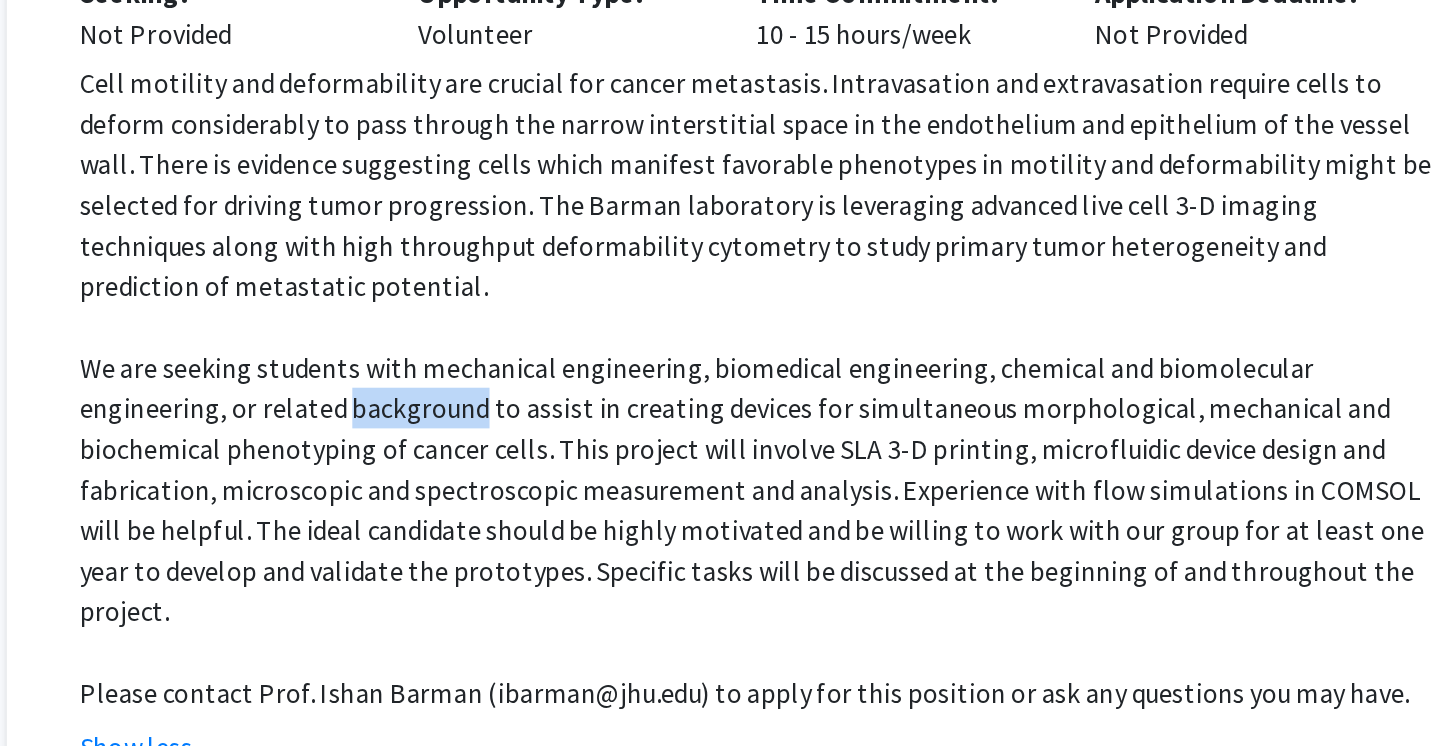 click on "We are seeking students with mechanical engineering, biomedical engineering, chemical and biomolecular engineering, or related background to assist in creating devices for simultaneous morphological, mechanical and biochemical phenotyping of cancer cells. This project will involve SLA 3-D printing, microfluidic device design and fabrication, microscopic and spectroscopic measurement and analysis. Experience with flow simulations in COMSOL will be helpful. The ideal candidate should be highly motivated and be willing to work with our group for at least one year to develop and validate the prototypes. Specific tasks will be discussed at the beginning of and throughout the project." 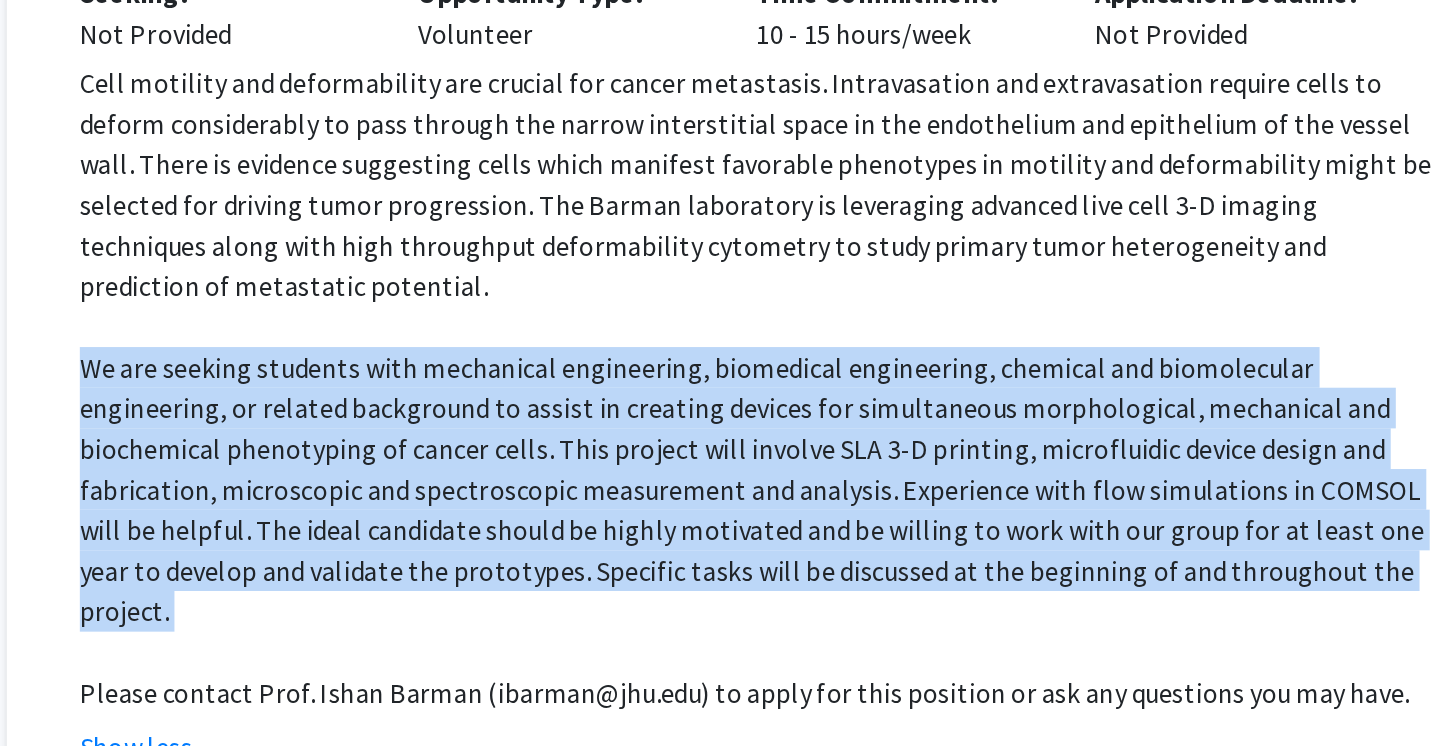 click on "We are seeking students with mechanical engineering, biomedical engineering, chemical and biomolecular engineering, or related background to assist in creating devices for simultaneous morphological, mechanical and biochemical phenotyping of cancer cells. This project will involve SLA 3-D printing, microfluidic device design and fabrication, microscopic and spectroscopic measurement and analysis. Experience with flow simulations in COMSOL will be helpful. The ideal candidate should be highly motivated and be willing to work with our group for at least one year to develop and validate the prototypes. Specific tasks will be discussed at the beginning of and throughout the project." 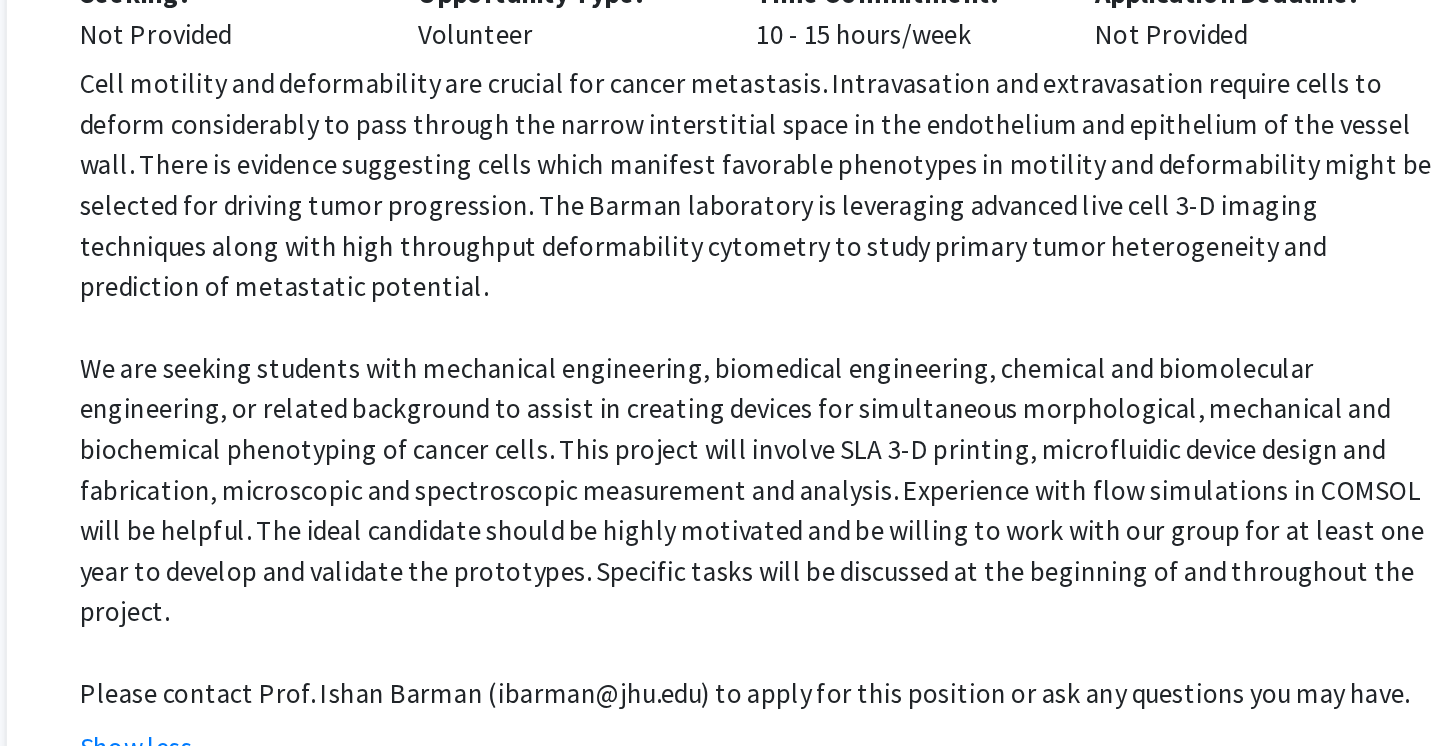 click on "We are seeking students with mechanical engineering, biomedical engineering, chemical and biomolecular engineering, or related background to assist in creating devices for simultaneous morphological, mechanical and biochemical phenotyping of cancer cells. This project will involve SLA 3-D printing, microfluidic device design and fabrication, microscopic and spectroscopic measurement and analysis. Experience with flow simulations in COMSOL will be helpful. The ideal candidate should be highly motivated and be willing to work with our group for at least one year to develop and validate the prototypes. Specific tasks will be discussed at the beginning of and throughout the project." 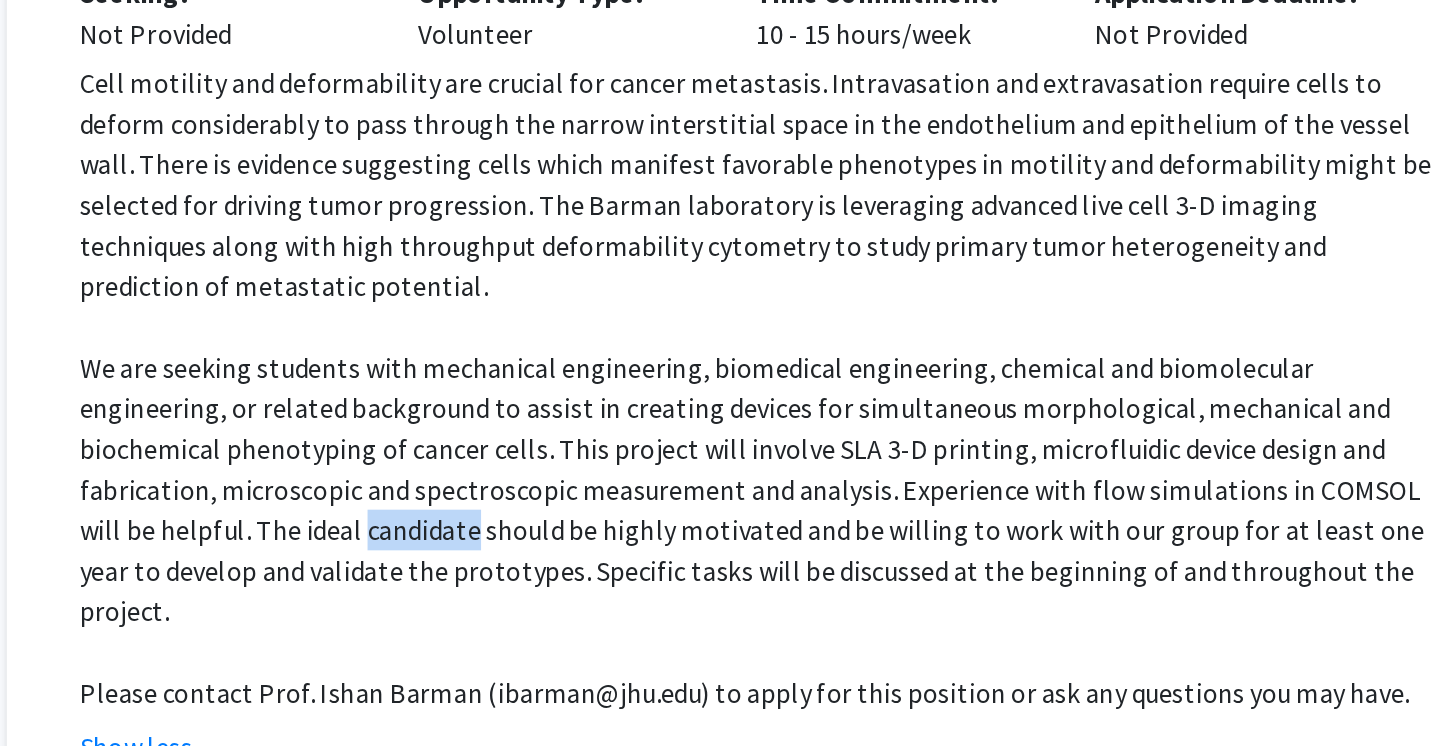 click on "We are seeking students with mechanical engineering, biomedical engineering, chemical and biomolecular engineering, or related background to assist in creating devices for simultaneous morphological, mechanical and biochemical phenotyping of cancer cells. This project will involve SLA 3-D printing, microfluidic device design and fabrication, microscopic and spectroscopic measurement and analysis. Experience with flow simulations in COMSOL will be helpful. The ideal candidate should be highly motivated and be willing to work with our group for at least one year to develop and validate the prototypes. Specific tasks will be discussed at the beginning of and throughout the project." 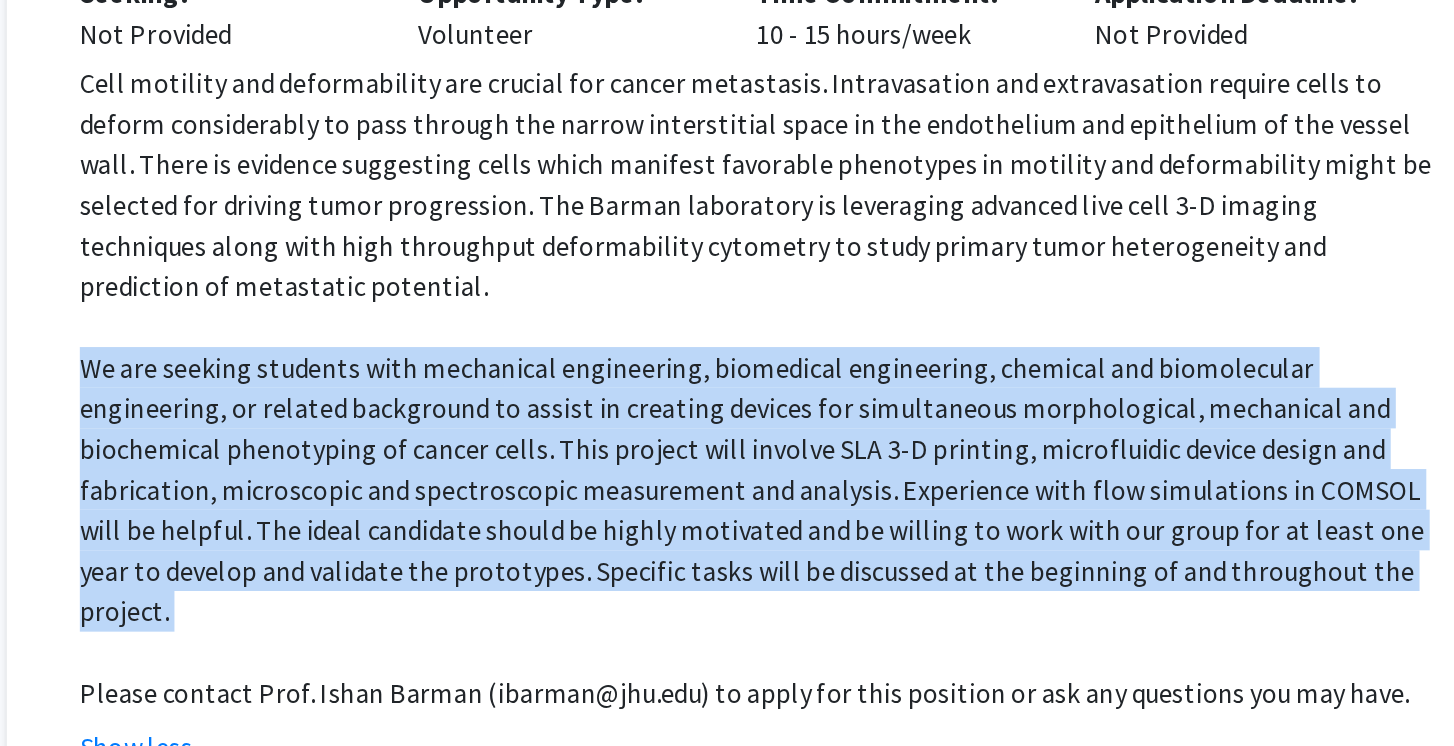 click on "We are seeking students with mechanical engineering, biomedical engineering, chemical and biomolecular engineering, or related background to assist in creating devices for simultaneous morphological, mechanical and biochemical phenotyping of cancer cells. This project will involve SLA 3-D printing, microfluidic device design and fabrication, microscopic and spectroscopic measurement and analysis. Experience with flow simulations in COMSOL will be helpful. The ideal candidate should be highly motivated and be willing to work with our group for at least one year to develop and validate the prototypes. Specific tasks will be discussed at the beginning of and throughout the project." 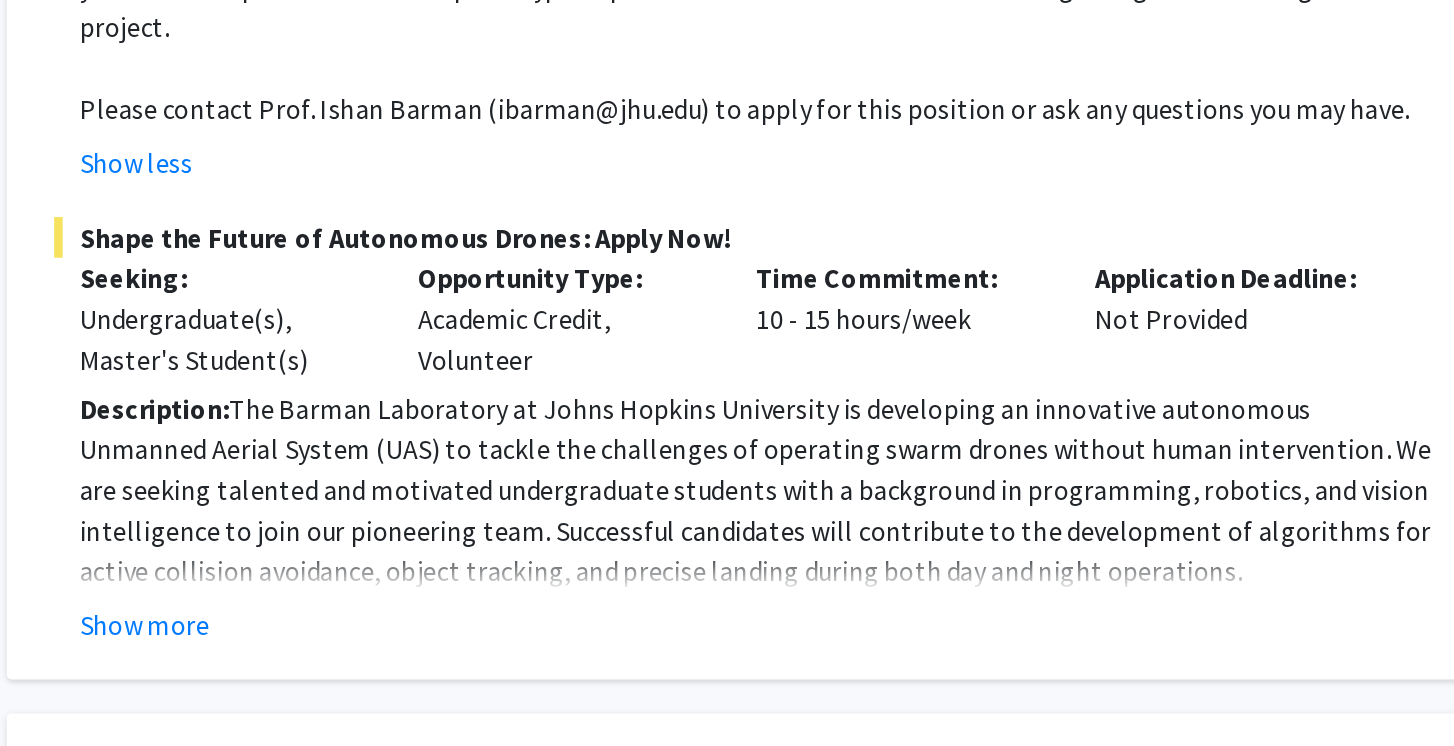 scroll, scrollTop: 2579, scrollLeft: 0, axis: vertical 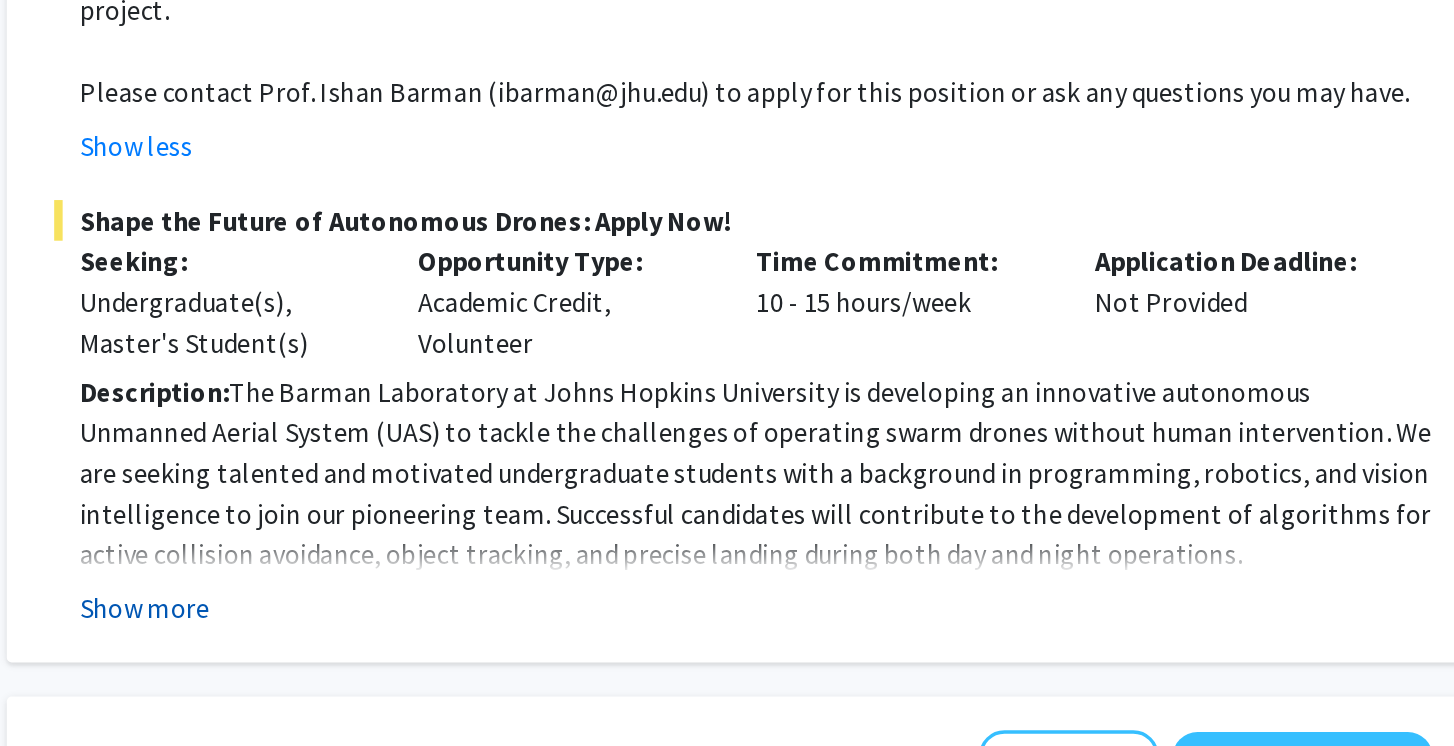 click on "Show more" 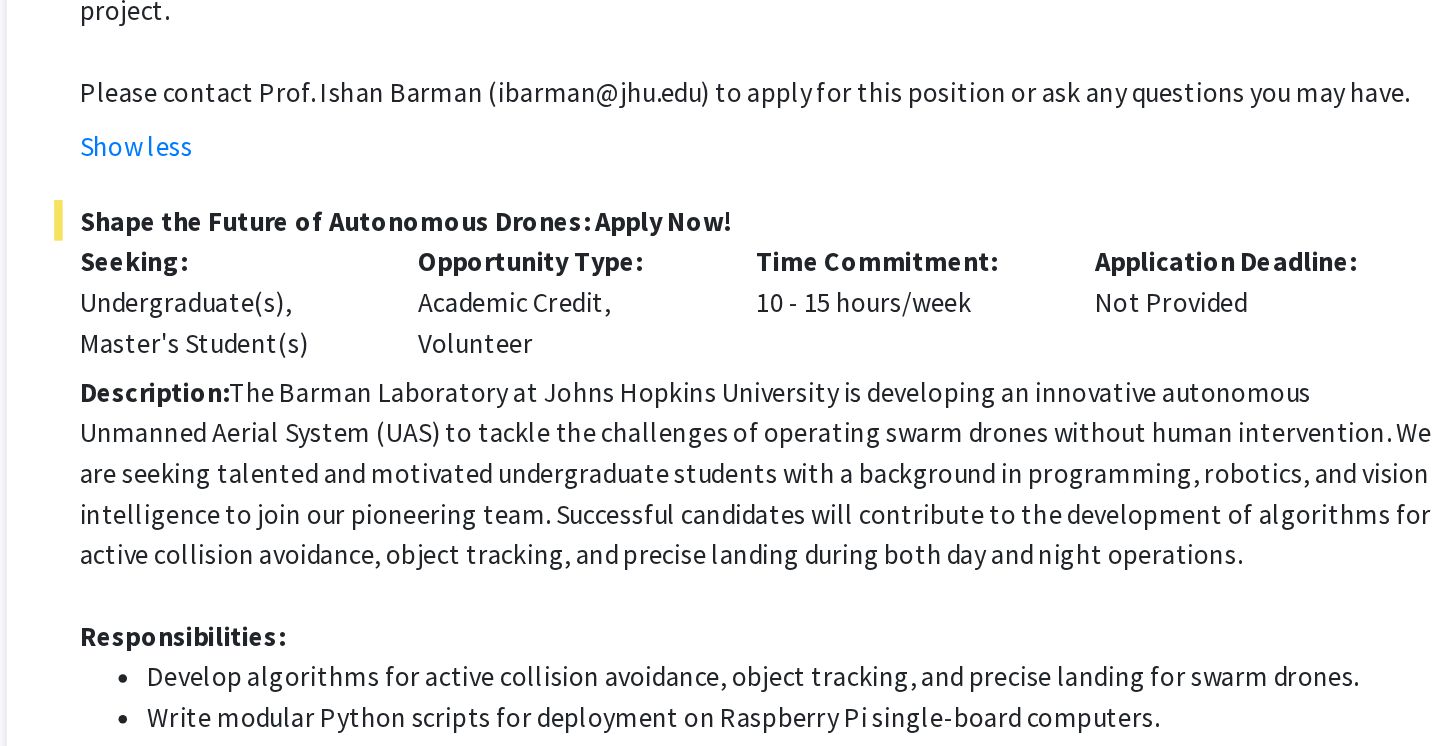 click on "Description:  The Barman Laboratory at Johns Hopkins University is developing an innovative autonomous Unmanned Aerial System (UAS) to tackle the challenges of operating swarm drones without human intervention. We are seeking talented and motivated undergraduate students with a background in programming, robotics, and vision intelligence to join our pioneering team. Successful candidates will contribute to the development of algorithms for active collision avoidance, object tracking, and precise landing during both day and night operations." 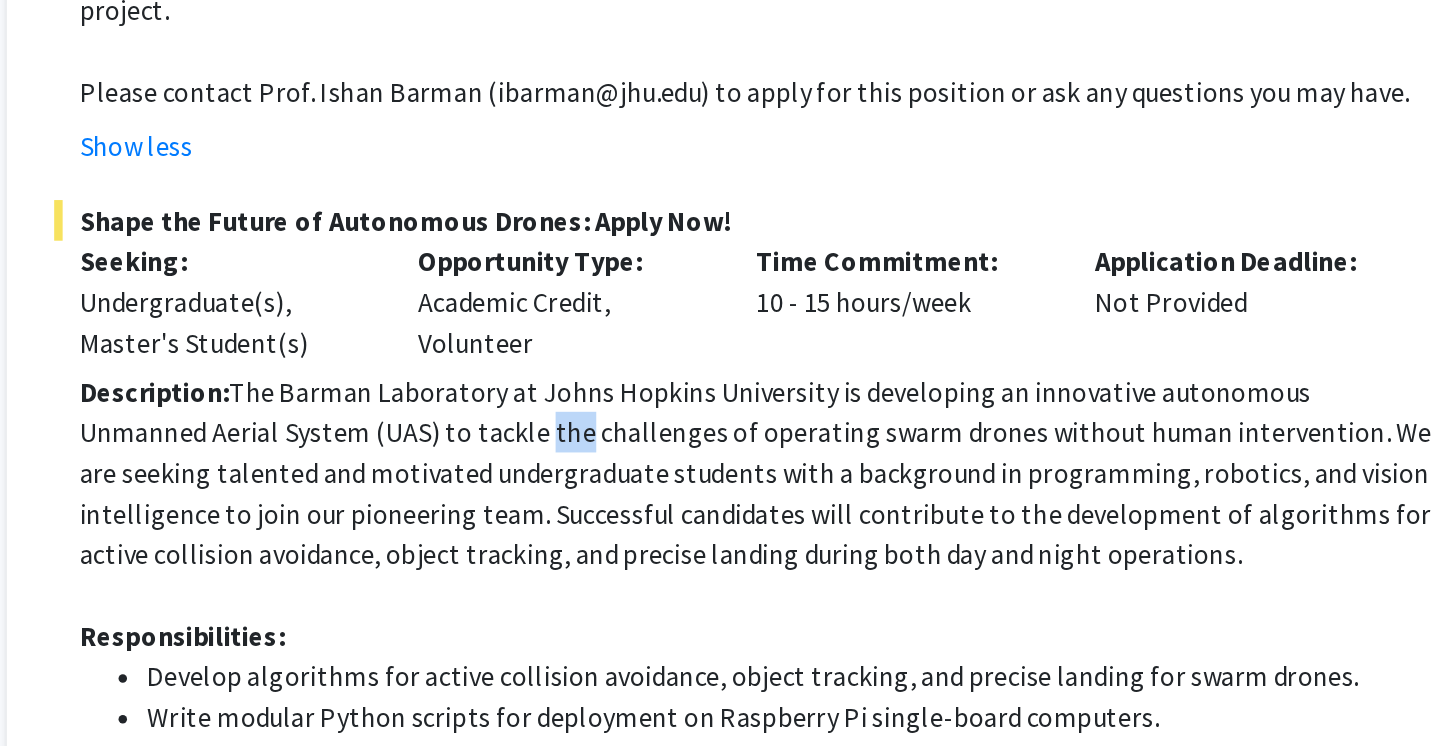 click on "Description:  The Barman Laboratory at Johns Hopkins University is developing an innovative autonomous Unmanned Aerial System (UAS) to tackle the challenges of operating swarm drones without human intervention. We are seeking talented and motivated undergraduate students with a background in programming, robotics, and vision intelligence to join our pioneering team. Successful candidates will contribute to the development of algorithms for active collision avoidance, object tracking, and precise landing during both day and night operations." 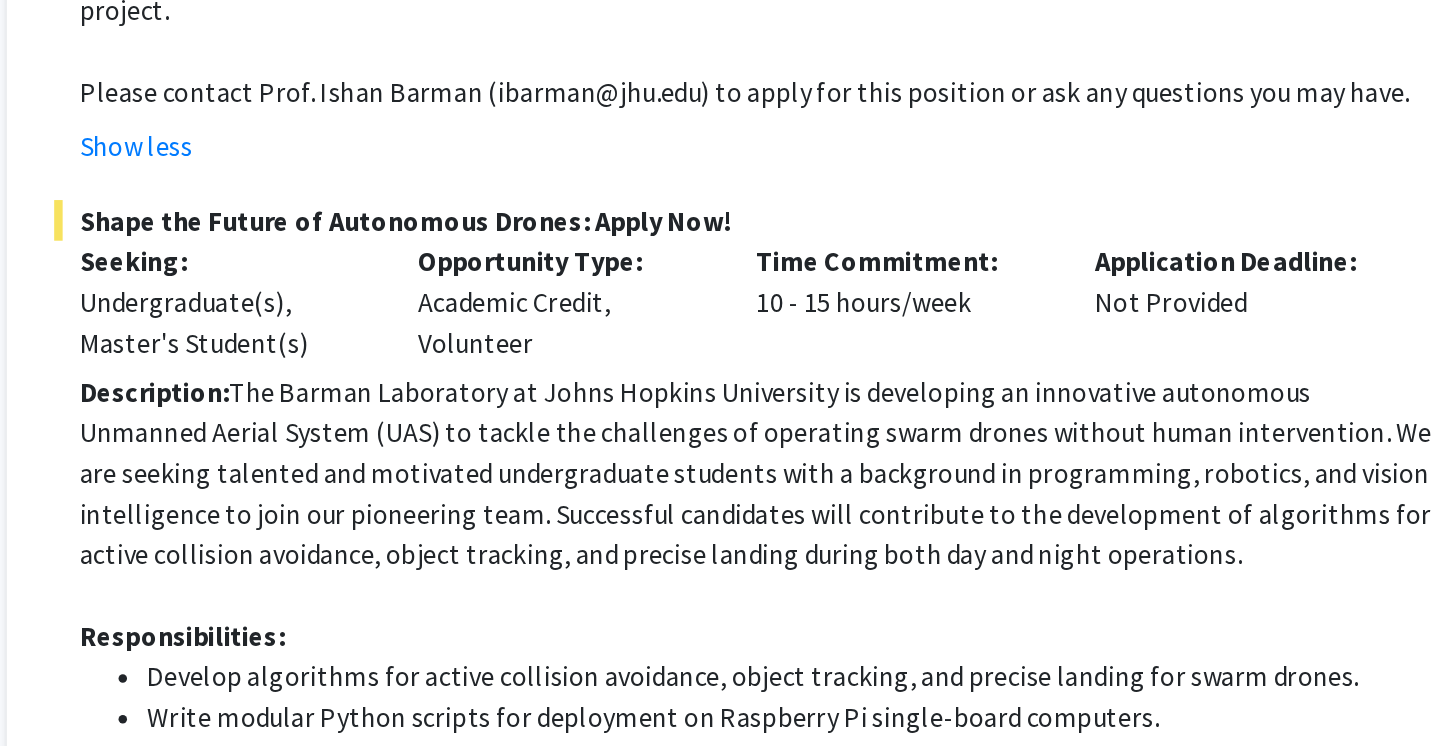 click on "Description:  The Barman Laboratory at Johns Hopkins University is developing an innovative autonomous Unmanned Aerial System (UAS) to tackle the challenges of operating swarm drones without human intervention. We are seeking talented and motivated undergraduate students with a background in programming, robotics, and vision intelligence to join our pioneering team. Successful candidates will contribute to the development of algorithms for active collision avoidance, object tracking, and precise landing during both day and night operations." 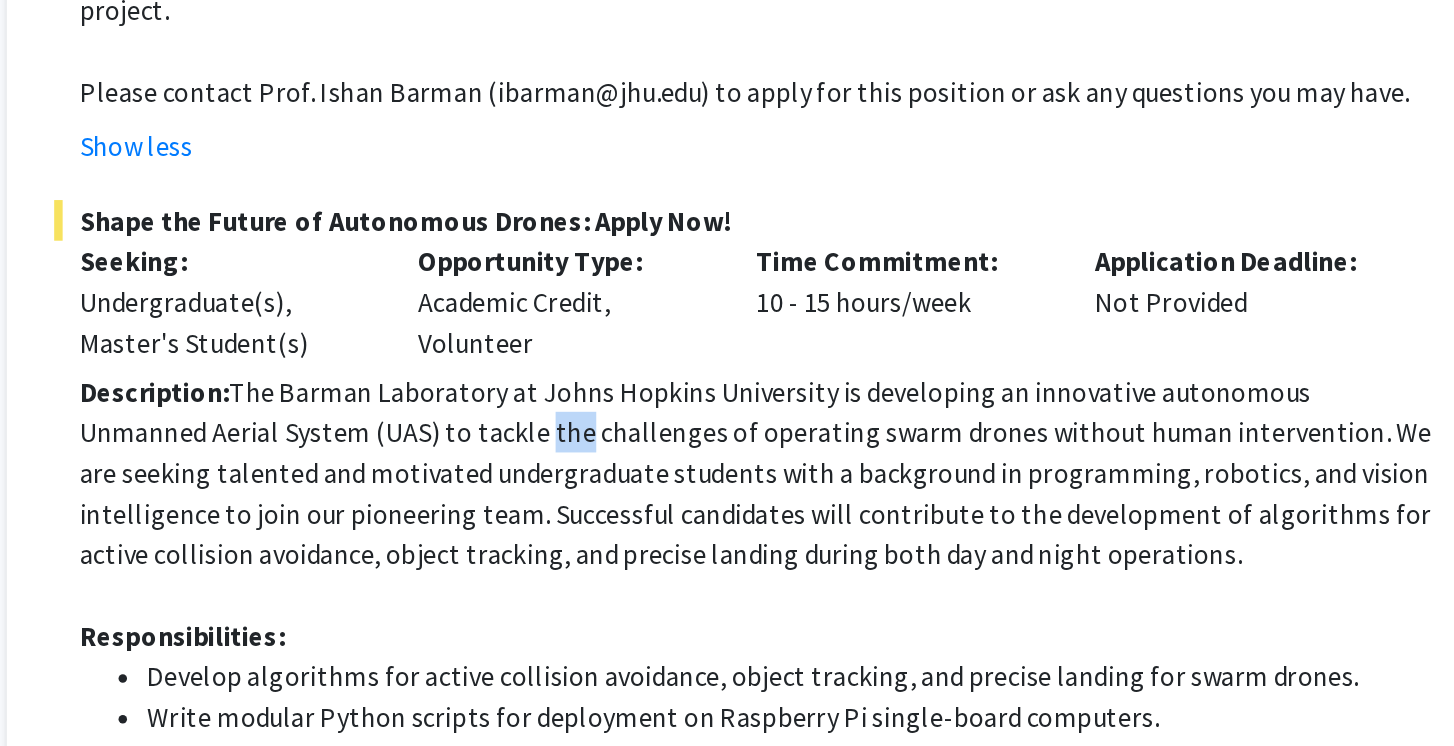 click on "Description:  The Barman Laboratory at Johns Hopkins University is developing an innovative autonomous Unmanned Aerial System (UAS) to tackle the challenges of operating swarm drones without human intervention. We are seeking talented and motivated undergraduate students with a background in programming, robotics, and vision intelligence to join our pioneering team. Successful candidates will contribute to the development of algorithms for active collision avoidance, object tracking, and precise landing during both day and night operations." 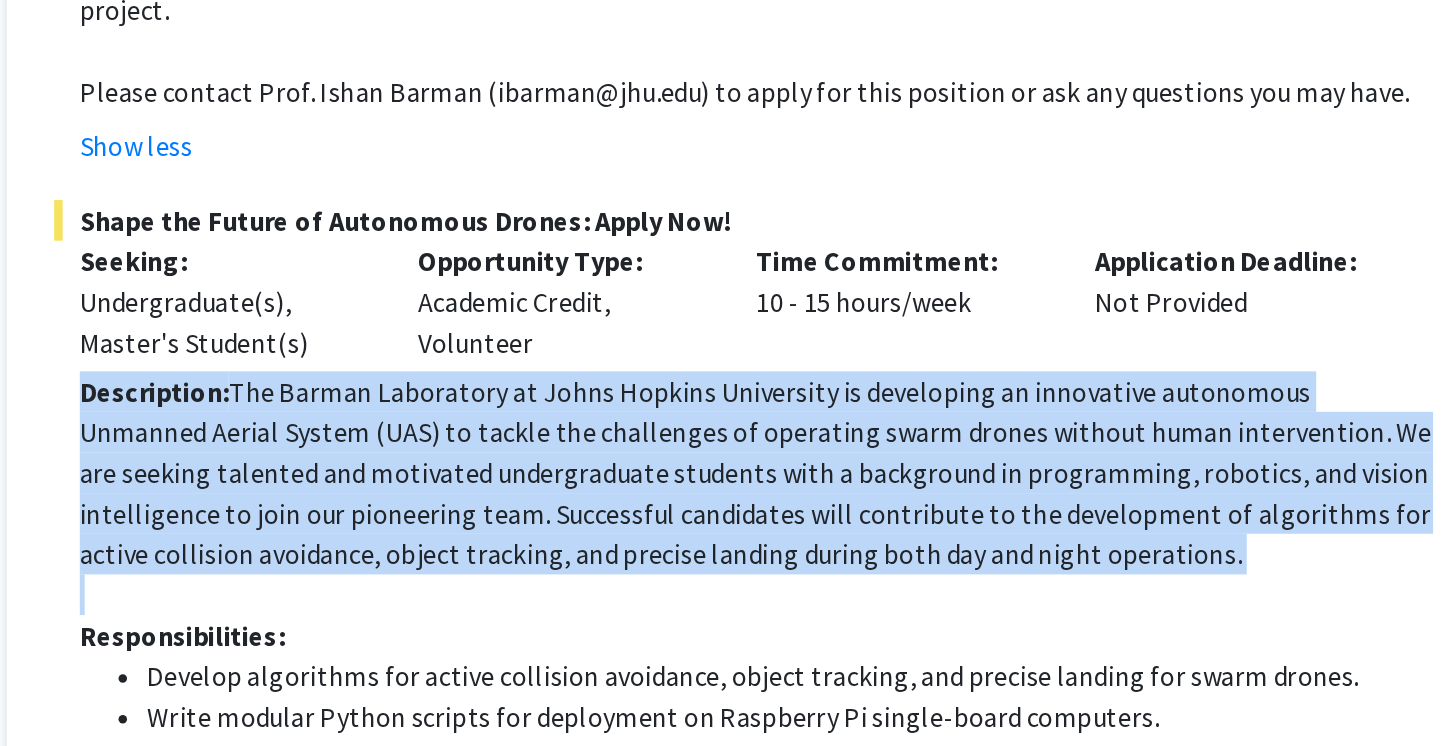 click on "Description:  The Barman Laboratory at Johns Hopkins University is developing an innovative autonomous Unmanned Aerial System (UAS) to tackle the challenges of operating swarm drones without human intervention. We are seeking talented and motivated undergraduate students with a background in programming, robotics, and vision intelligence to join our pioneering team. Successful candidates will contribute to the development of algorithms for active collision avoidance, object tracking, and precise landing during both day and night operations." 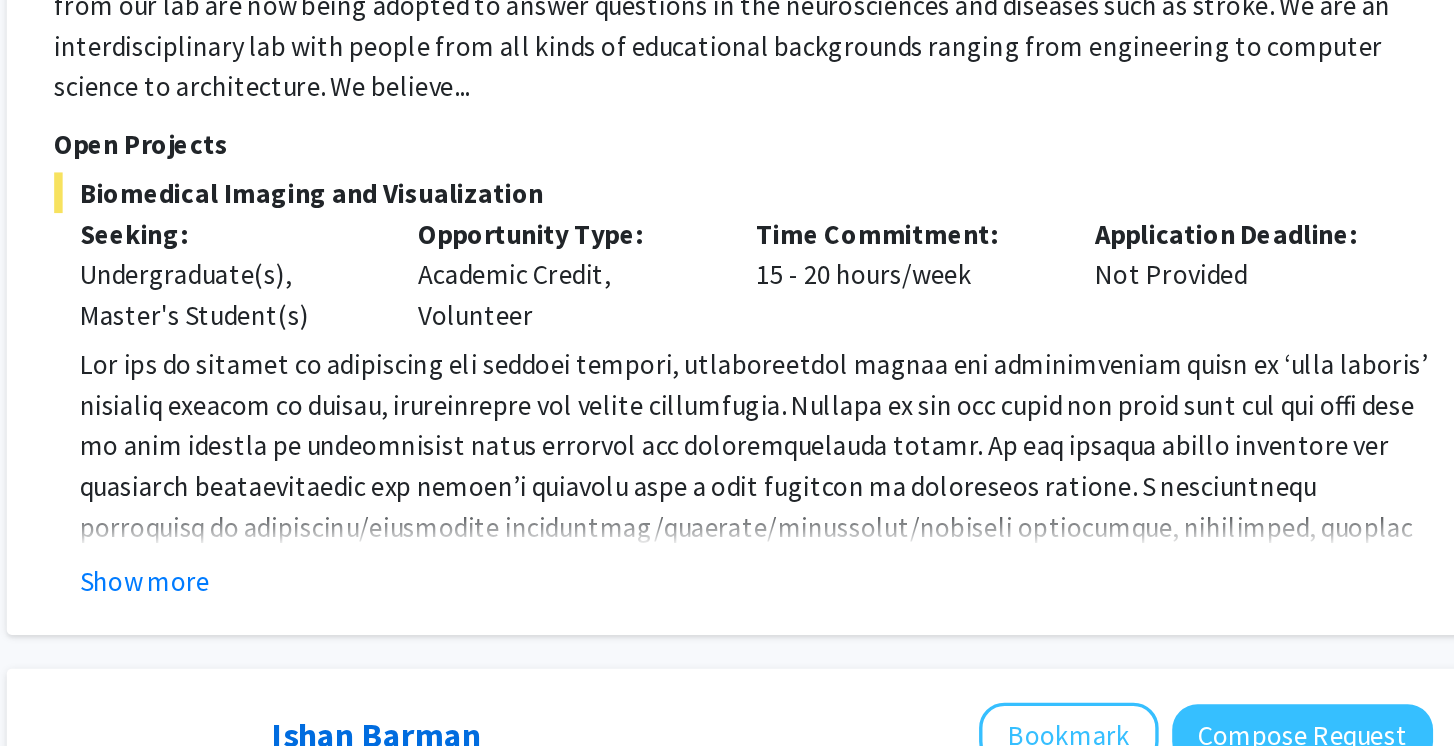 scroll, scrollTop: 1570, scrollLeft: 0, axis: vertical 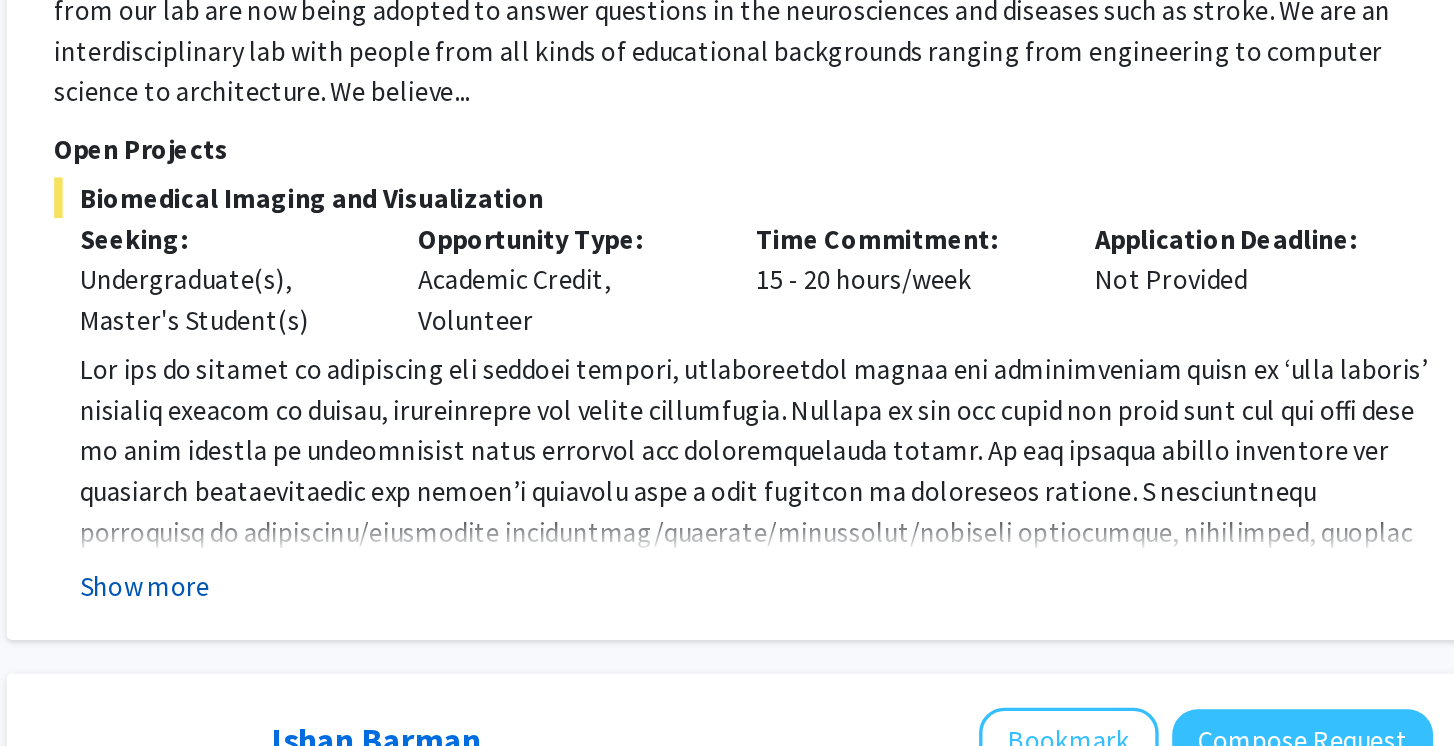 click on "Show more" 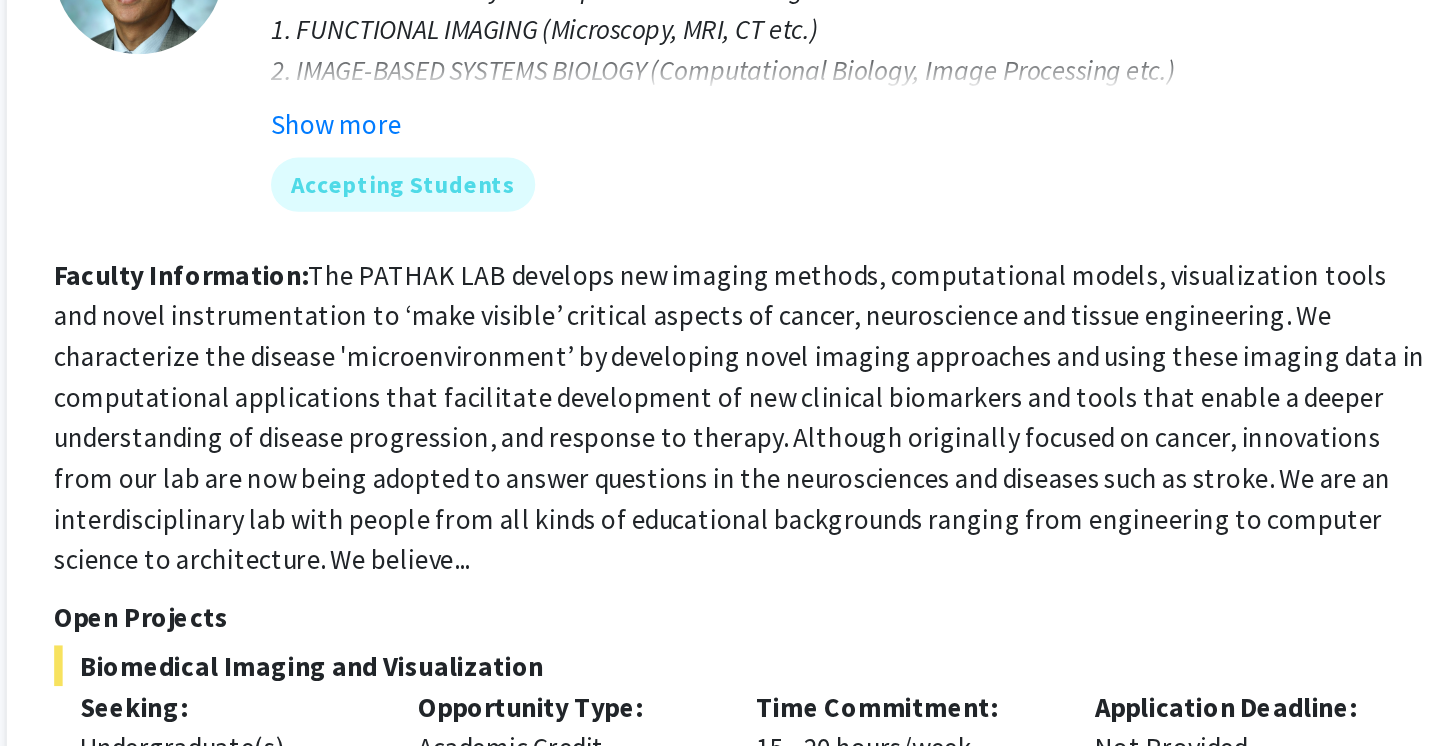 scroll, scrollTop: 1291, scrollLeft: 0, axis: vertical 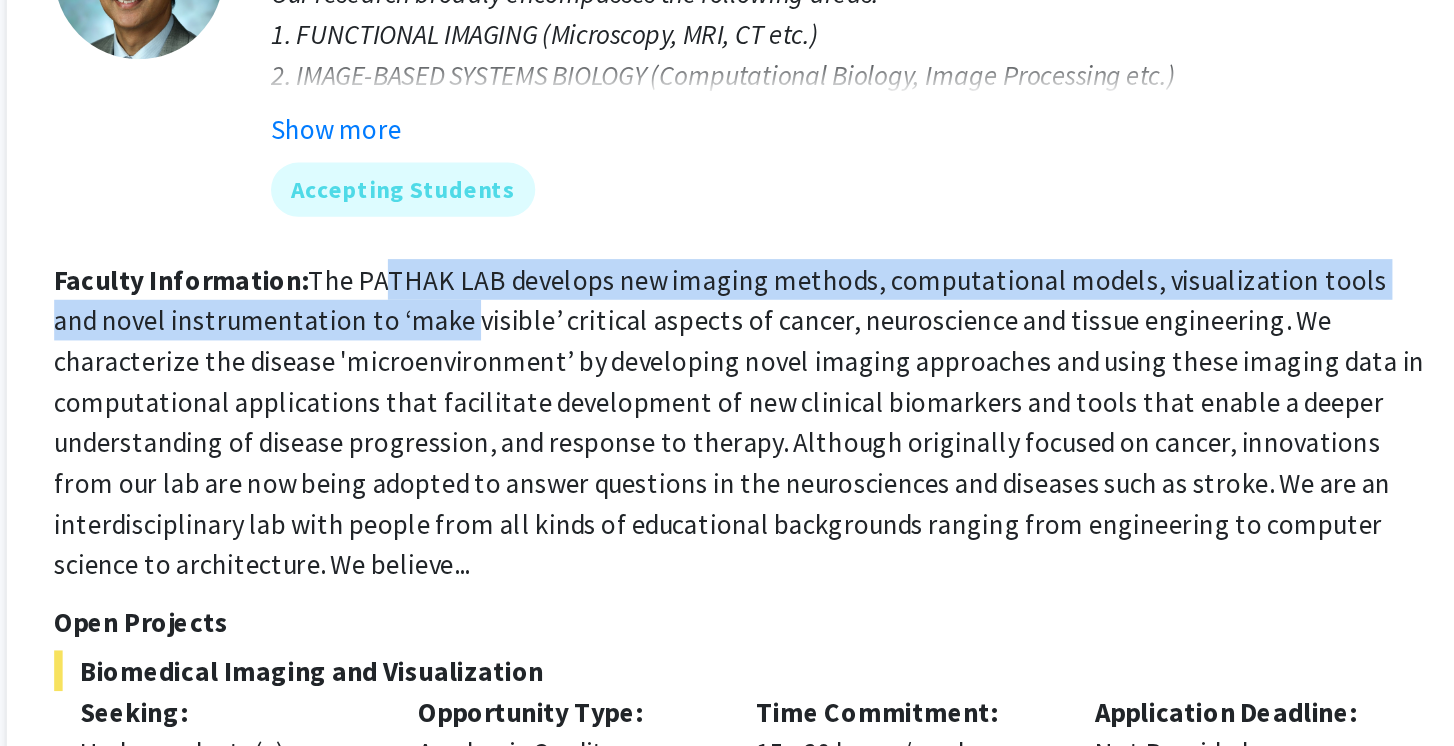 drag, startPoint x: 224, startPoint y: 169, endPoint x: 245, endPoint y: 187, distance: 27.658634 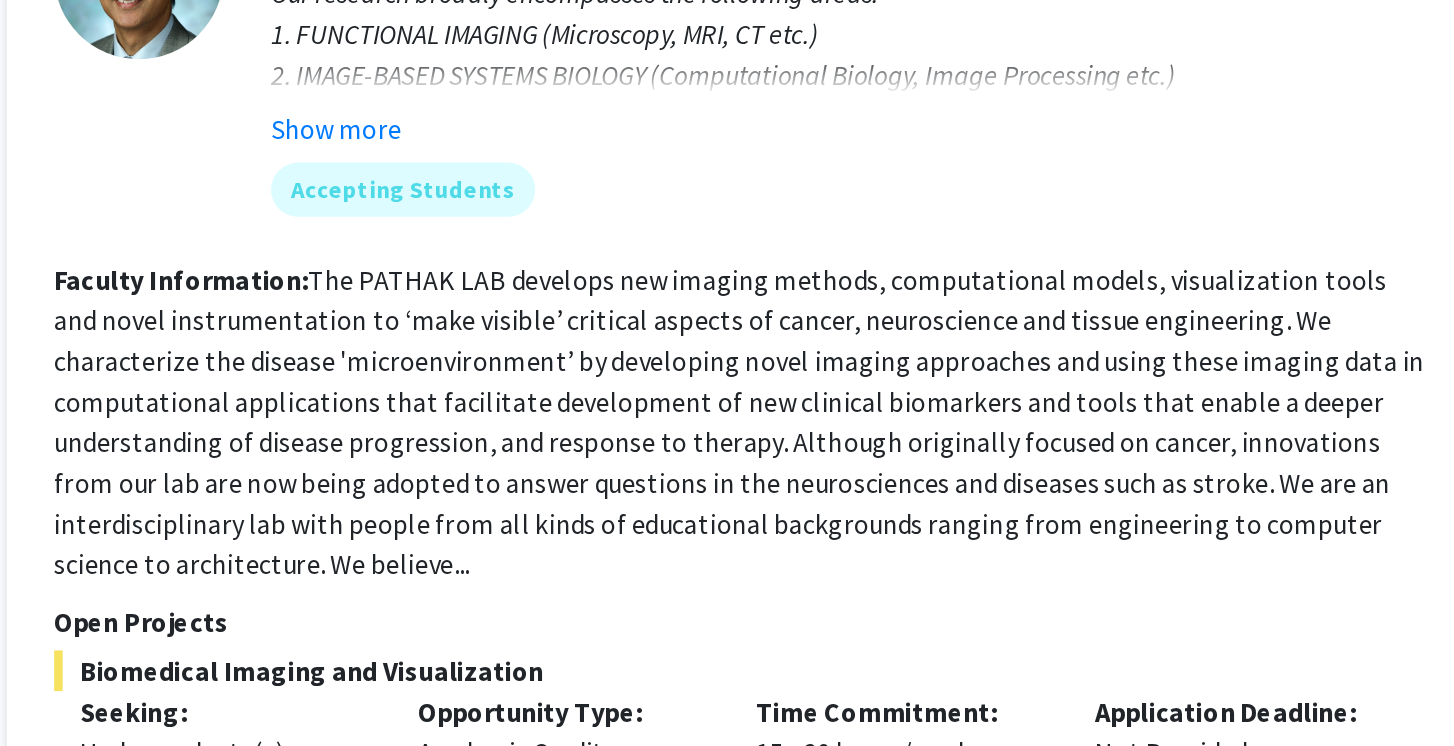 click on "The PATHAK LAB develops new imaging methods, computational models, visualization tools and novel instrumentation to ‘make visible’ critical aspects of cancer, neuroscience and tissue engineering. We characterize the disease 'microenvironment’ by developing novel imaging approaches and using these imaging data in computational applications that facilitate development of new clinical biomarkers and tools that enable a deeper understanding of disease progression, and response to therapy. Although originally focused on cancer, innovations from our lab are now being adopted to answer questions in the neurosciences and diseases such as stroke. We are an interdisciplinary lab with people from all kinds of educational backgrounds ranging from engineering to computer science to architecture. We believe..." 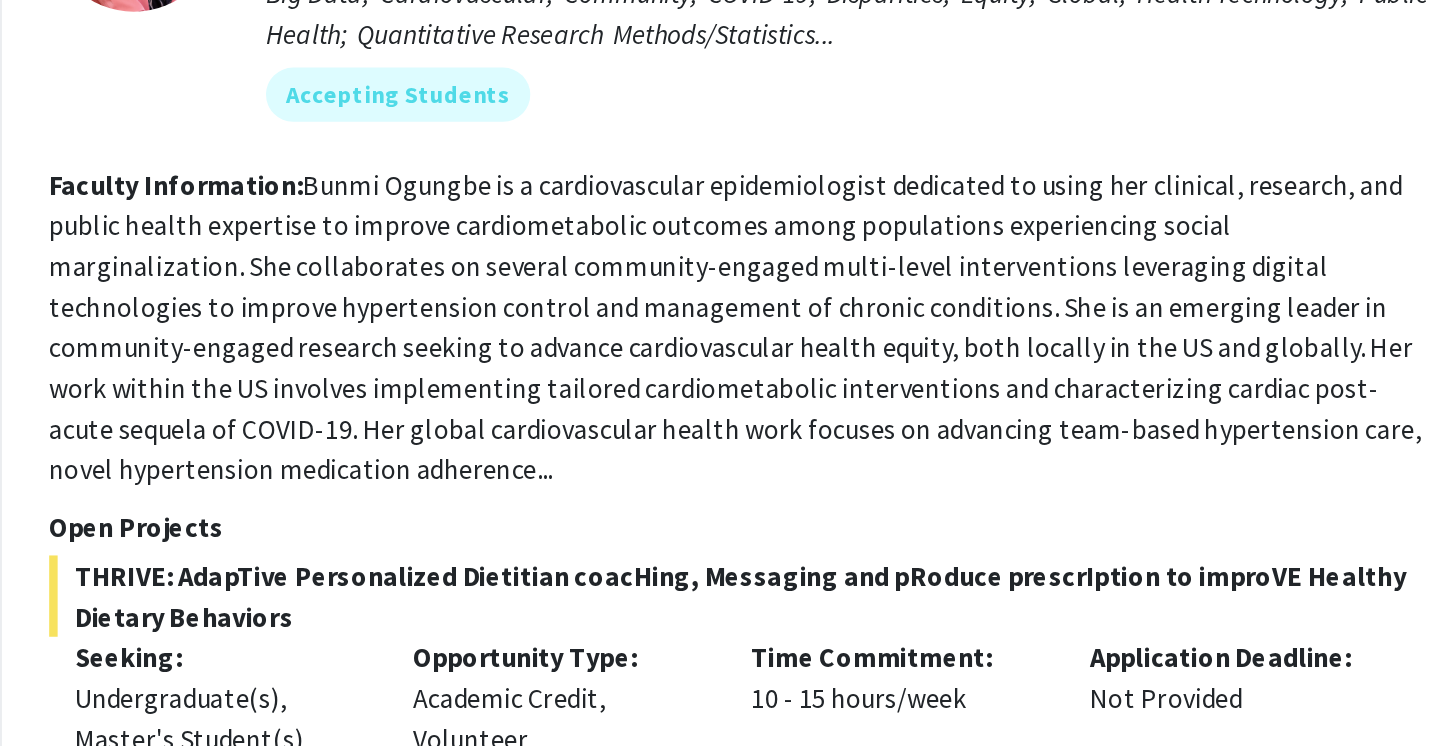scroll, scrollTop: 387, scrollLeft: 0, axis: vertical 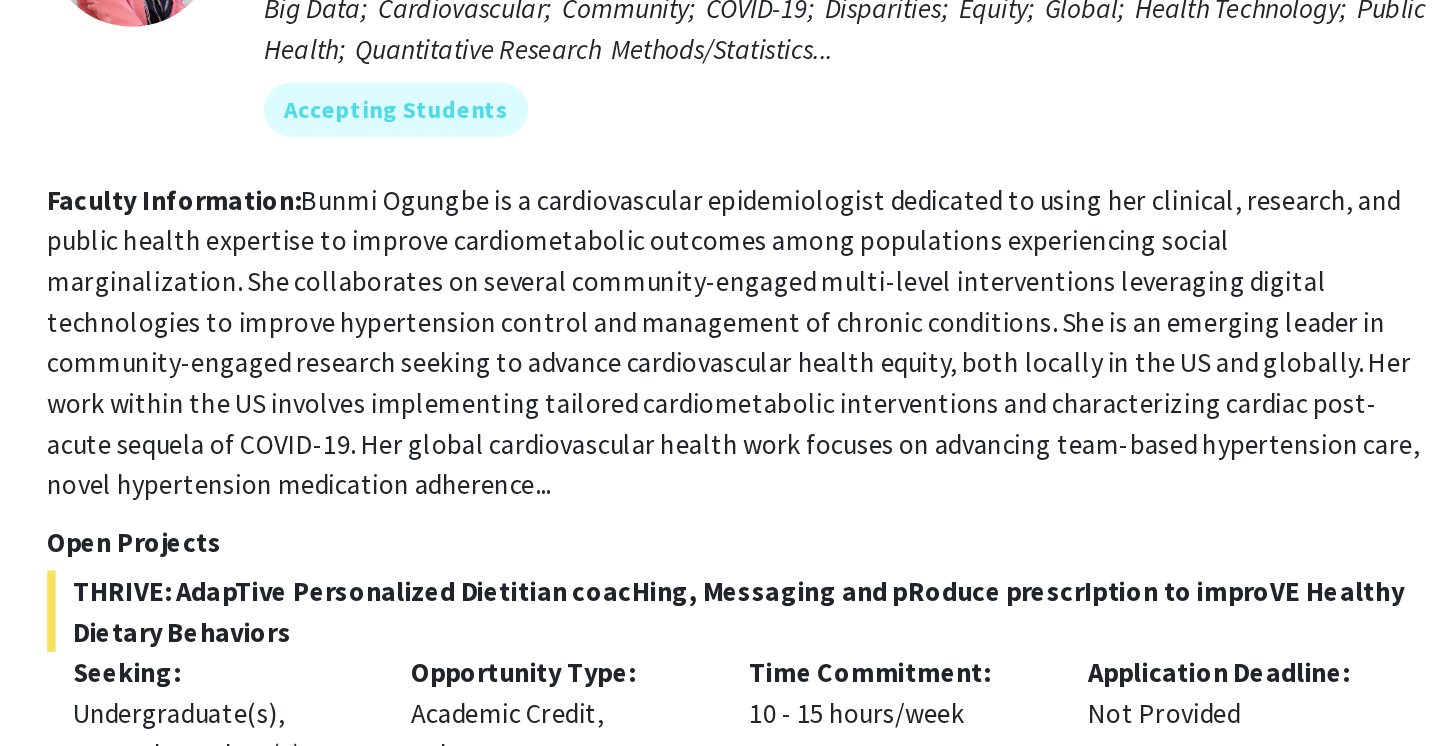 click on "Bunmi Ogungbe is a cardiovascular epidemiologist dedicated to using her clinical, research, and public health expertise to improve cardiometabolic outcomes among populations experiencing social marginalization. She collaborates on several community-engaged multi-level interventions leveraging digital technologies to improve hypertension control and management of chronic conditions. She is an emerging leader in community-engaged research seeking to advance cardiovascular health equity, both locally in the US and globally.
Her work within the US involves implementing tailored cardiometabolic interventions and characterizing cardiac post-acute sequela of COVID-19. Her global cardiovascular health work focuses on advancing team-based hypertension care, novel hypertension medication adherence..." 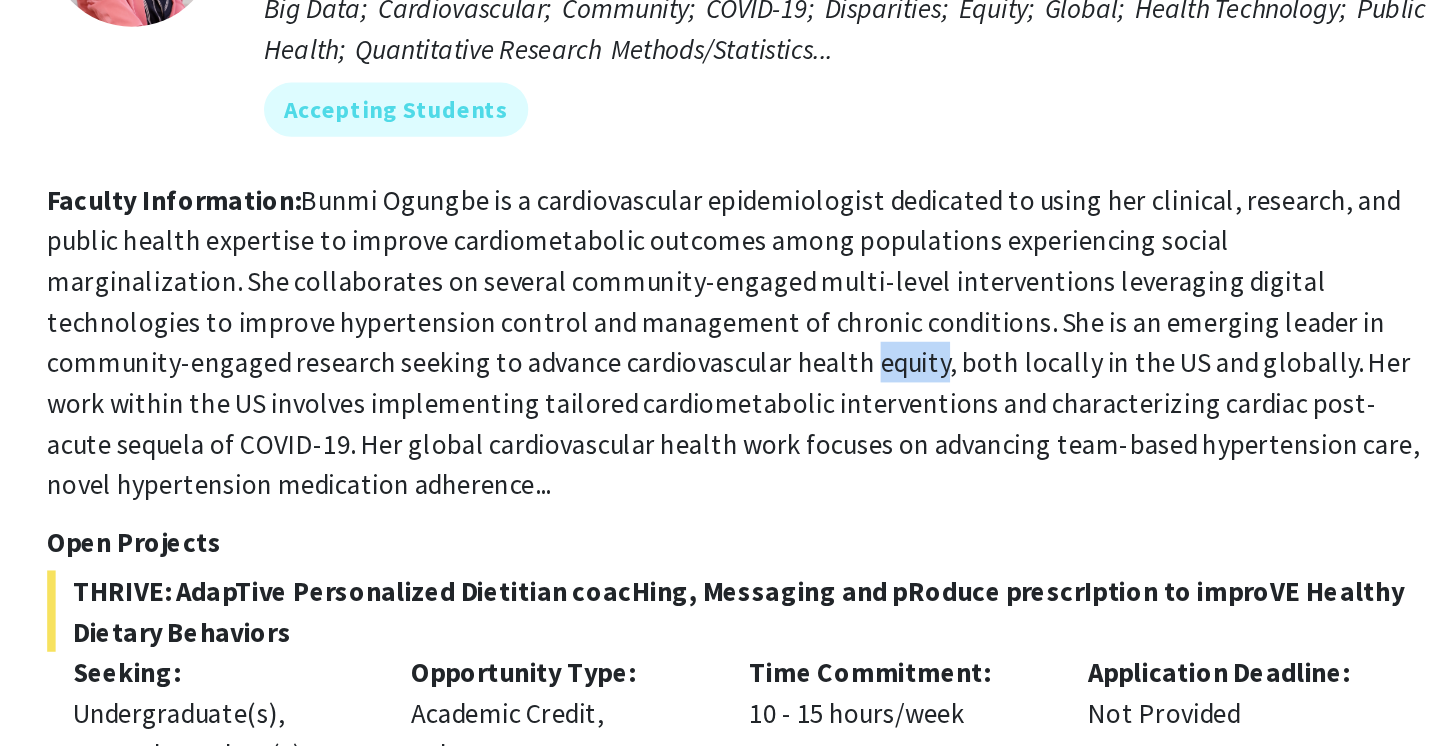 click on "Bunmi Ogungbe is a cardiovascular epidemiologist dedicated to using her clinical, research, and public health expertise to improve cardiometabolic outcomes among populations experiencing social marginalization. She collaborates on several community-engaged multi-level interventions leveraging digital technologies to improve hypertension control and management of chronic conditions. She is an emerging leader in community-engaged research seeking to advance cardiovascular health equity, both locally in the US and globally.
Her work within the US involves implementing tailored cardiometabolic interventions and characterizing cardiac post-acute sequela of COVID-19. Her global cardiovascular health work focuses on advancing team-based hypertension care, novel hypertension medication adherence..." 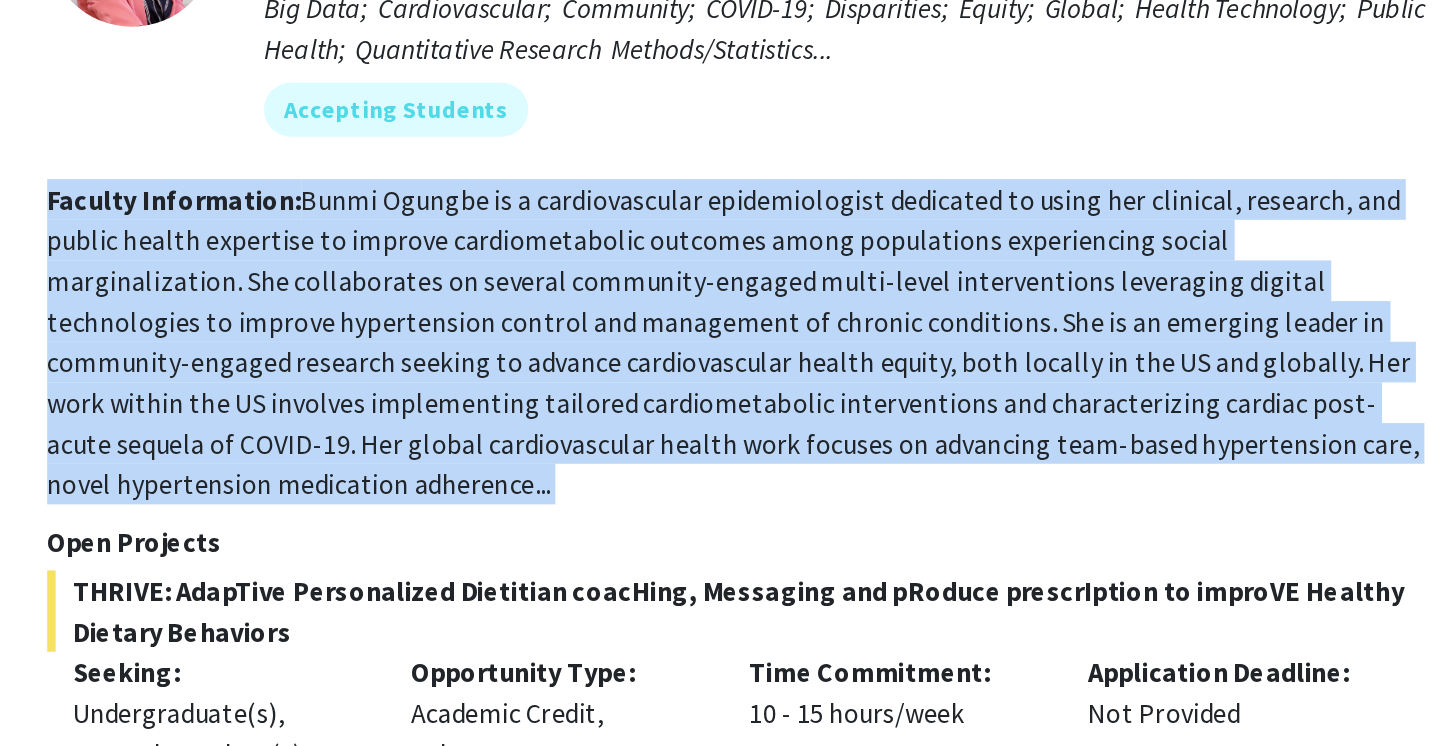 click on "Bunmi Ogungbe is a cardiovascular epidemiologist dedicated to using her clinical, research, and public health expertise to improve cardiometabolic outcomes among populations experiencing social marginalization. She collaborates on several community-engaged multi-level interventions leveraging digital technologies to improve hypertension control and management of chronic conditions. She is an emerging leader in community-engaged research seeking to advance cardiovascular health equity, both locally in the US and globally.
Her work within the US involves implementing tailored cardiometabolic interventions and characterizing cardiac post-acute sequela of COVID-19. Her global cardiovascular health work focuses on advancing team-based hypertension care, novel hypertension medication adherence..." 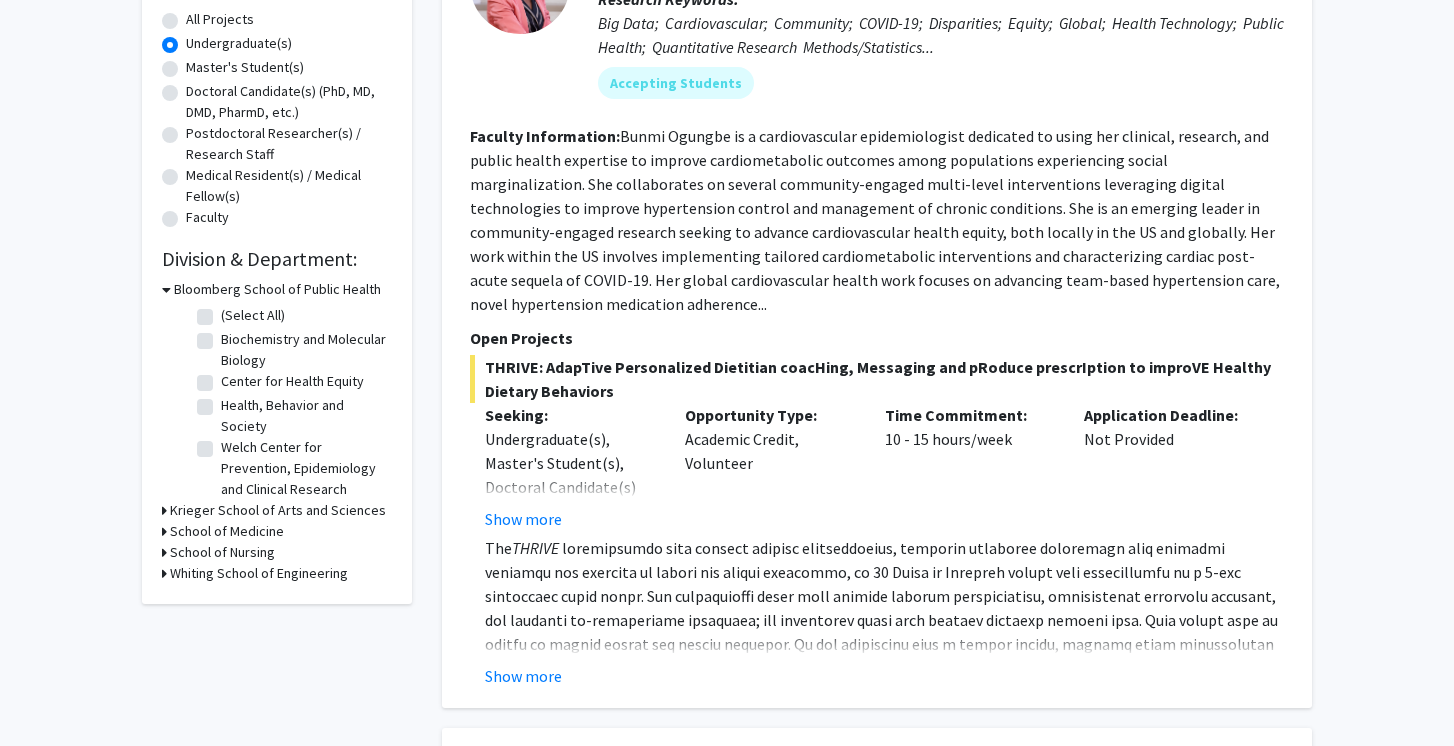 scroll, scrollTop: 370, scrollLeft: 0, axis: vertical 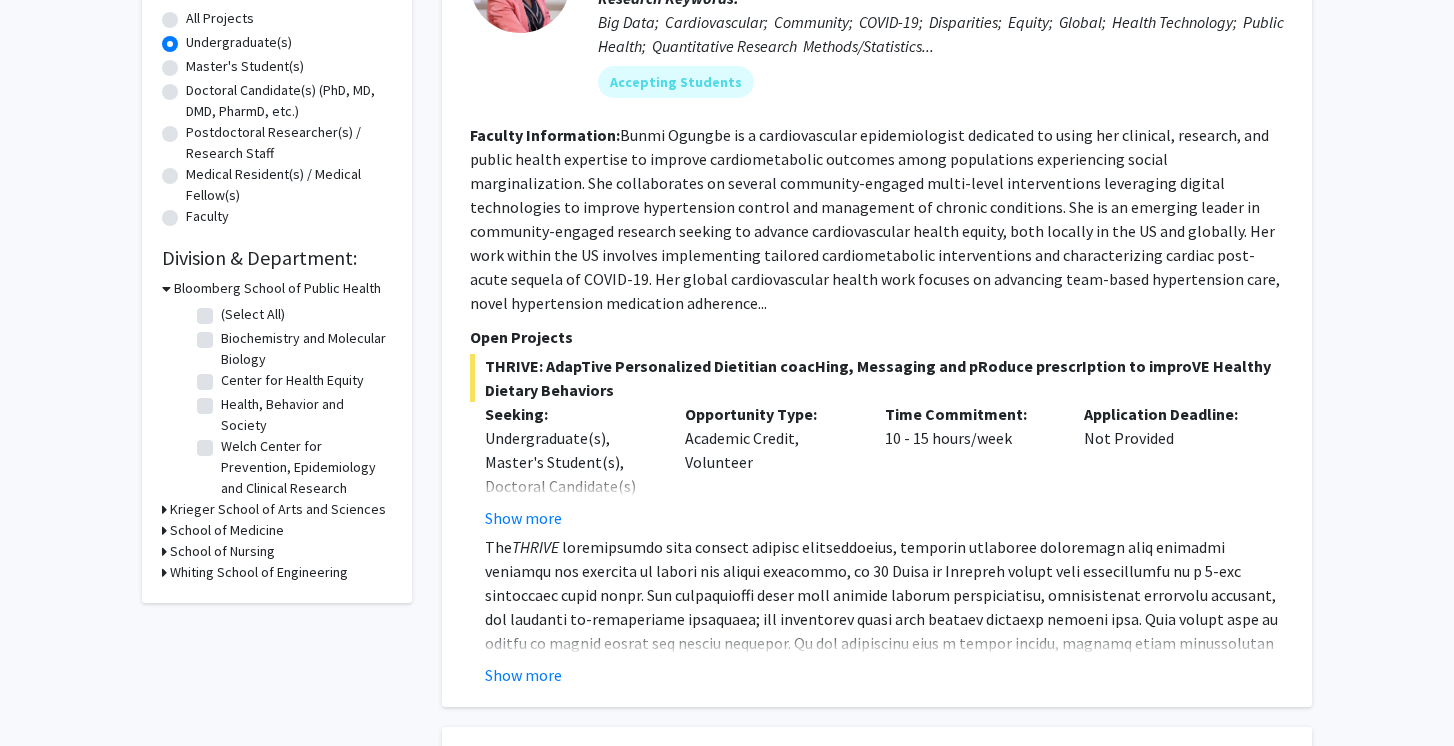 click on "Bloomberg School of Public Health" at bounding box center (277, 288) 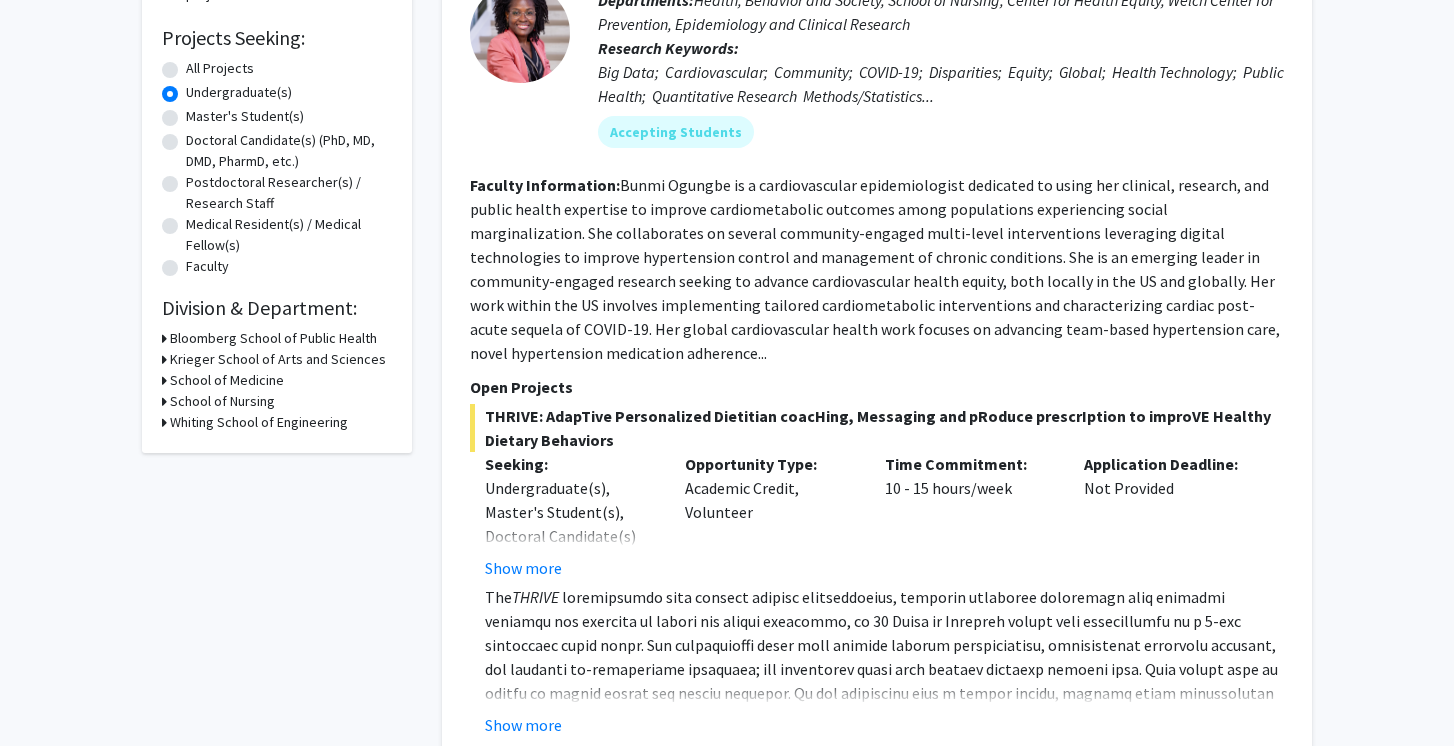 scroll, scrollTop: 318, scrollLeft: 0, axis: vertical 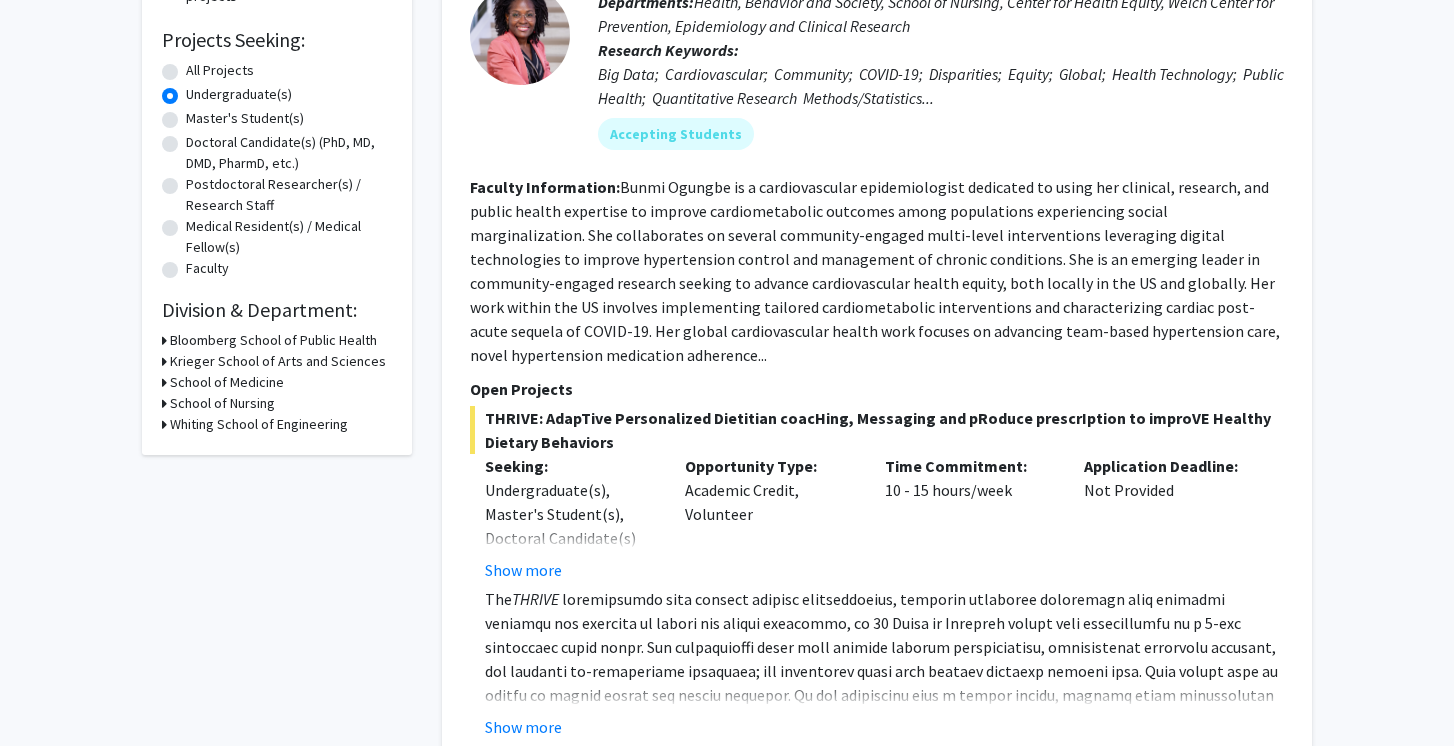 click on "School of Medicine" at bounding box center (227, 382) 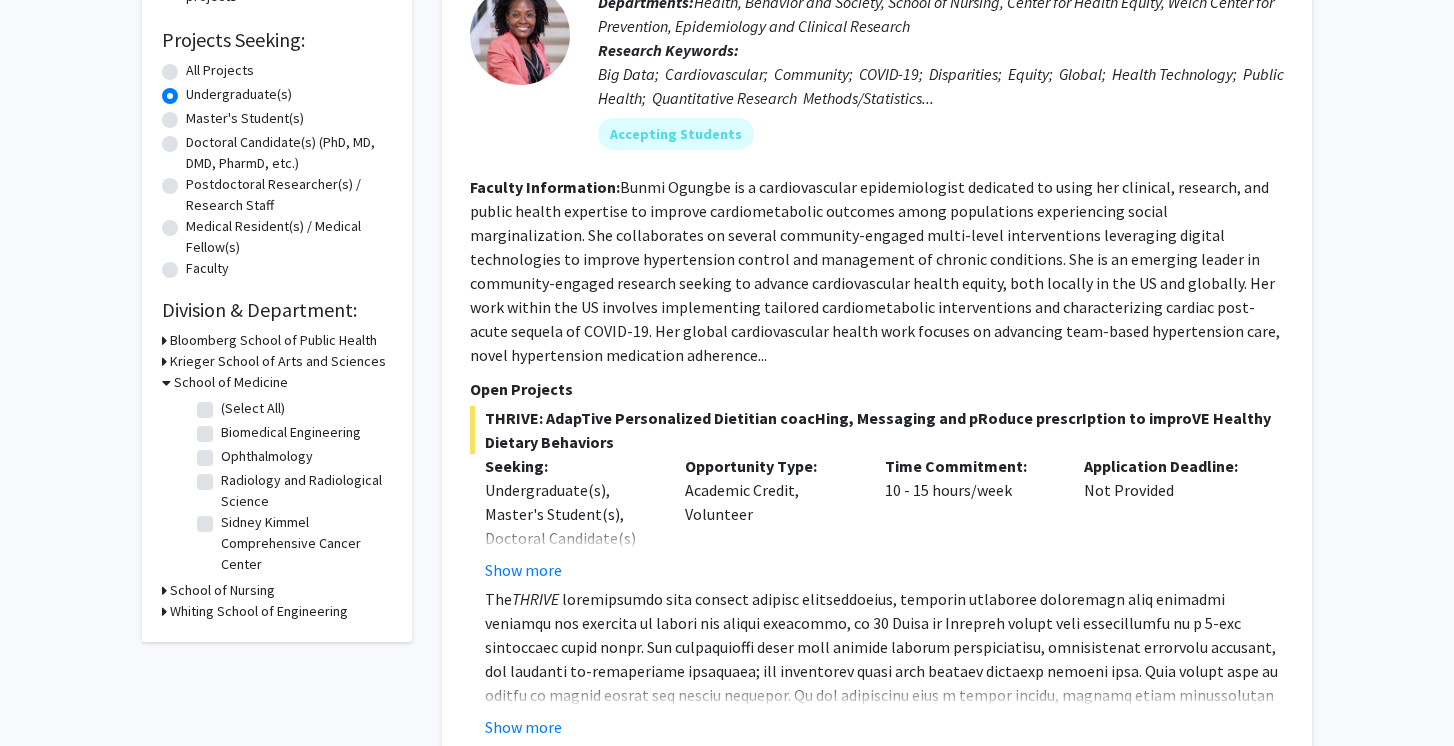 click on "School of Medicine" at bounding box center (231, 382) 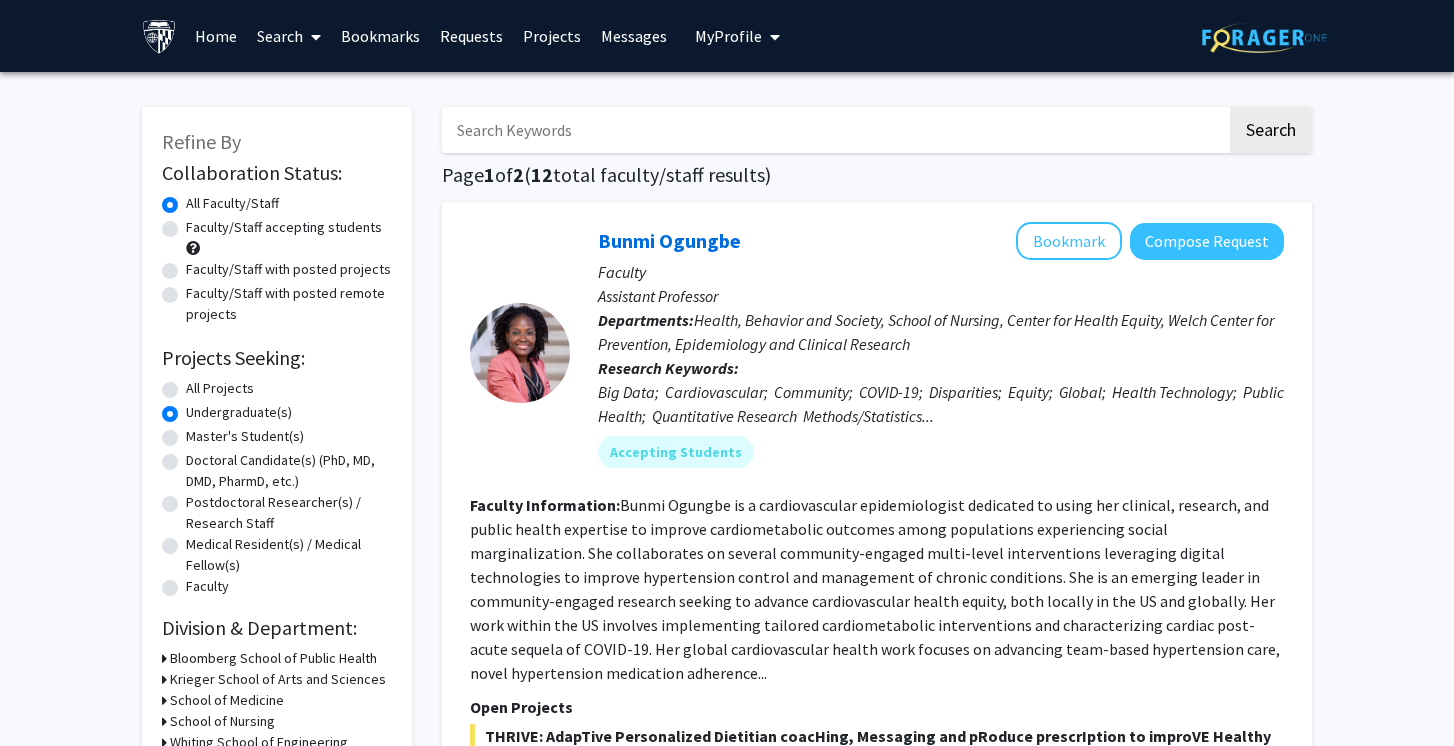 scroll, scrollTop: 0, scrollLeft: 0, axis: both 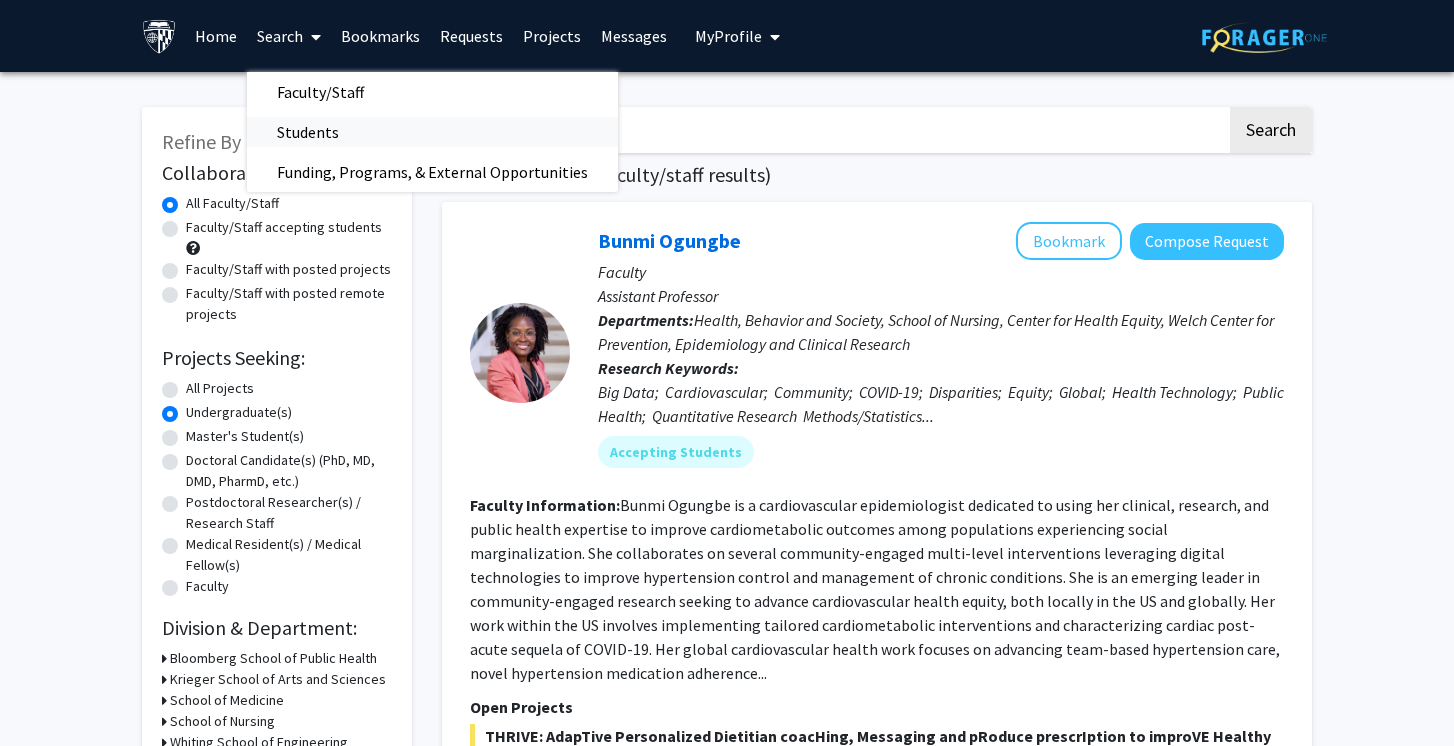 click on "Students" at bounding box center (308, 132) 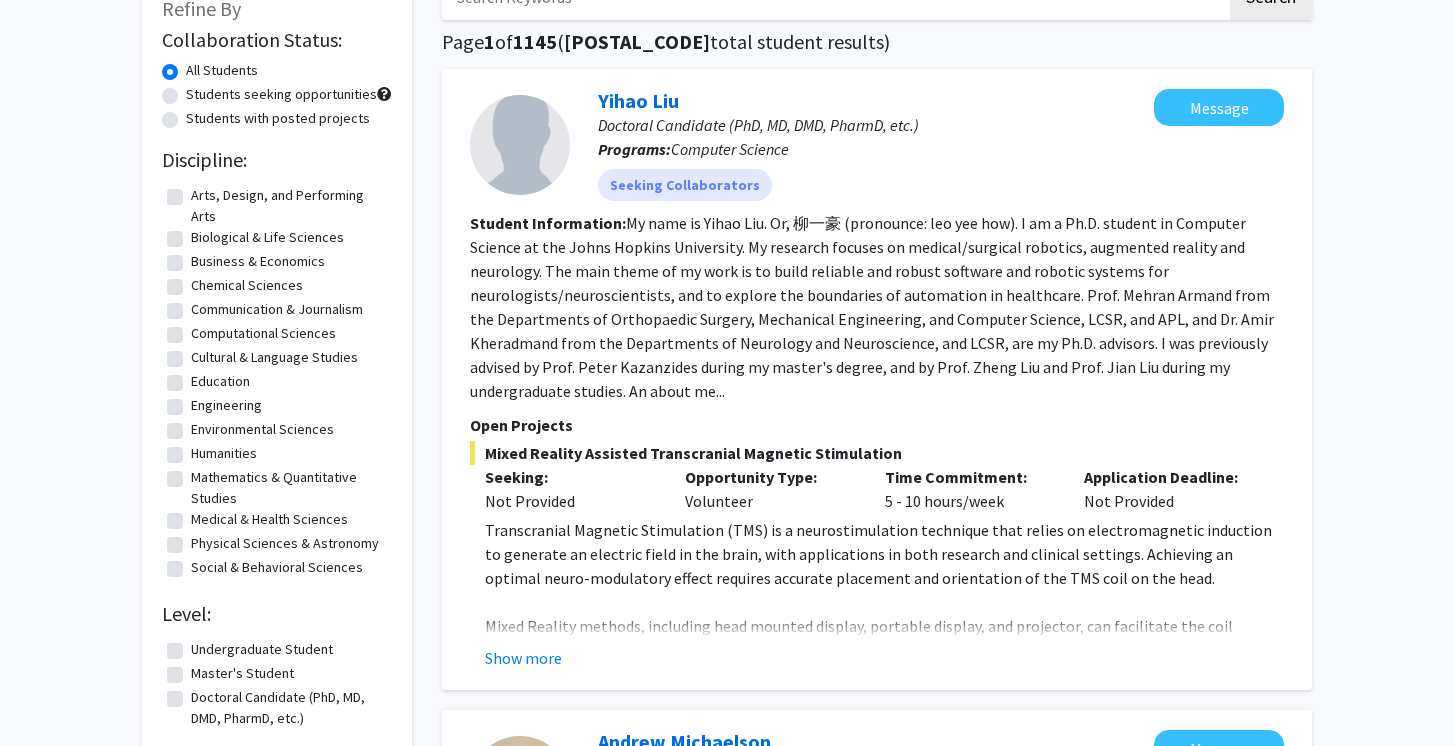 scroll, scrollTop: 136, scrollLeft: 0, axis: vertical 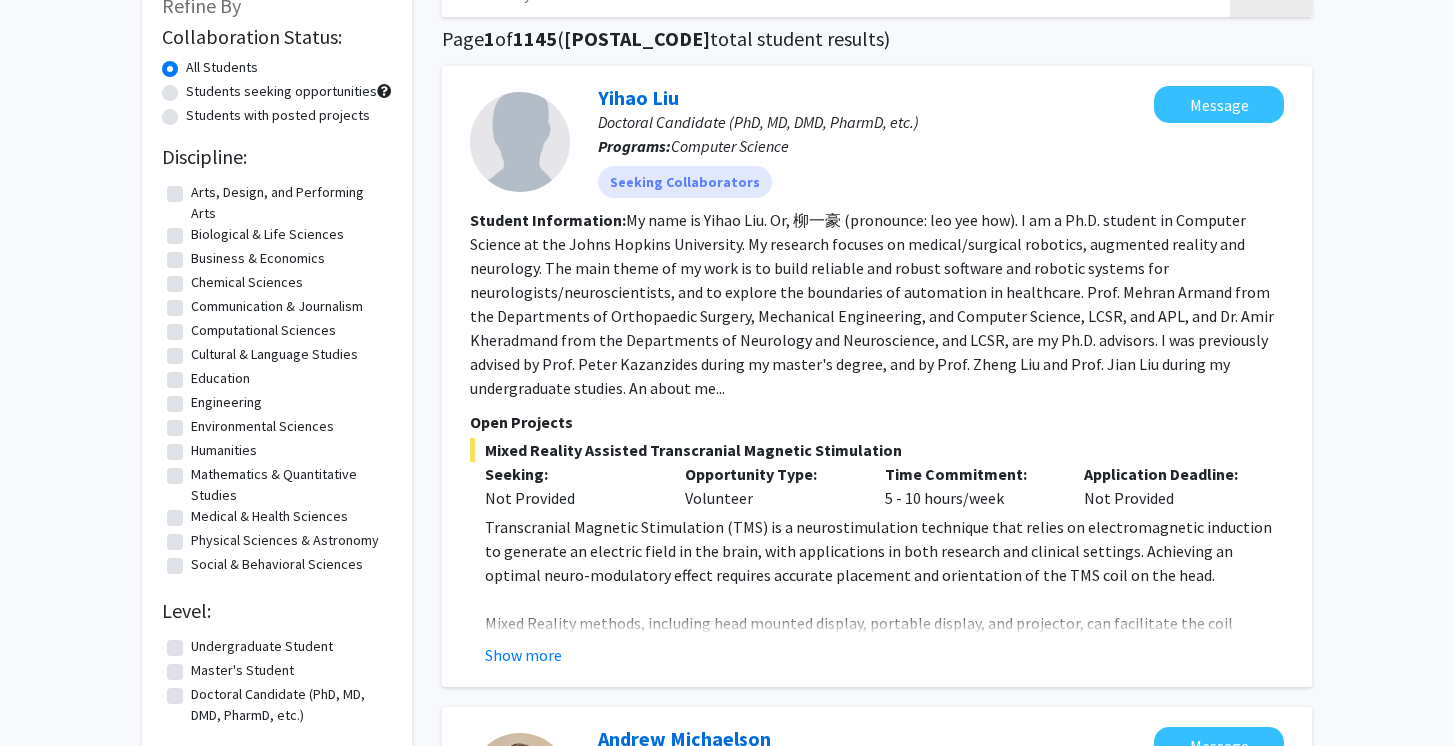 click on "Undergraduate Student" 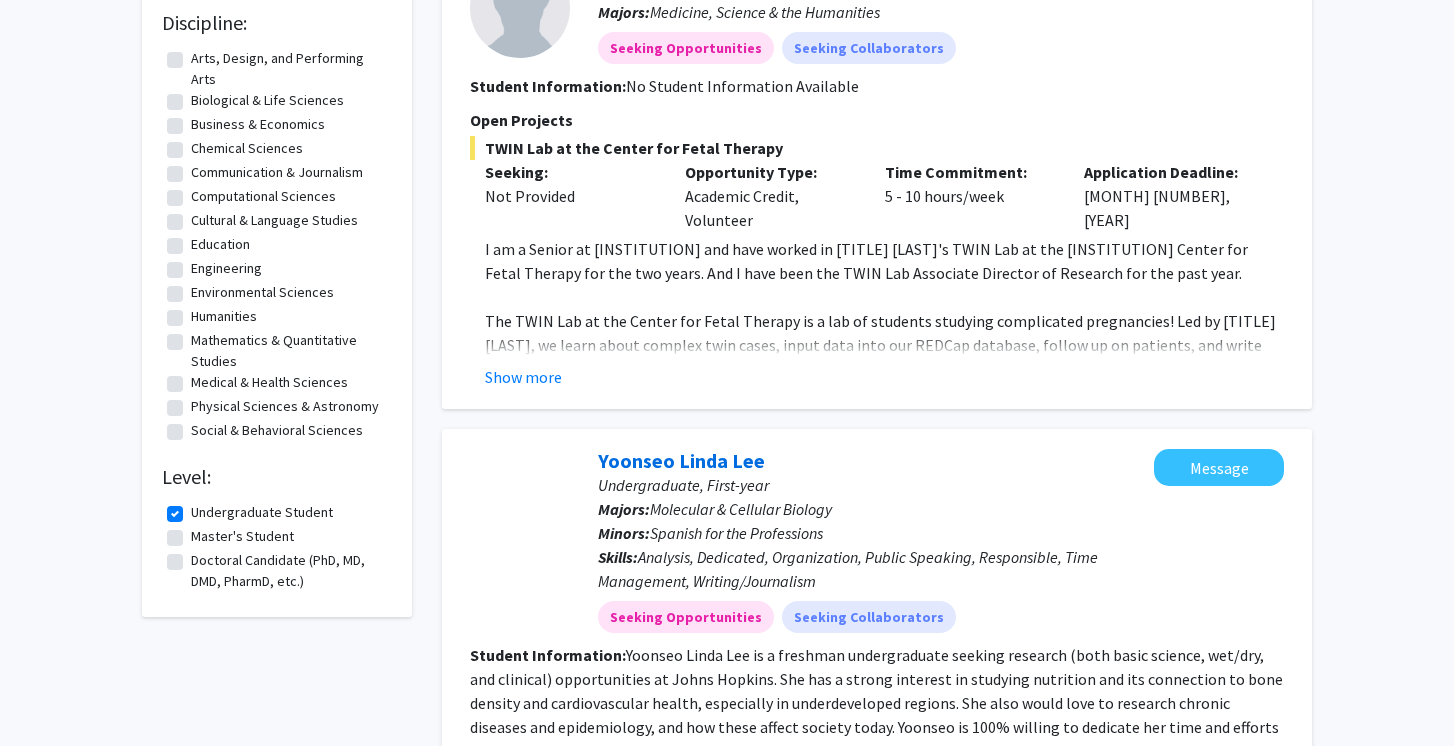scroll, scrollTop: 275, scrollLeft: 0, axis: vertical 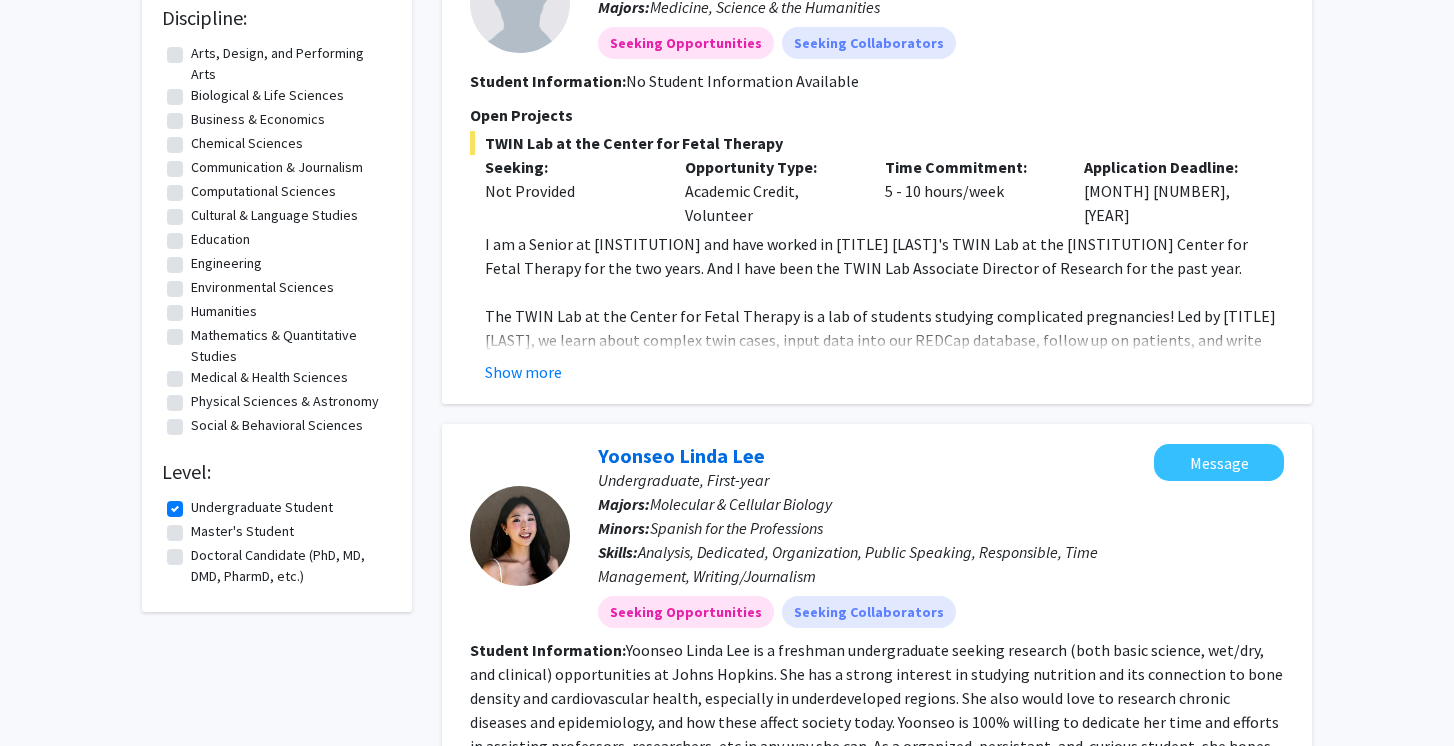 click on "Undergraduate Student" 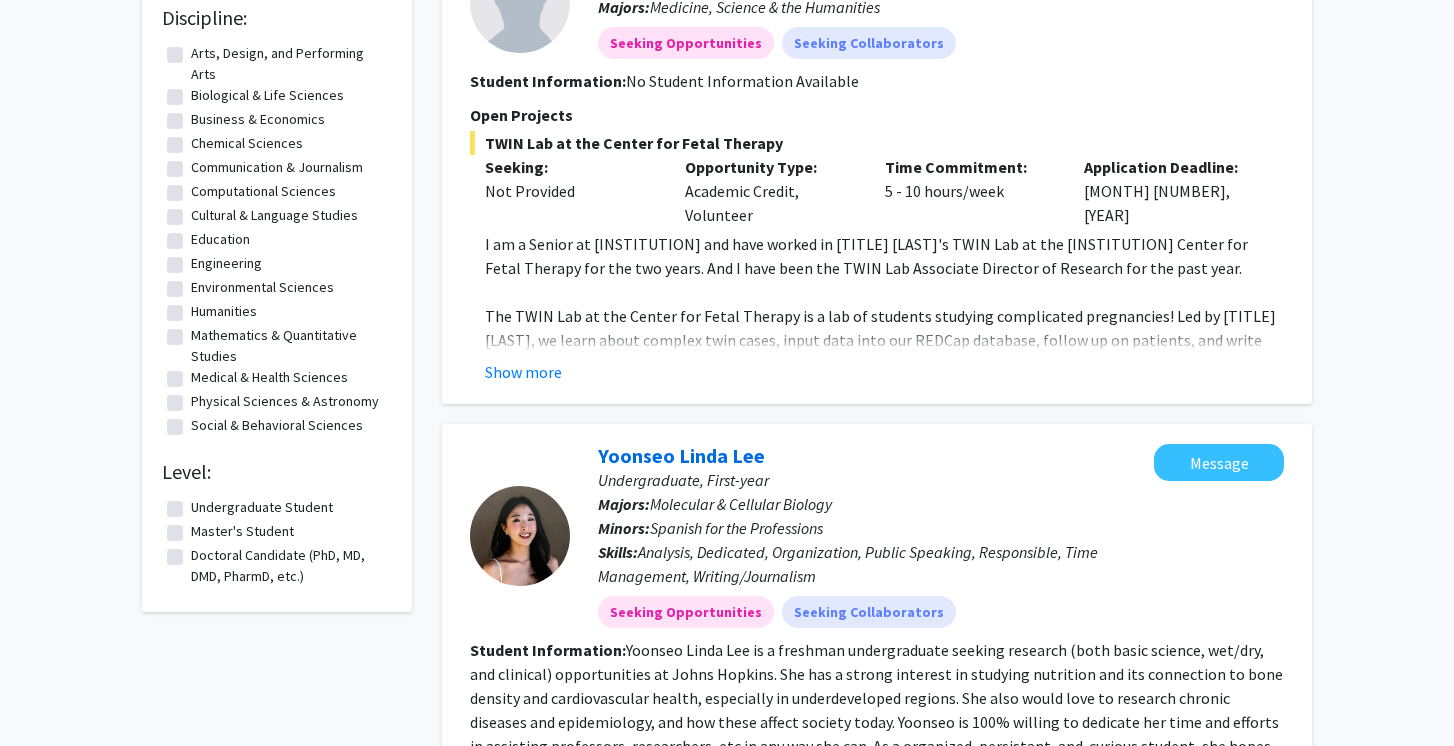 scroll, scrollTop: 0, scrollLeft: 0, axis: both 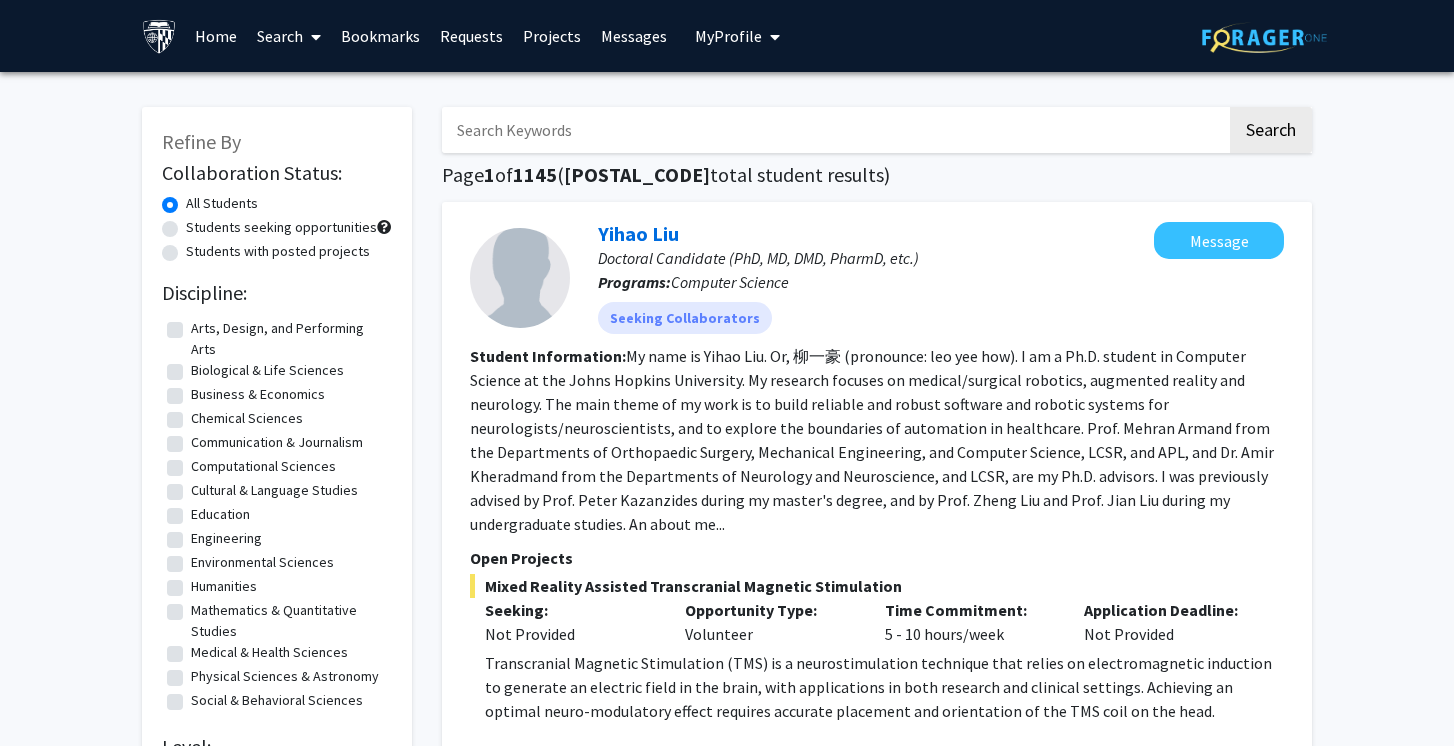 click on "Students with posted projects" 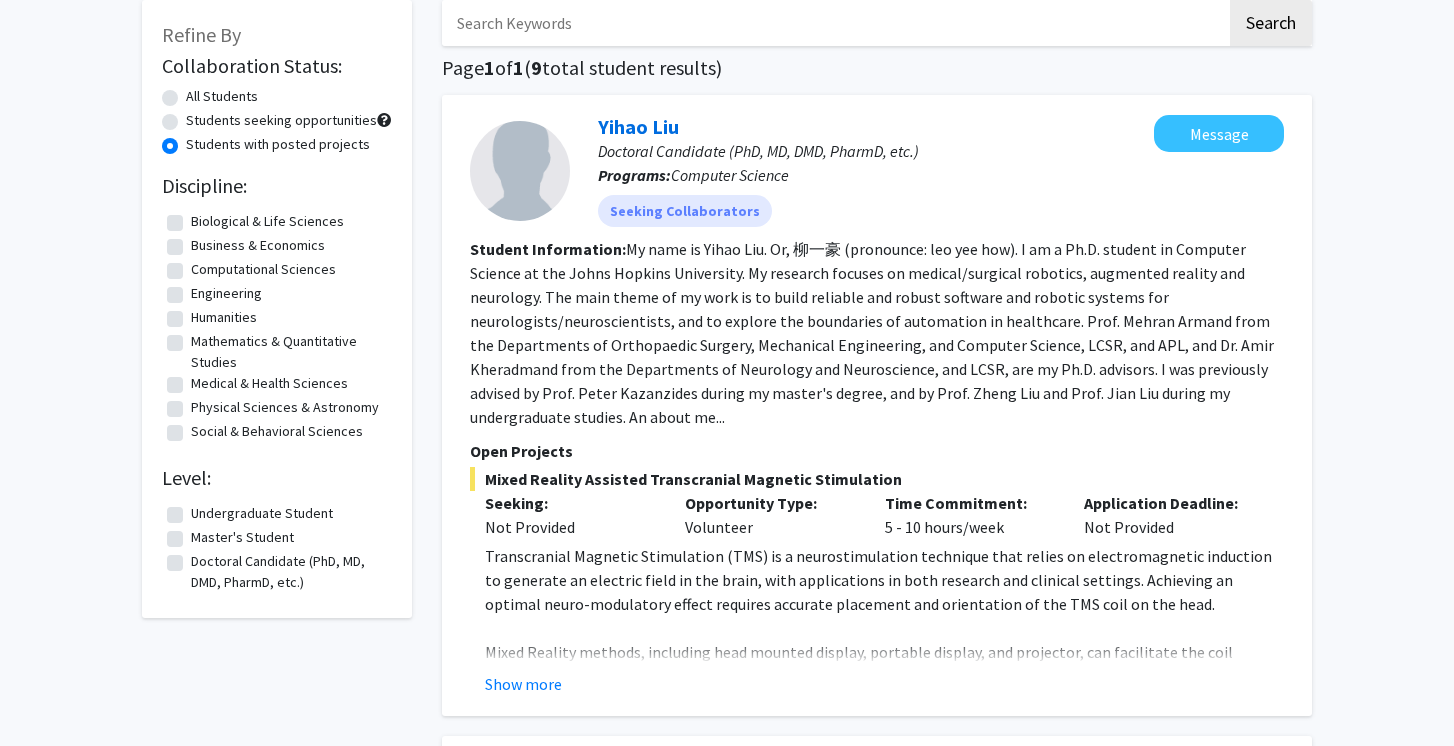 scroll, scrollTop: 109, scrollLeft: 0, axis: vertical 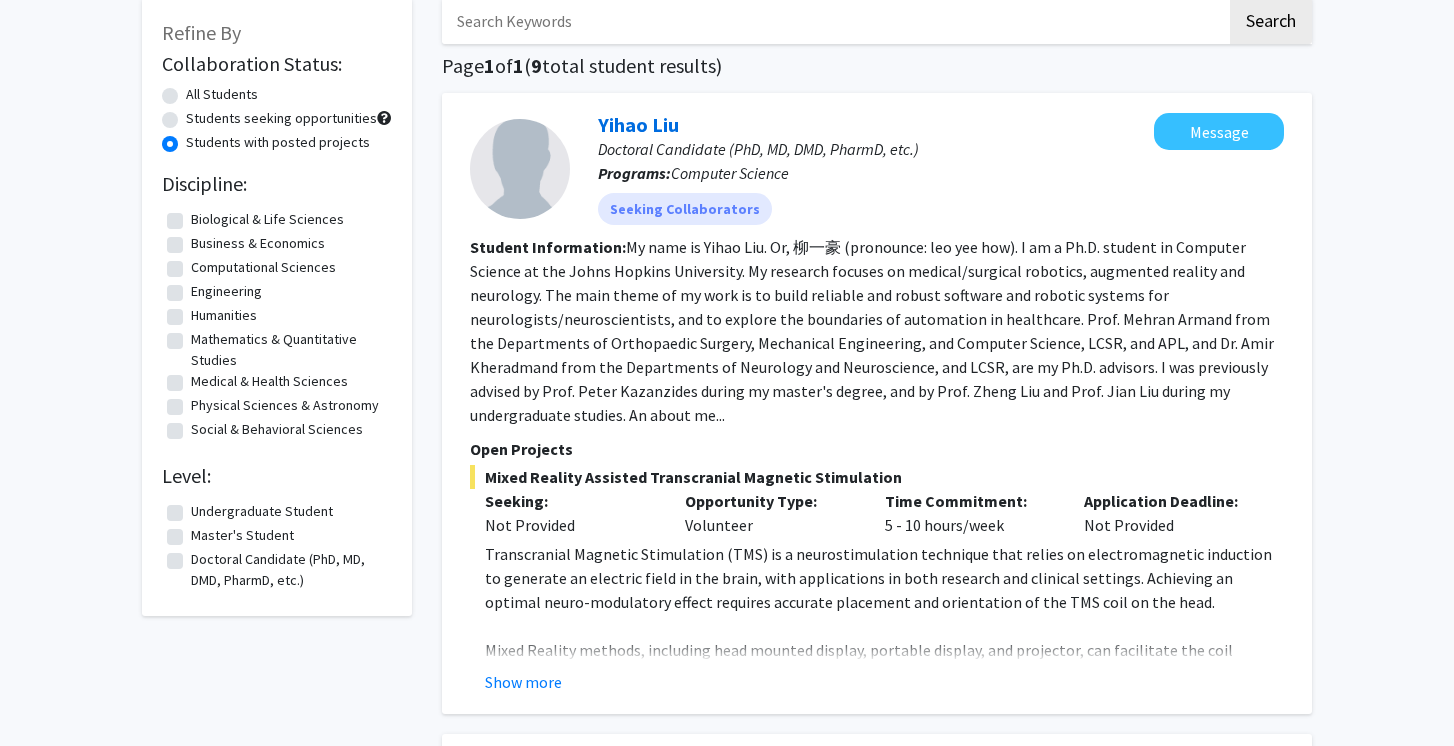 click on "Medical & Health Sciences" 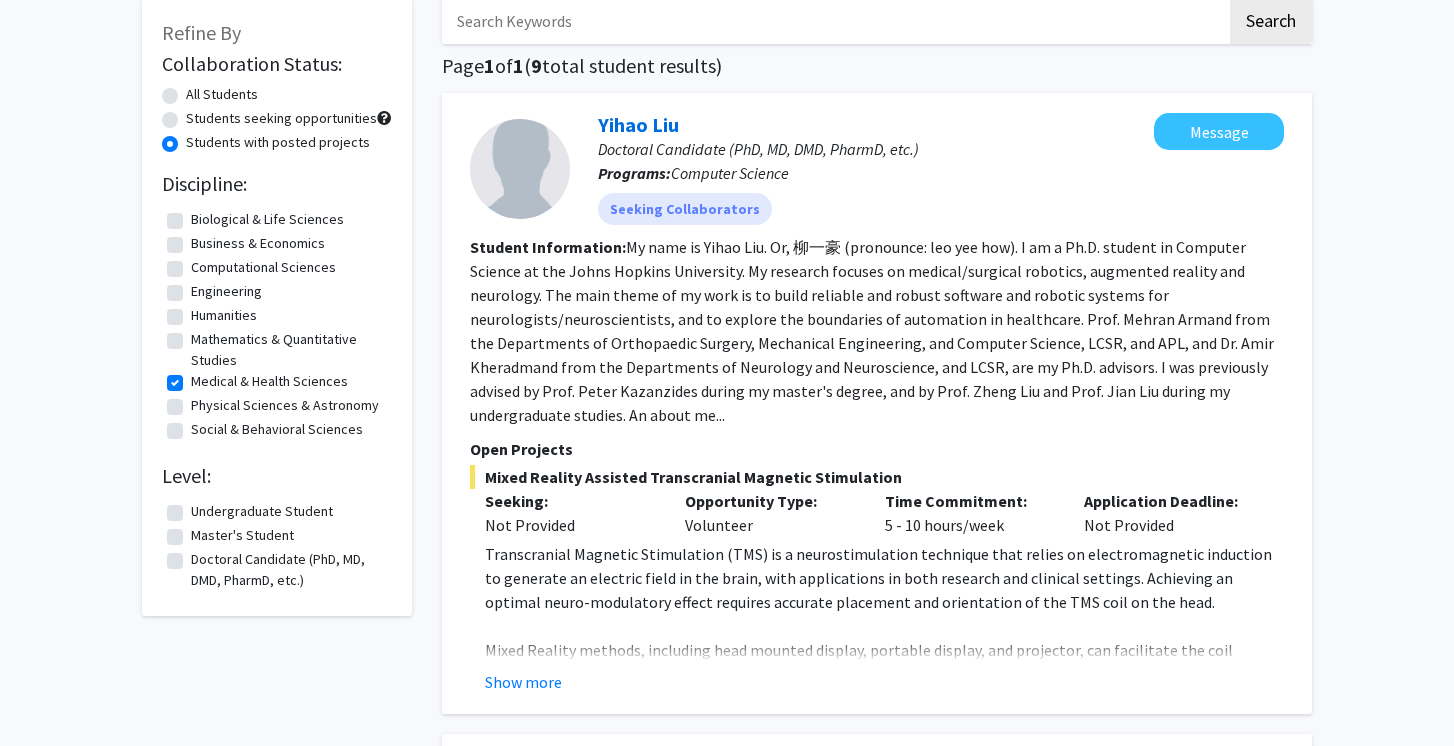 scroll, scrollTop: 0, scrollLeft: 0, axis: both 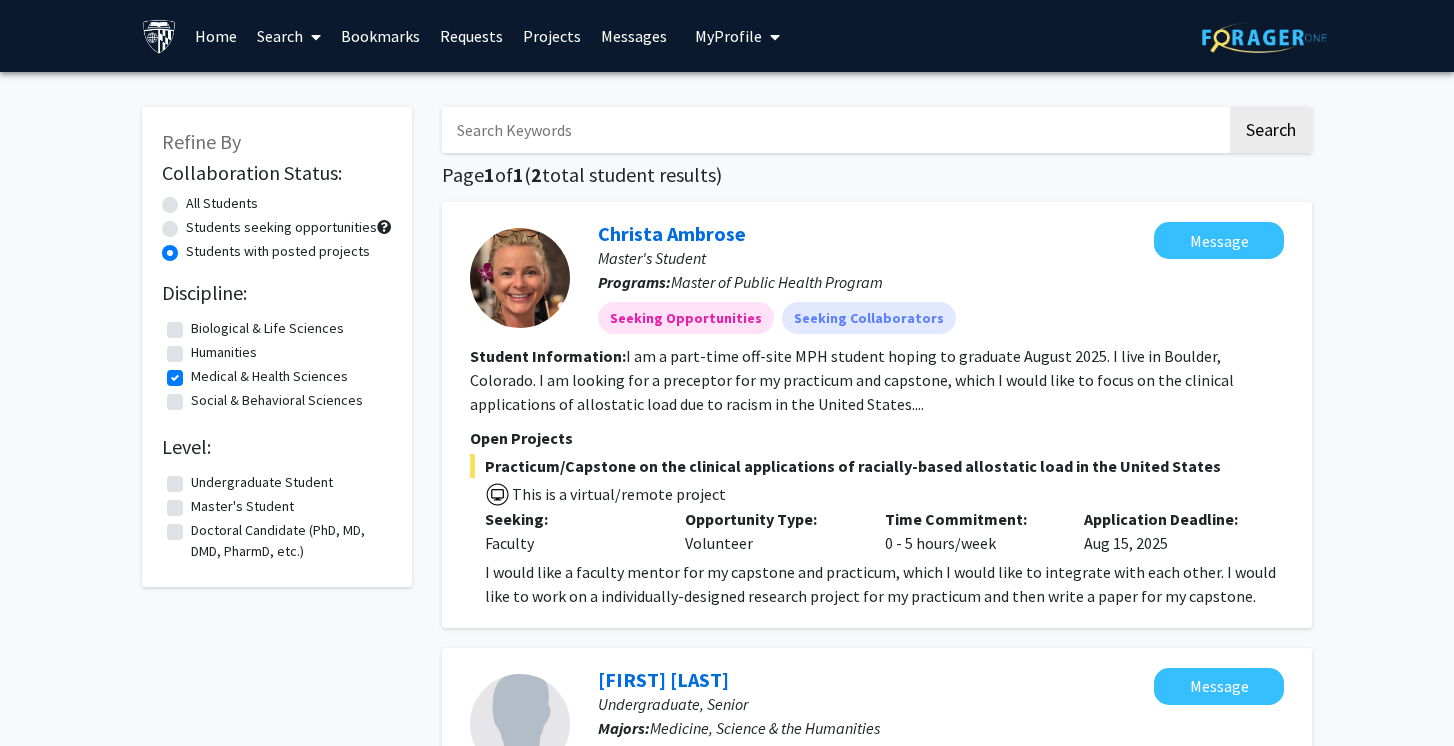 click on "Social & Behavioral Sciences" 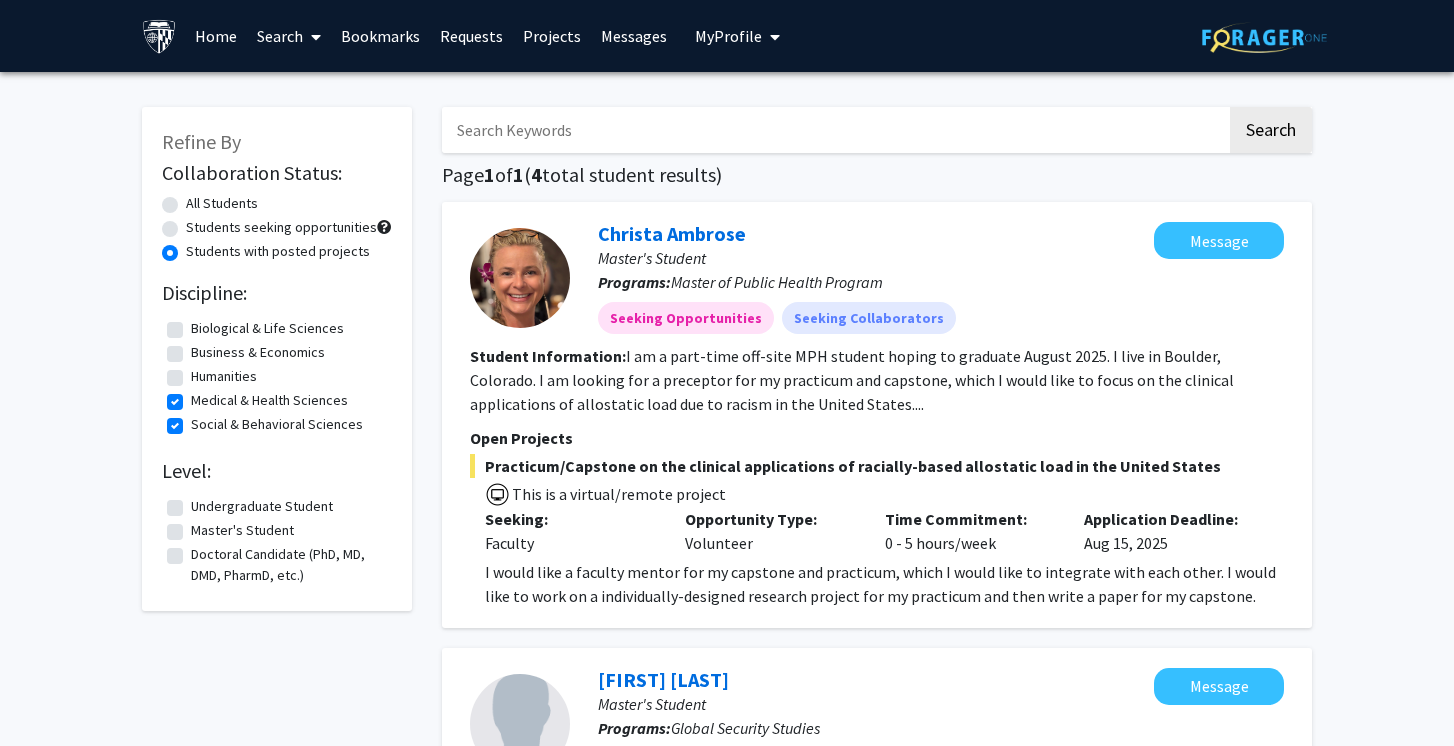 scroll, scrollTop: 0, scrollLeft: 0, axis: both 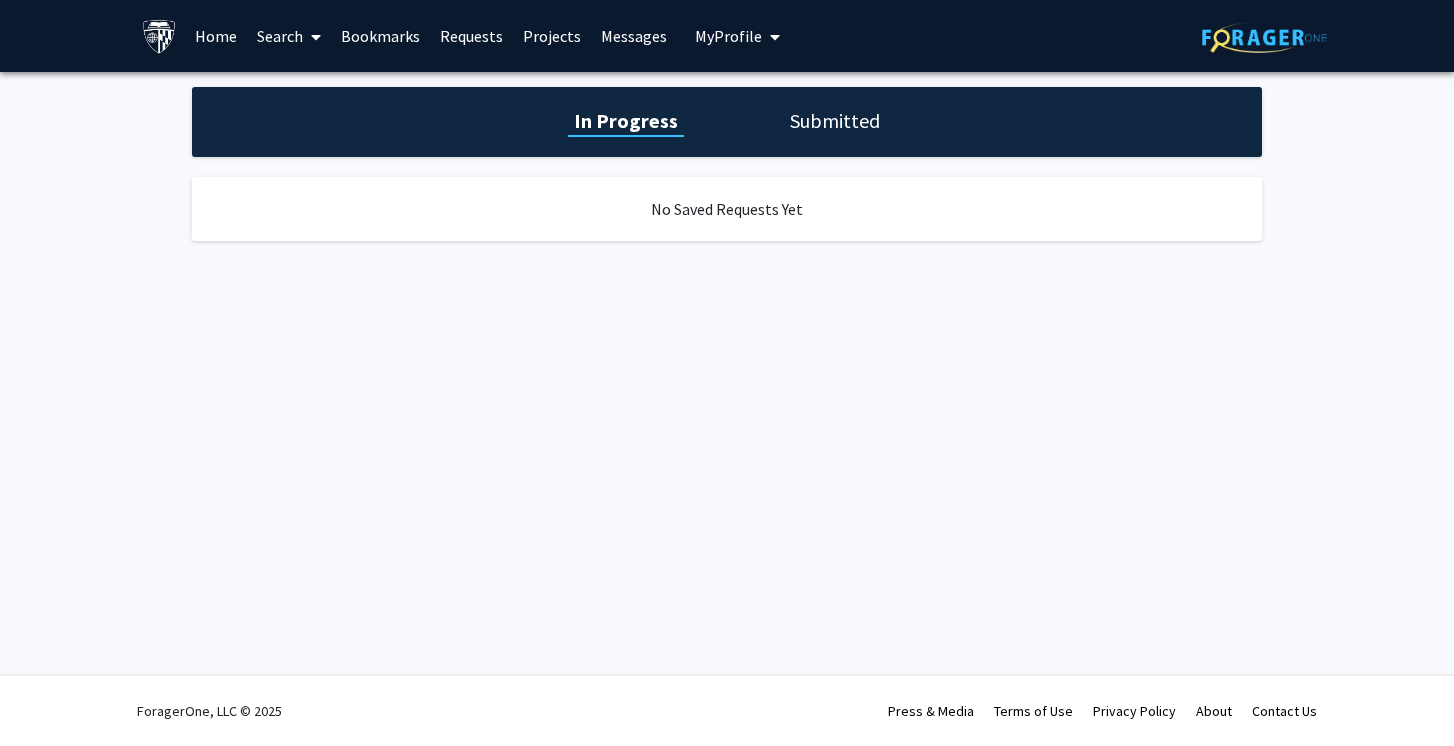 click on "Projects" at bounding box center [552, 36] 